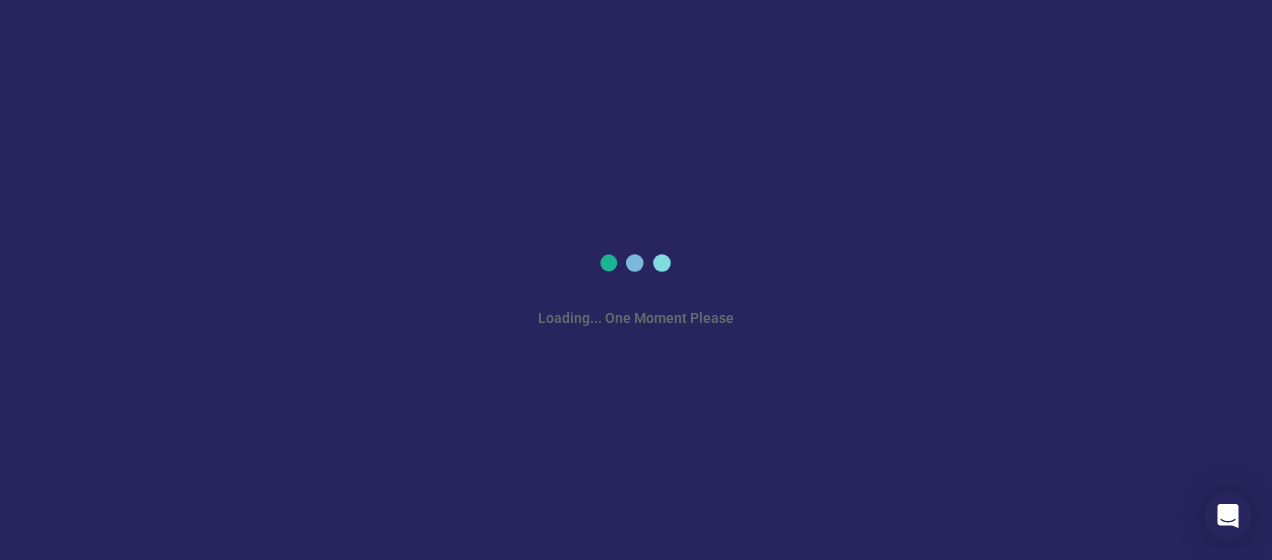scroll, scrollTop: 0, scrollLeft: 0, axis: both 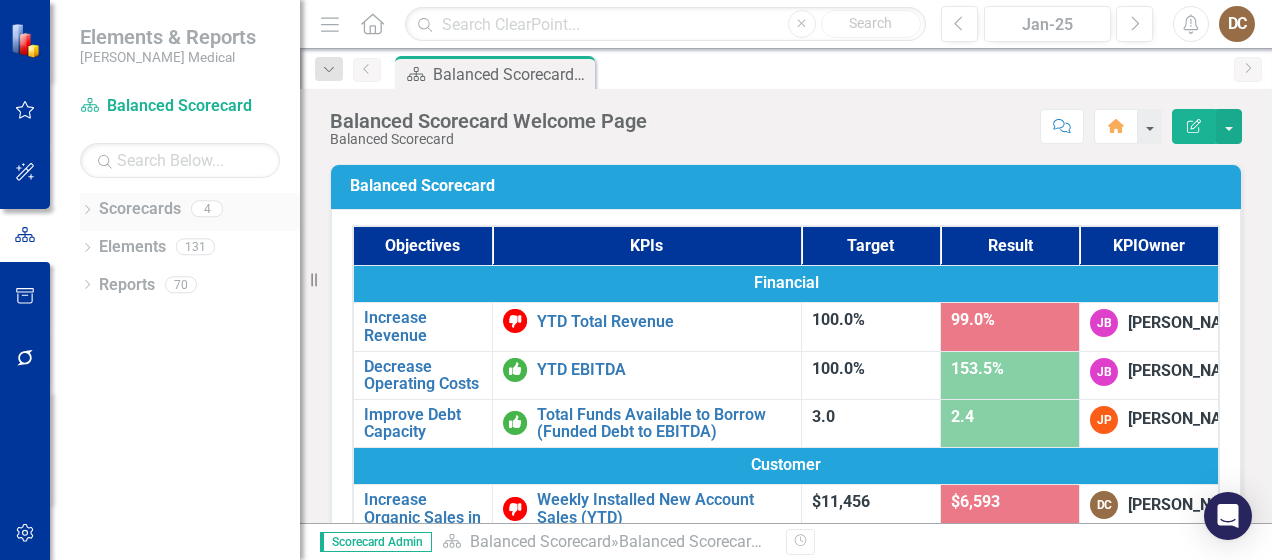 click on "Dropdown" 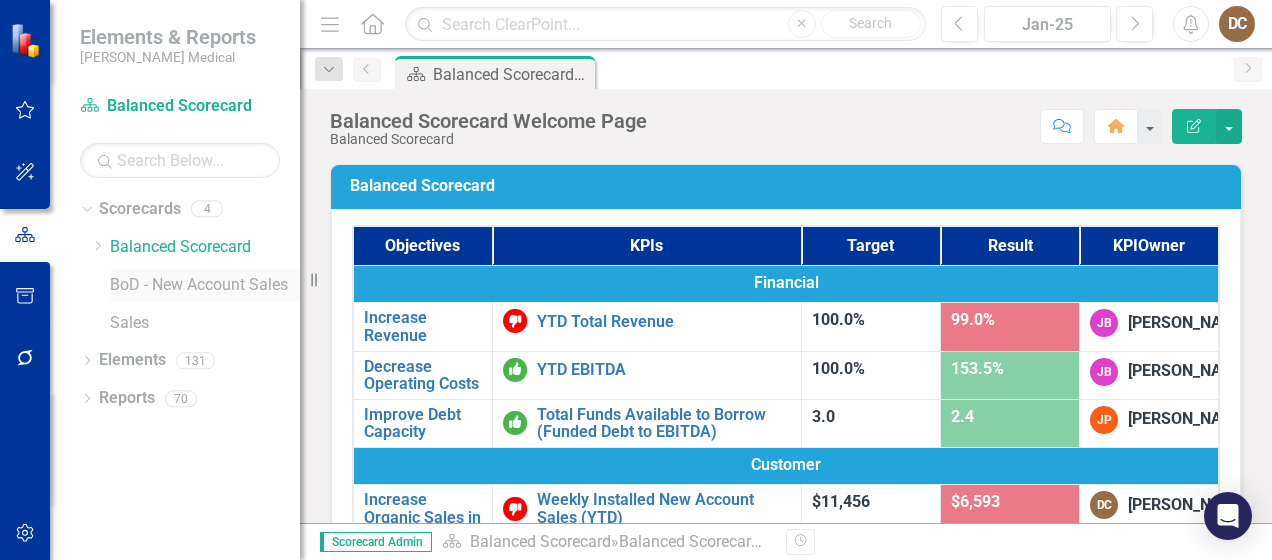 click on "BoD - New Account Sales" at bounding box center (205, 285) 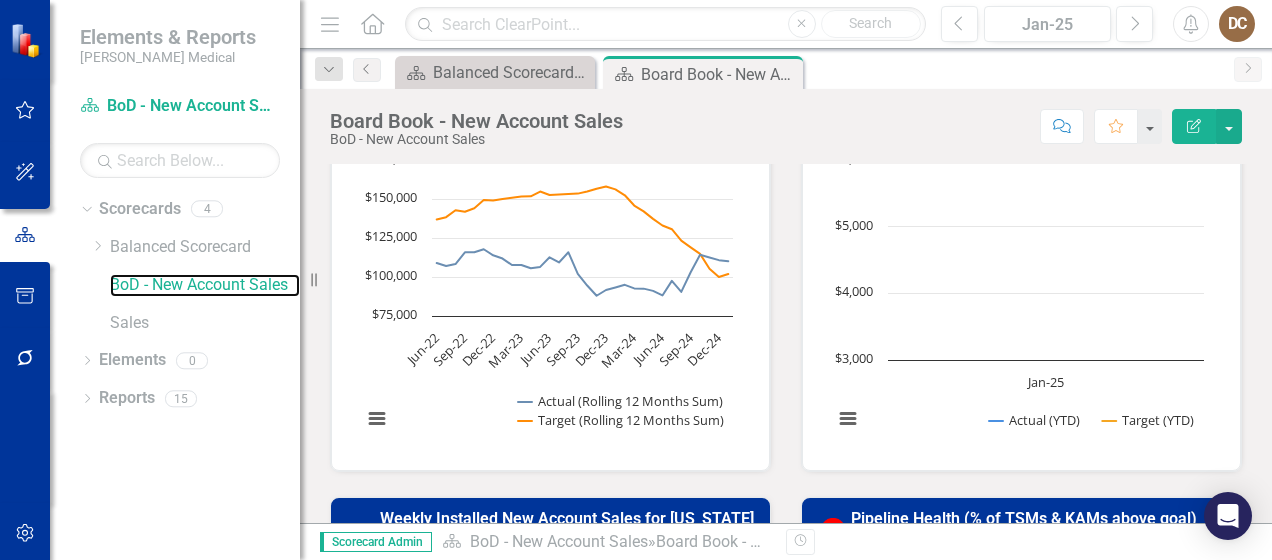 scroll, scrollTop: 0, scrollLeft: 0, axis: both 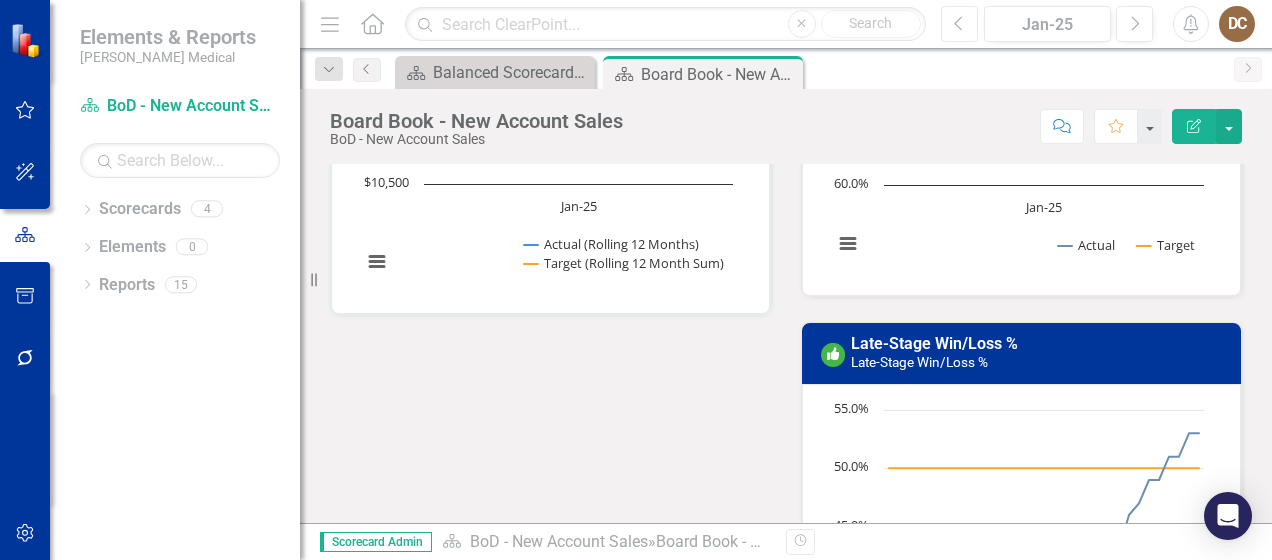 click on "Previous" at bounding box center (959, 24) 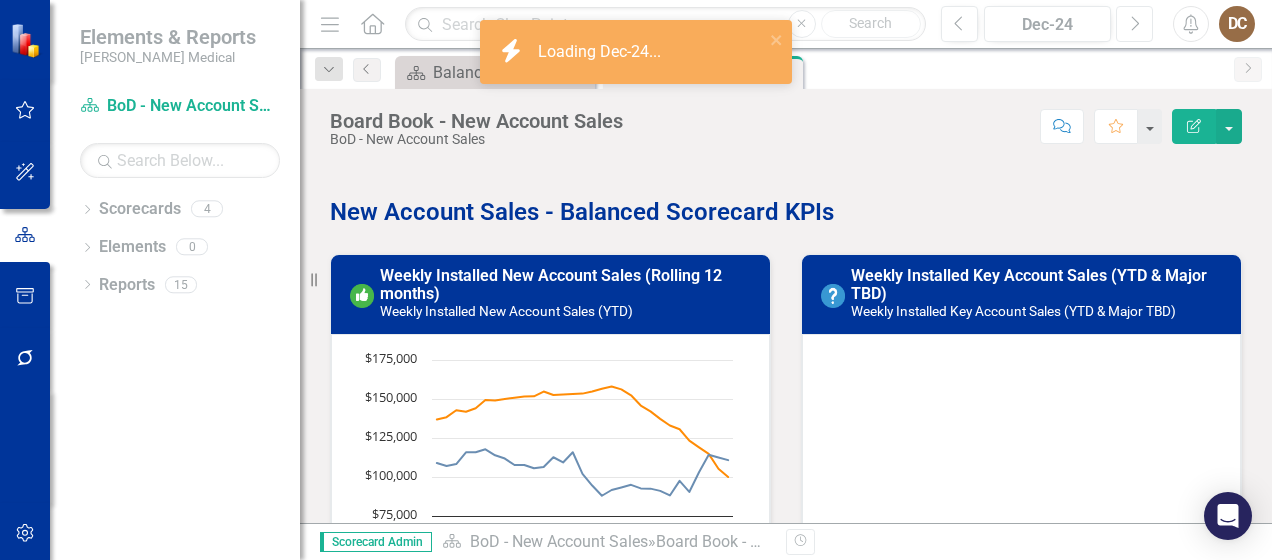 click on "Next" at bounding box center (1134, 24) 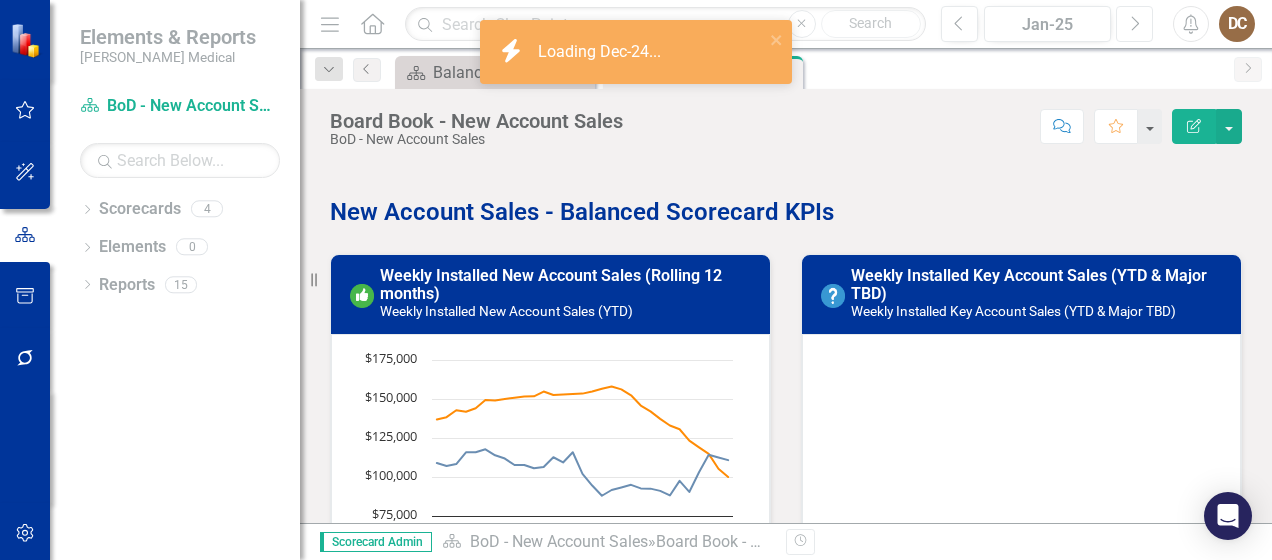 click on "Next" 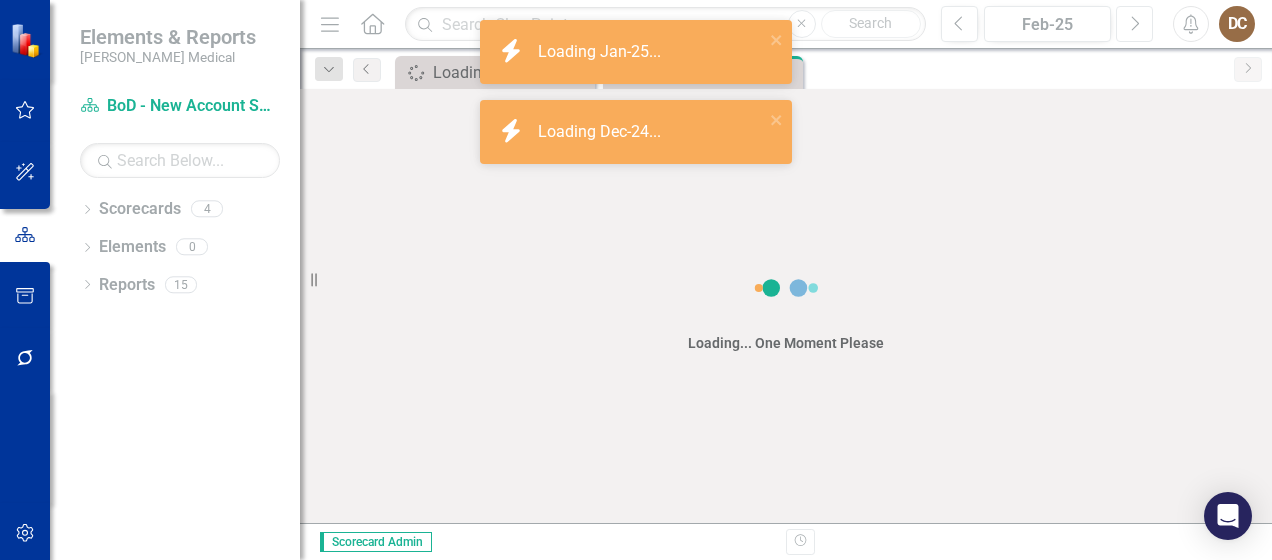click on "Next" 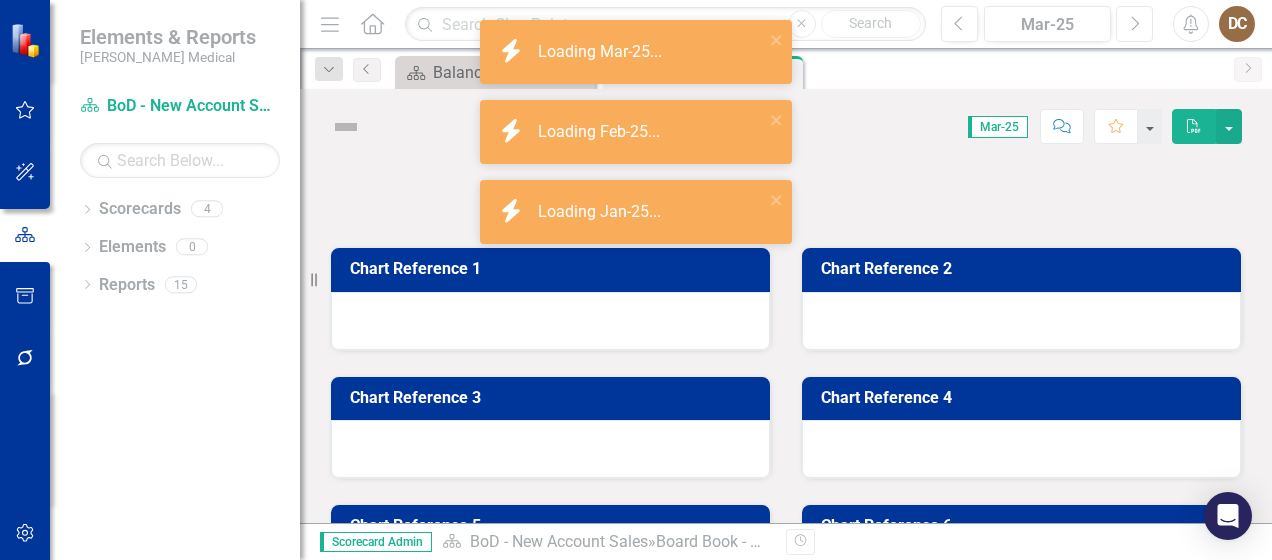 click on "Next" 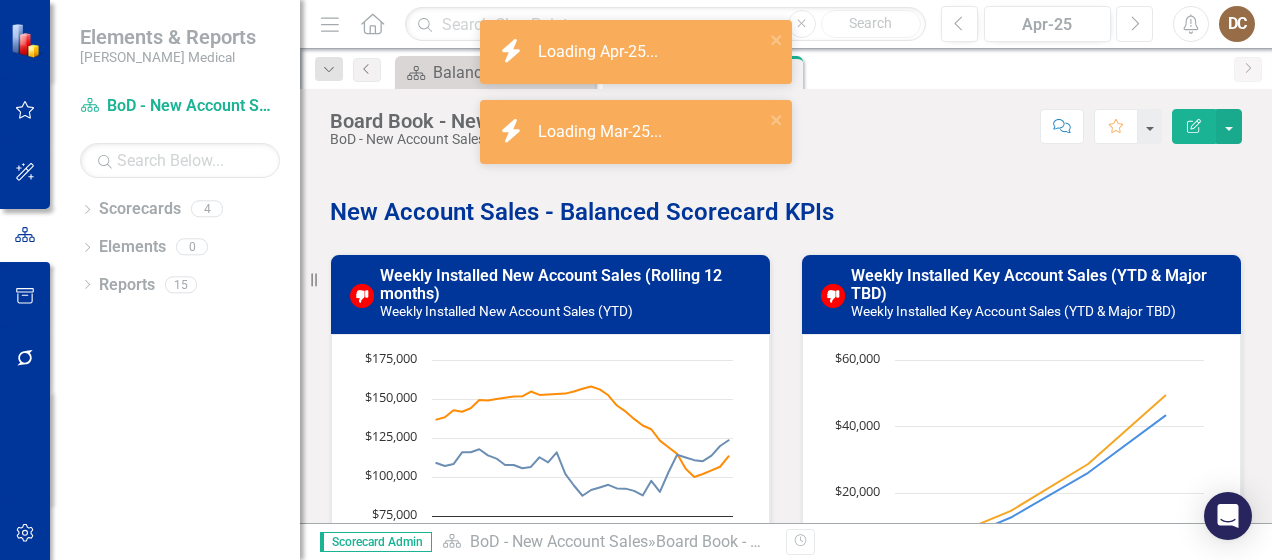 click on "Next" 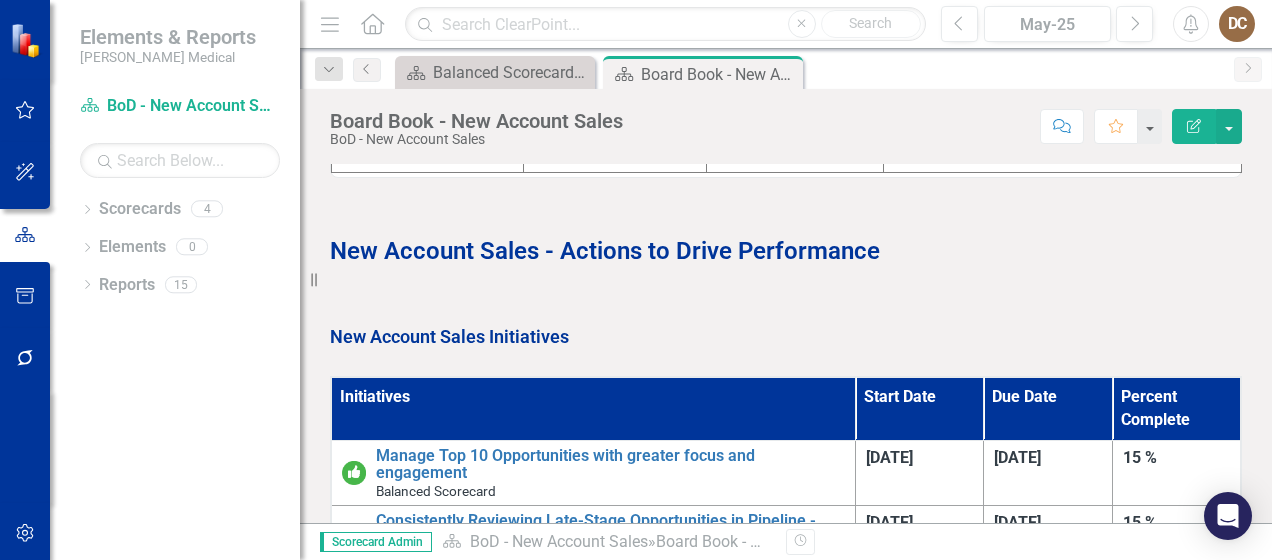 scroll, scrollTop: 3100, scrollLeft: 0, axis: vertical 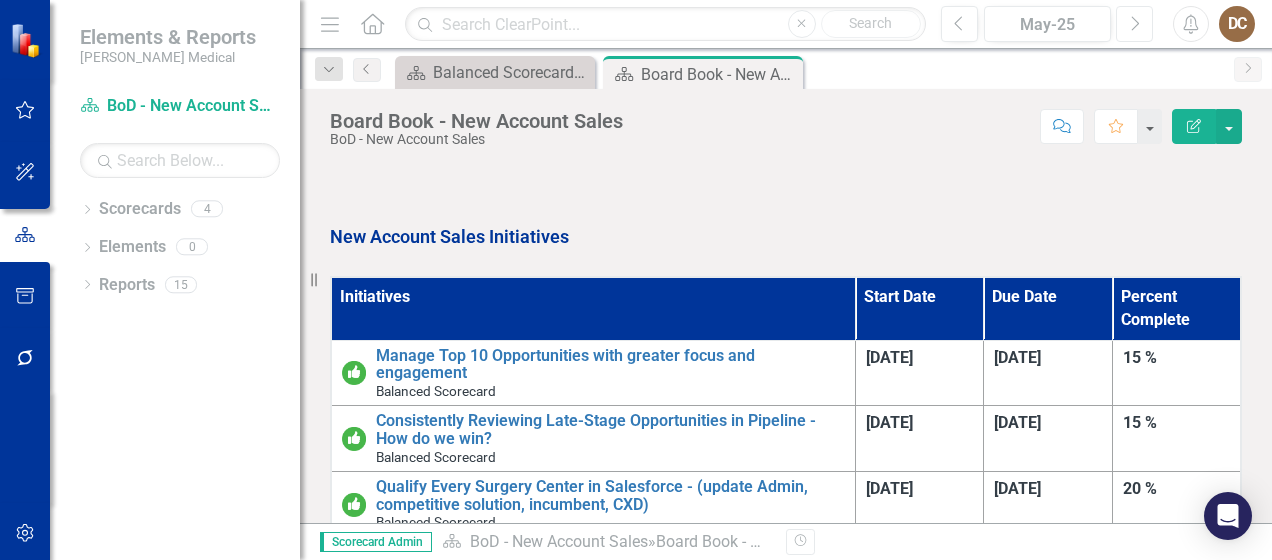 click on "Next" 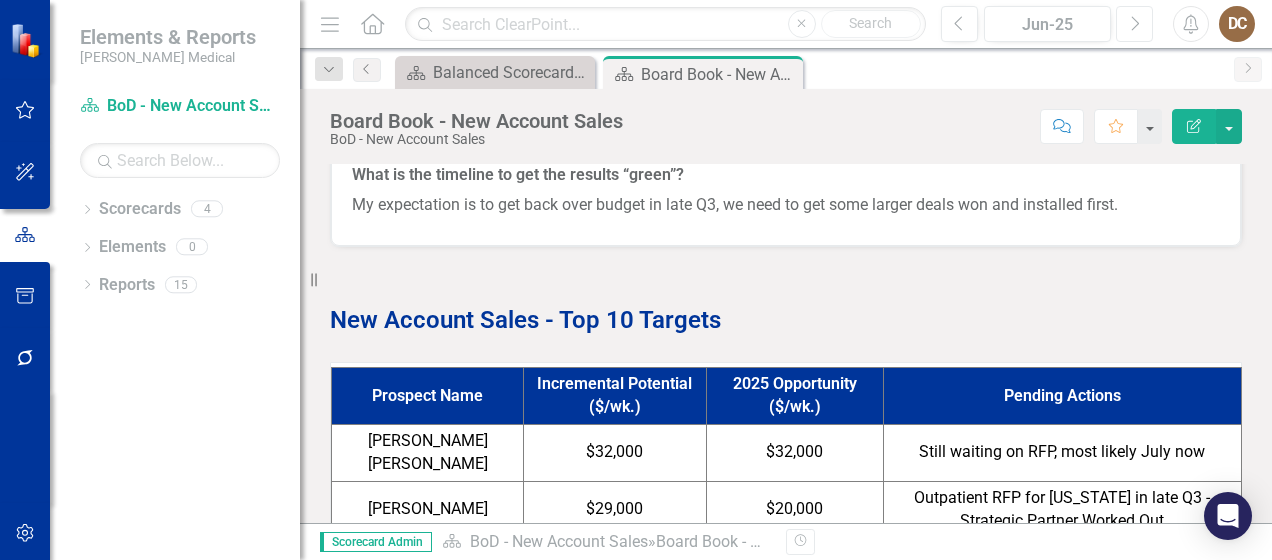 scroll, scrollTop: 2200, scrollLeft: 0, axis: vertical 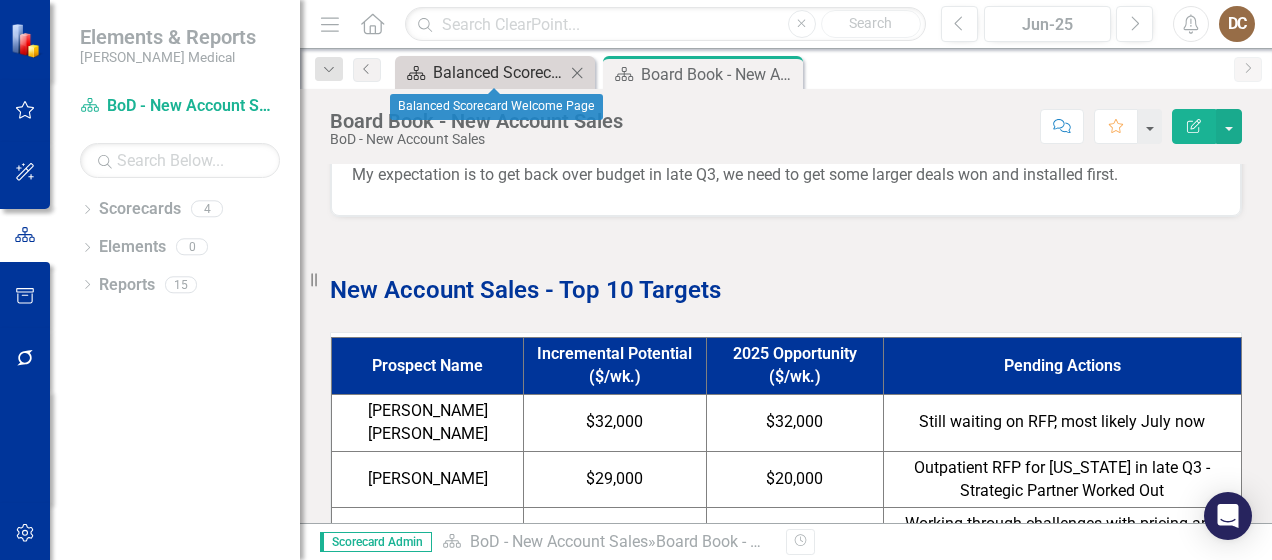click on "Balanced Scorecard Welcome Page" at bounding box center [499, 72] 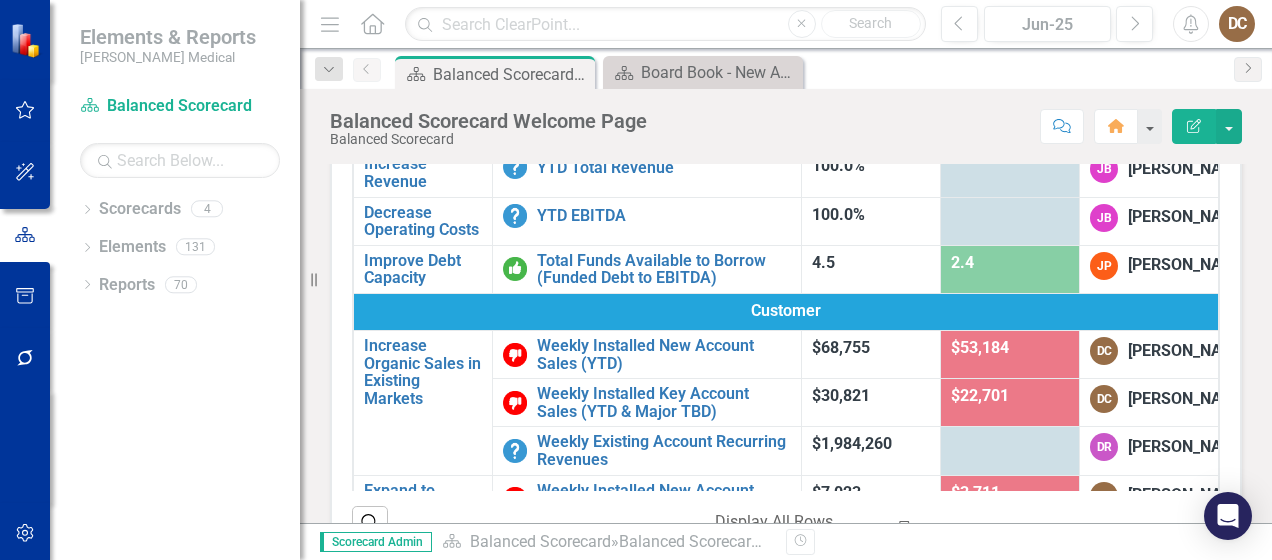 scroll, scrollTop: 200, scrollLeft: 0, axis: vertical 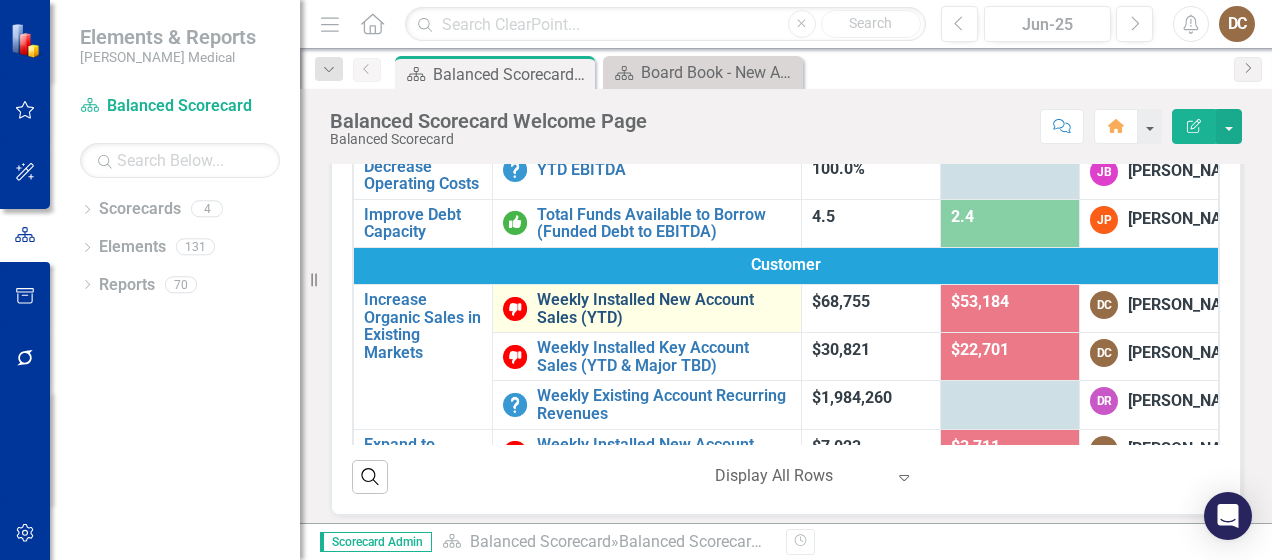 click on "Weekly Installed New Account Sales (YTD)" at bounding box center [664, 308] 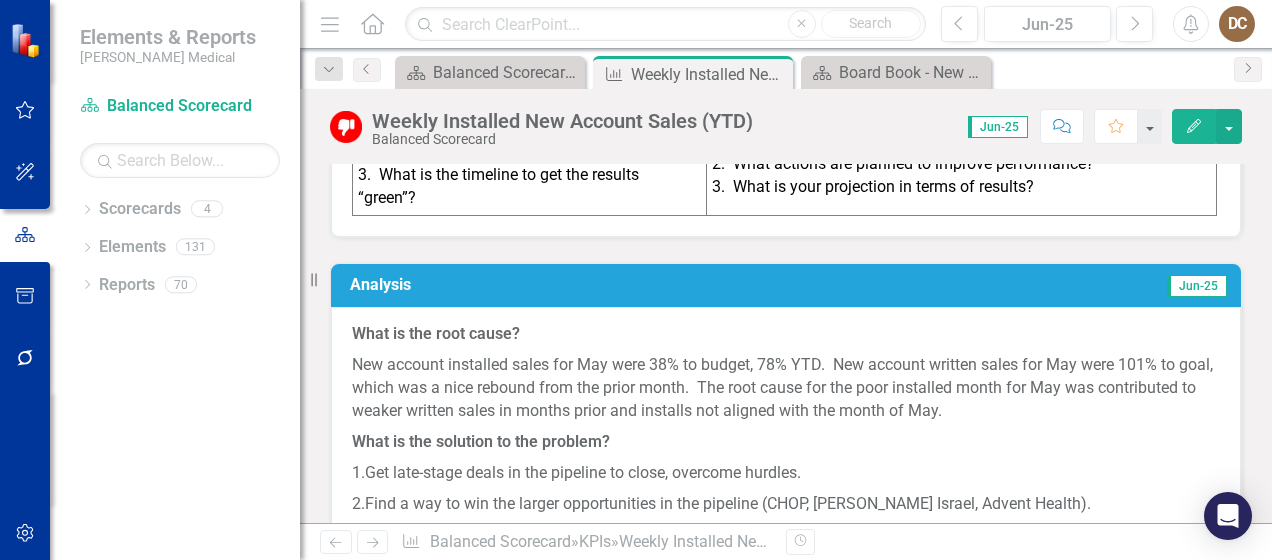 scroll, scrollTop: 700, scrollLeft: 0, axis: vertical 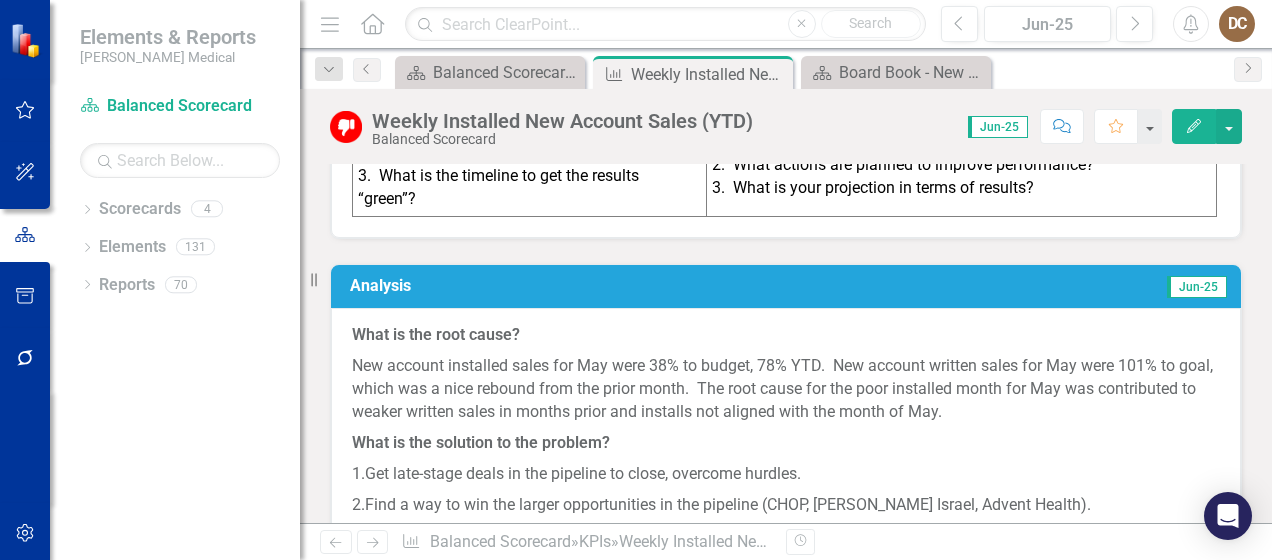 click on "New account installed sales for May were 38% to budget, 78% YTD.  New account written sales for May were 101% to goal, which was a nice rebound from the prior month.  The root cause for the poor installed month for May was contributed to weaker written sales in months prior and installs not aligned with the month of May." at bounding box center [786, 389] 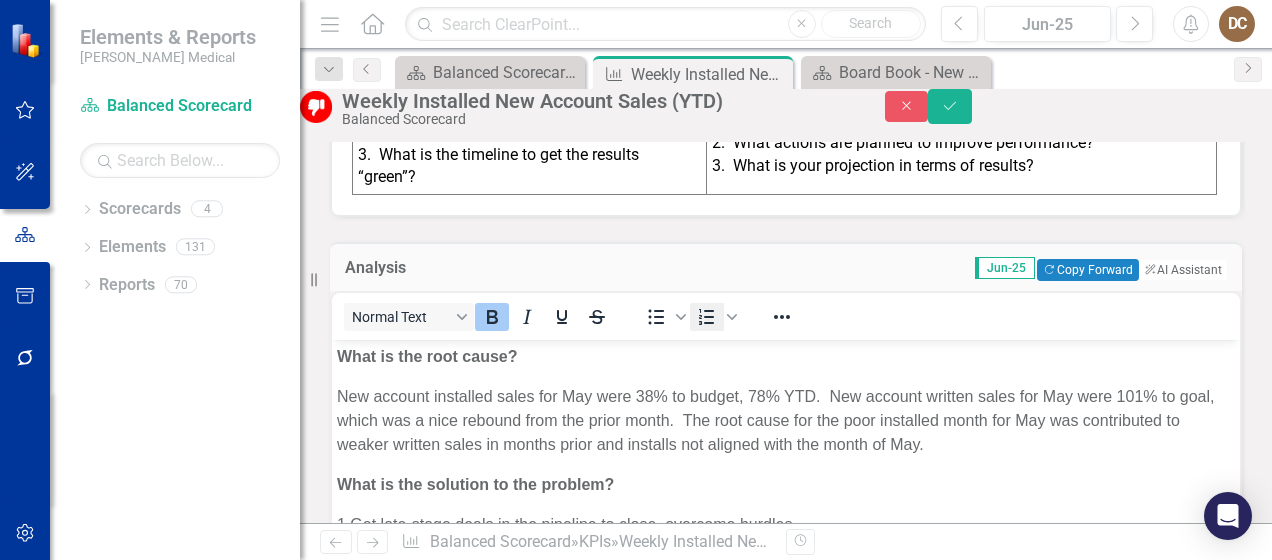 scroll, scrollTop: 0, scrollLeft: 0, axis: both 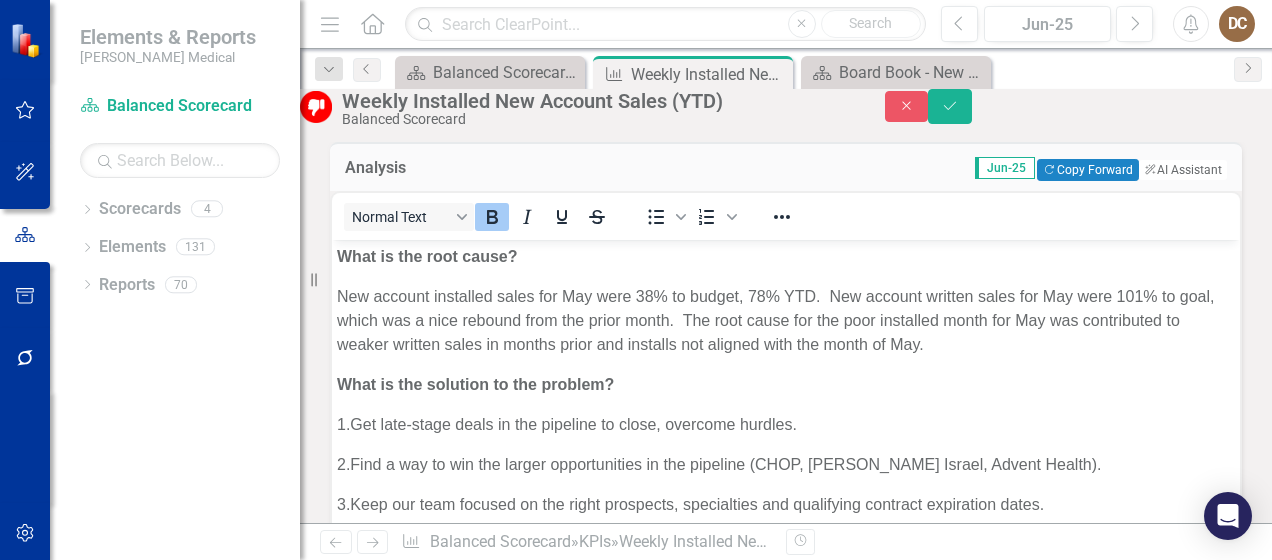 click on "New account installed sales for May were 38% to budget, 78% YTD.  New account written sales for May were 101% to goal, which was a nice rebound from the prior month.  The root cause for the poor installed month for May was contributed to weaker written sales in months prior and installs not aligned with the month of May." at bounding box center (786, 320) 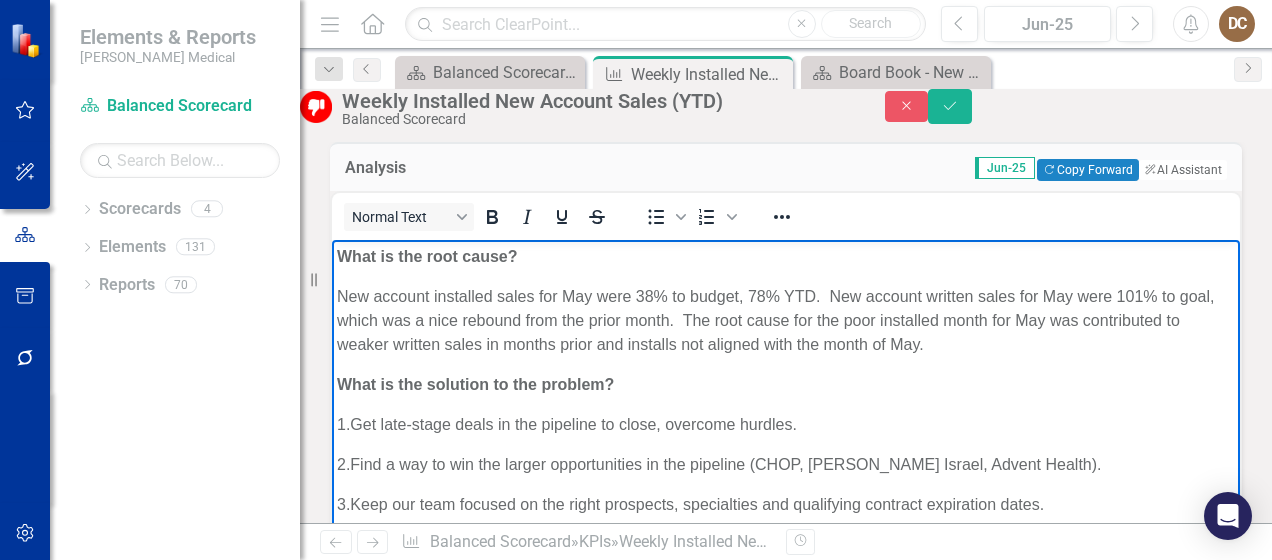 type 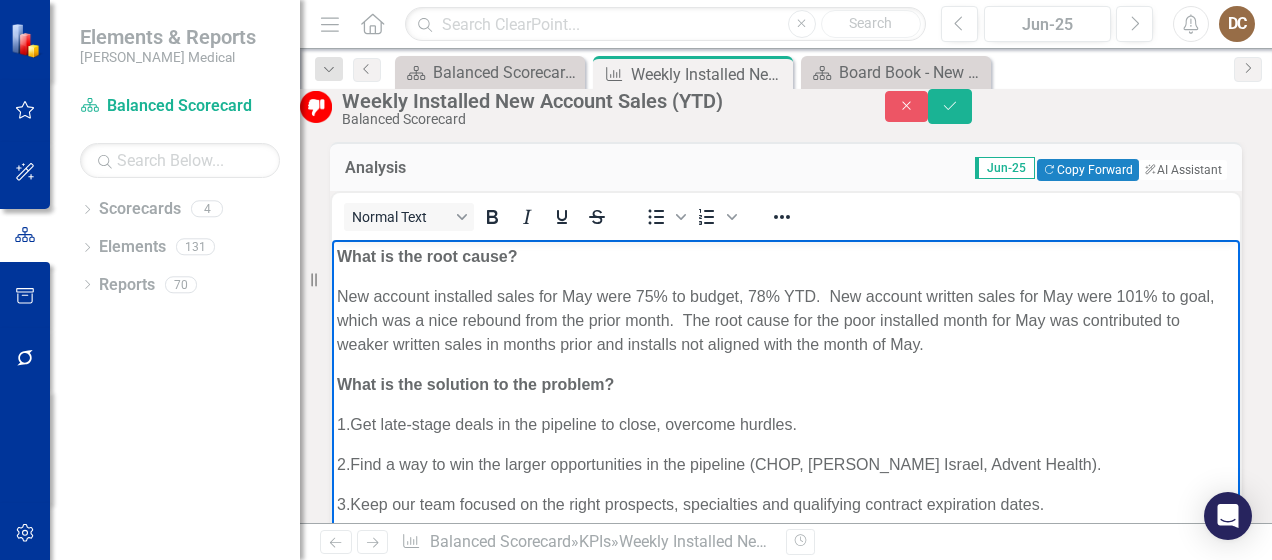click on "New account installed sales for May were 75% to budget, 78% YTD.  New account written sales for May were 101% to goal, which was a nice rebound from the prior month.  The root cause for the poor installed month for May was contributed to weaker written sales in months prior and installs not aligned with the month of May." at bounding box center [786, 320] 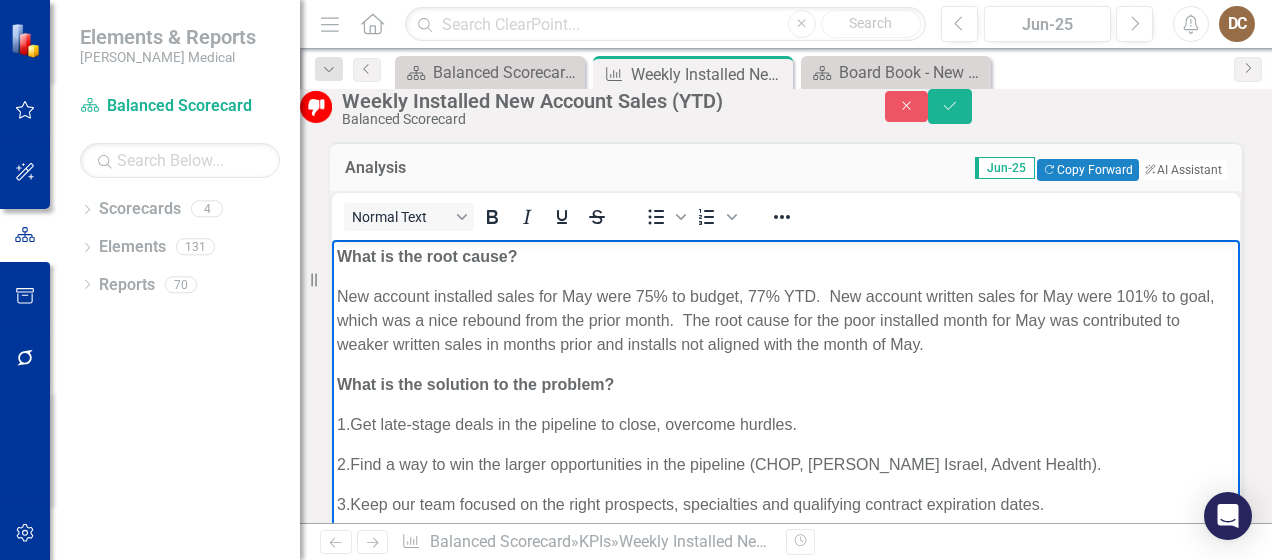 click on "New account installed sales for May were 75% to budget, 77% YTD.  New account written sales for May were 101% to goal, which was a nice rebound from the prior month.  The root cause for the poor installed month for May was contributed to weaker written sales in months prior and installs not aligned with the month of May." at bounding box center [786, 320] 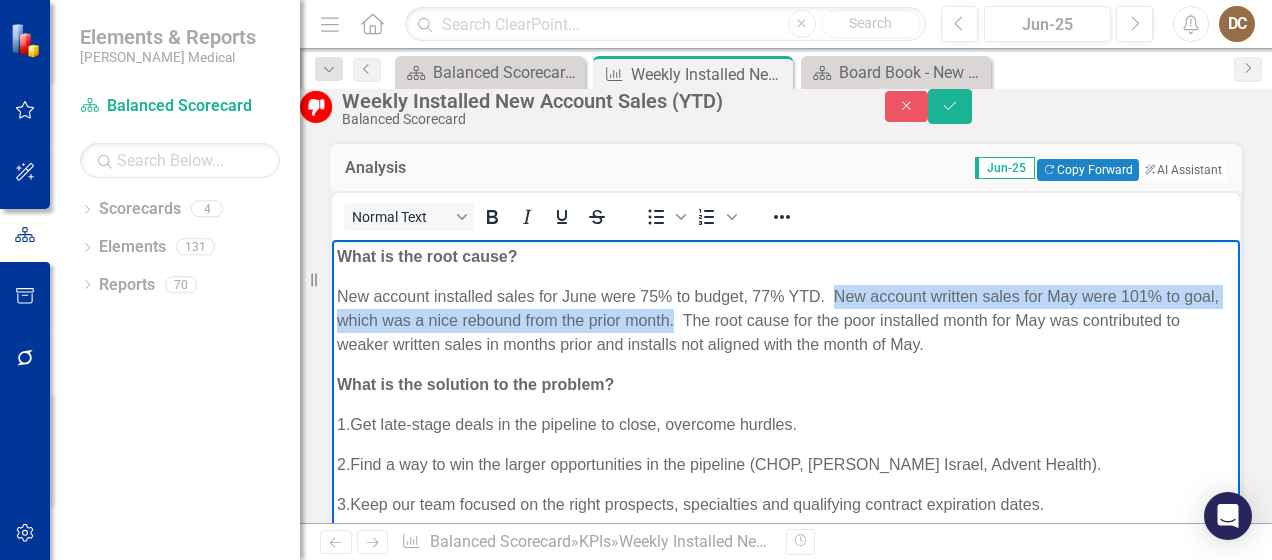 drag, startPoint x: 832, startPoint y: 295, endPoint x: 730, endPoint y: 318, distance: 104.56099 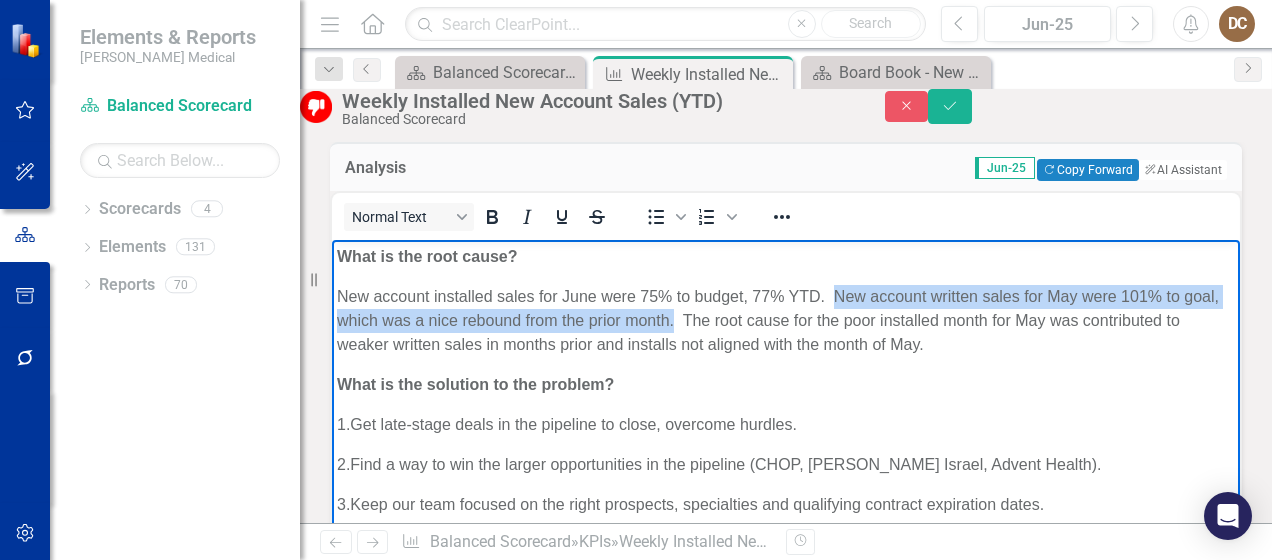 click on "New account installed sales for June were 75% to budget, 77% YTD.  New account written sales for May were 101% to goal, which was a nice rebound from the prior month.  The root cause for the poor installed month for May was contributed to weaker written sales in months prior and installs not aligned with the month of May." at bounding box center (786, 320) 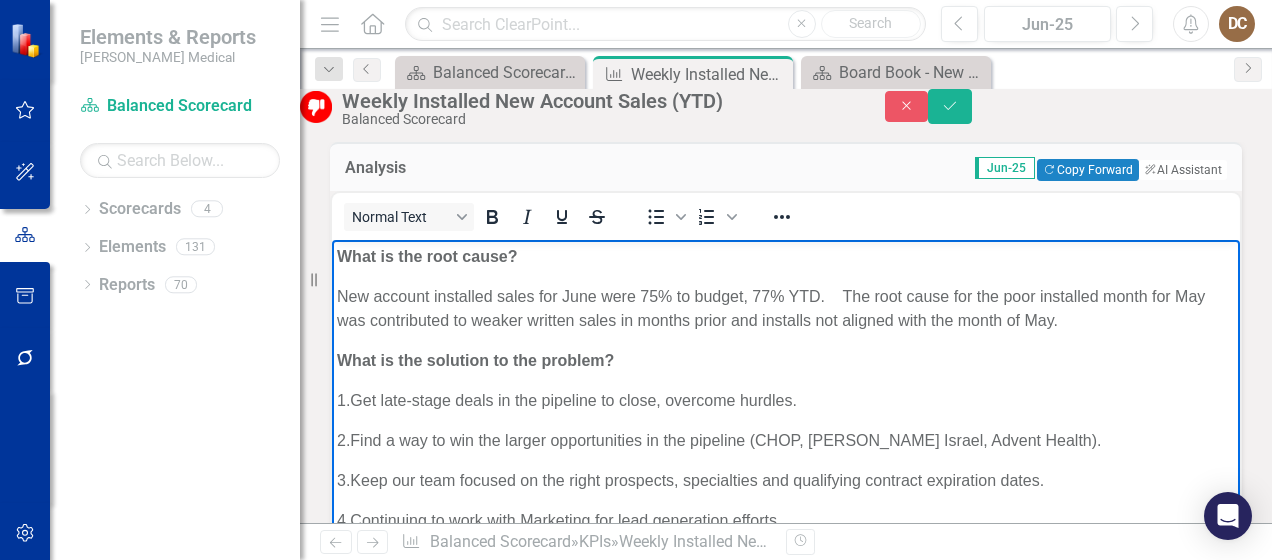 click on "New account installed sales for June were 75% to budget, 77% YTD.    The root cause for the poor installed month for May was contributed to weaker written sales in months prior and installs not aligned with the month of May." at bounding box center (786, 308) 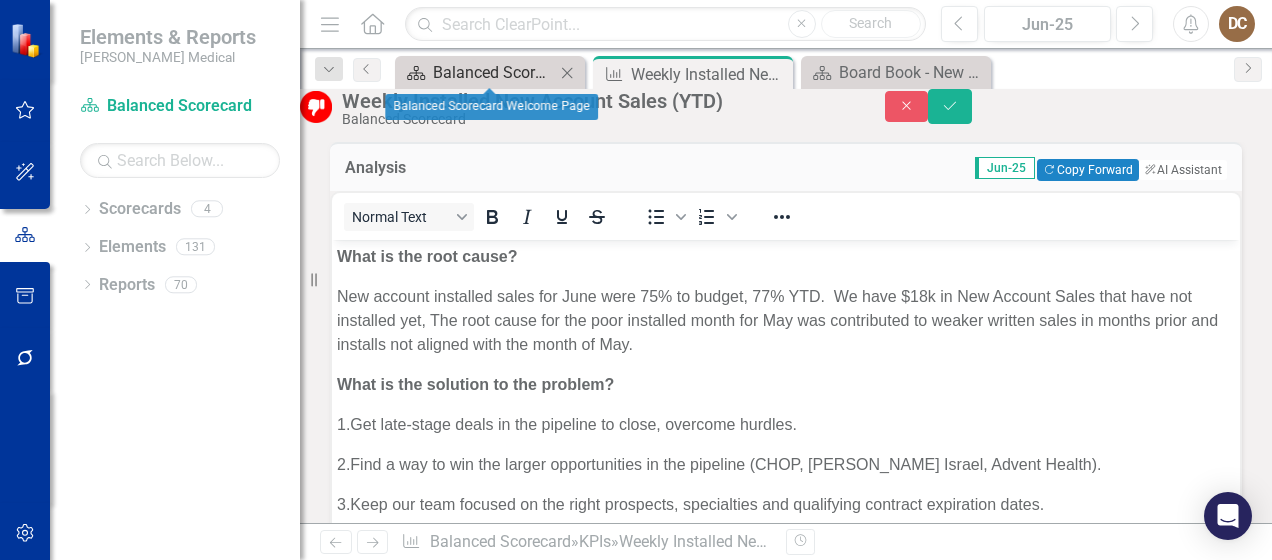 click on "Balanced Scorecard Welcome Page" at bounding box center [494, 72] 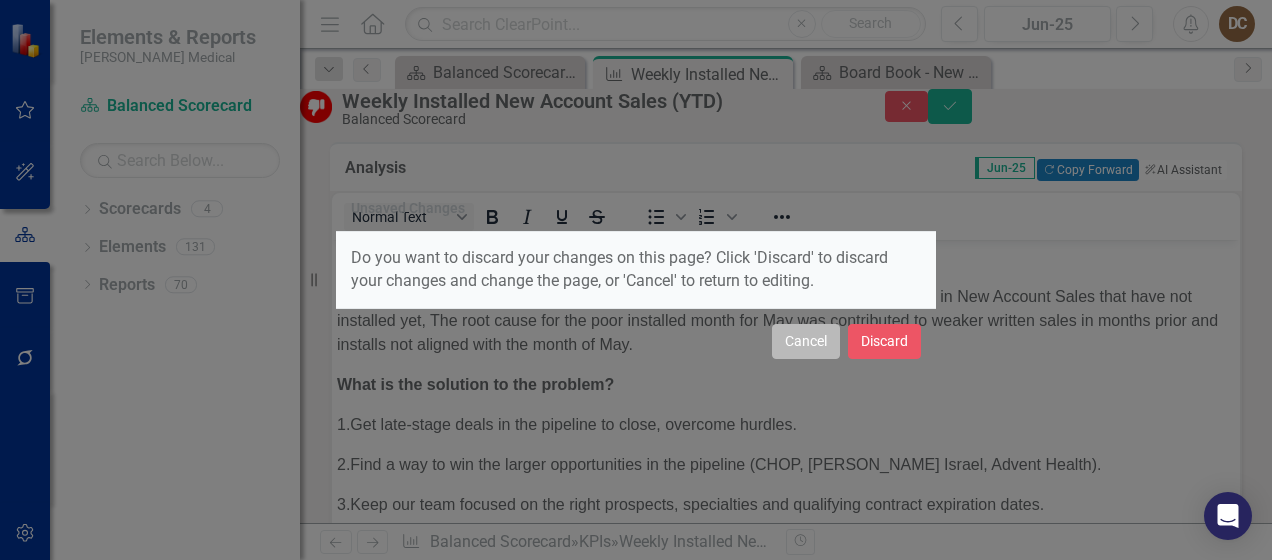 click on "Cancel" at bounding box center (806, 341) 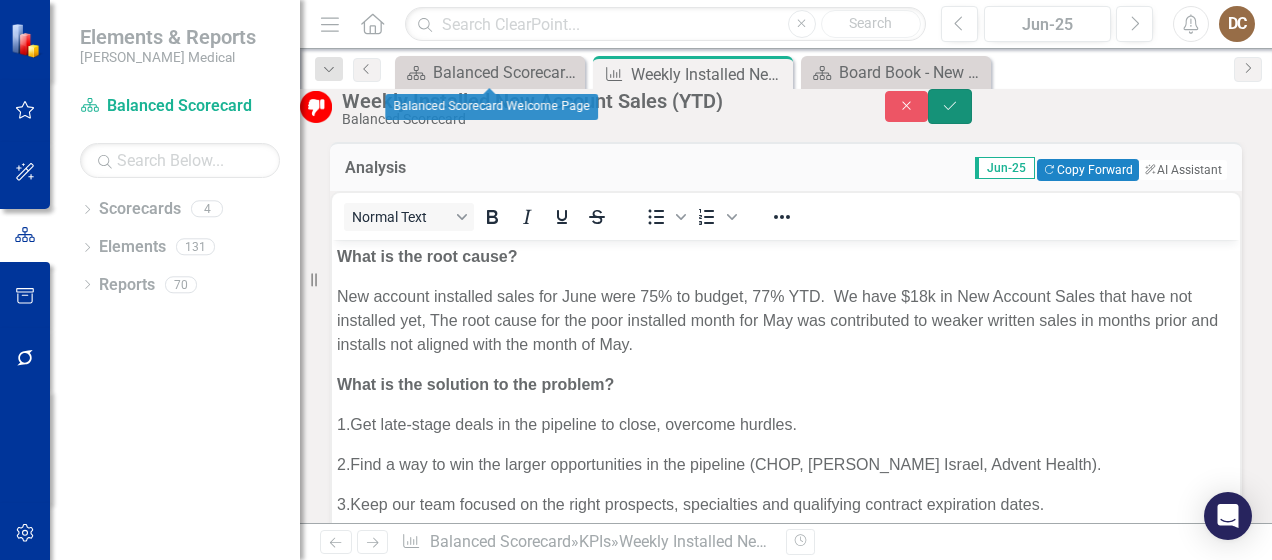 drag, startPoint x: 1226, startPoint y: 114, endPoint x: 872, endPoint y: 55, distance: 358.883 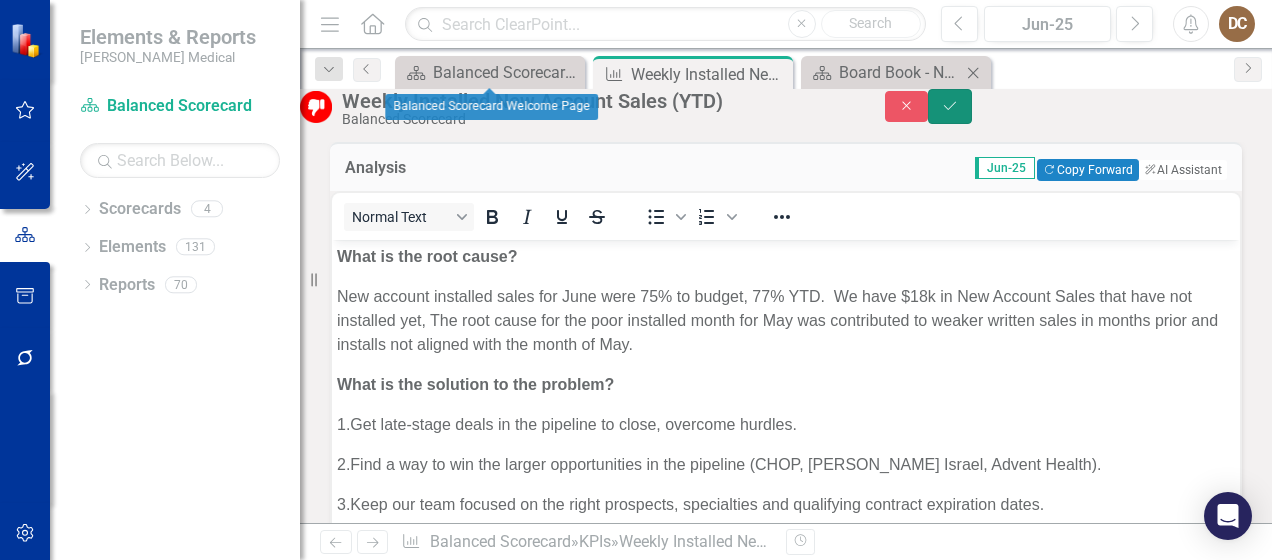 click on "Save" 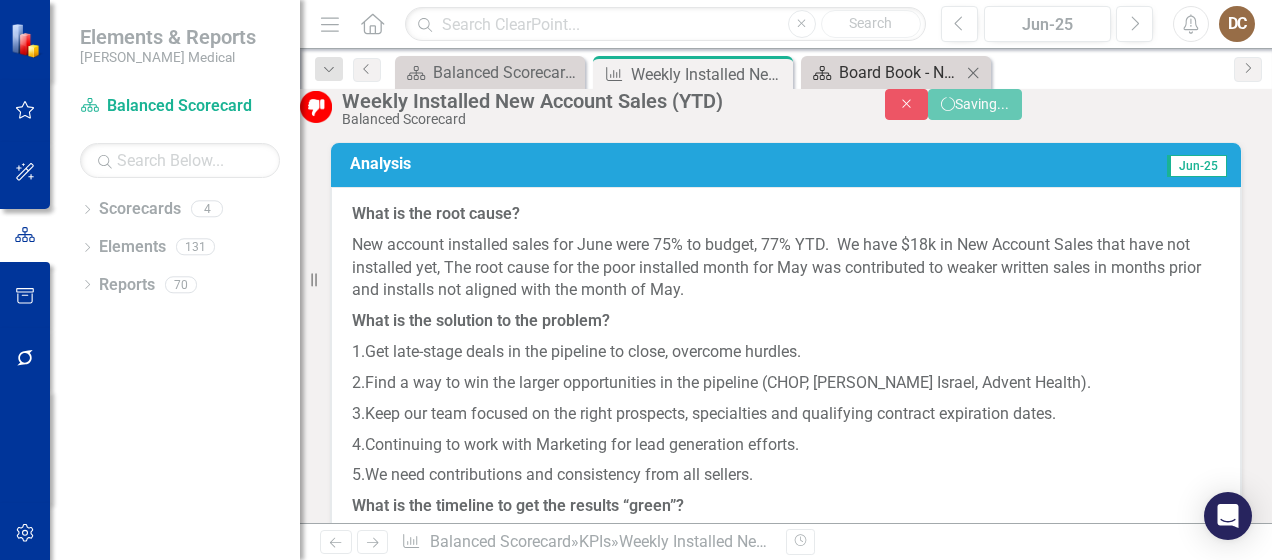 click on "Board Book - New Account Sales" at bounding box center [900, 72] 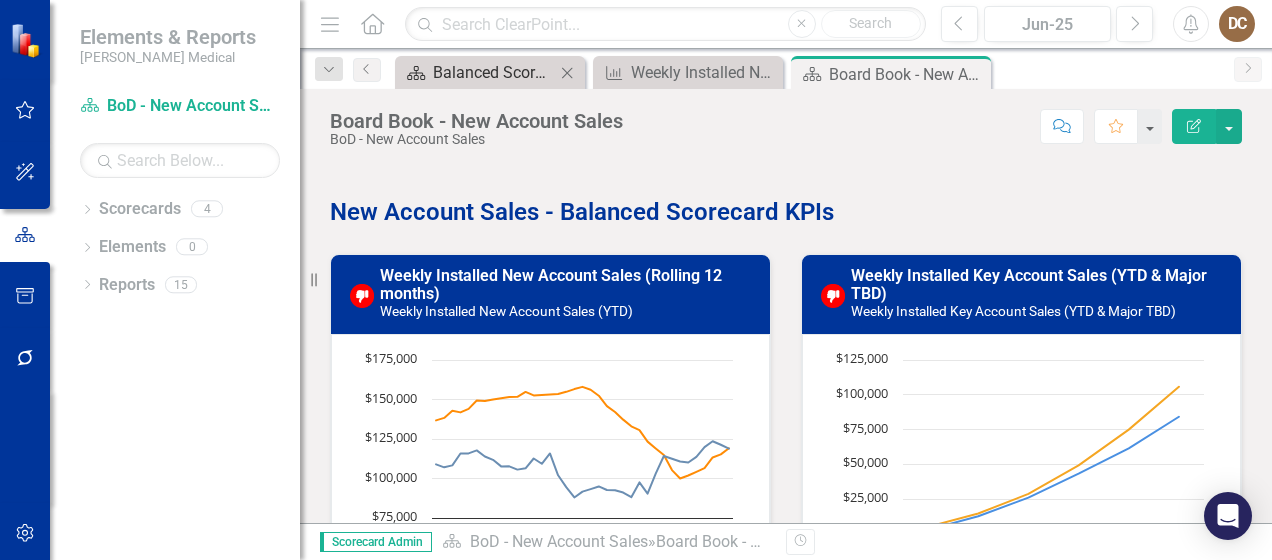 click on "Balanced Scorecard Welcome Page" at bounding box center [494, 72] 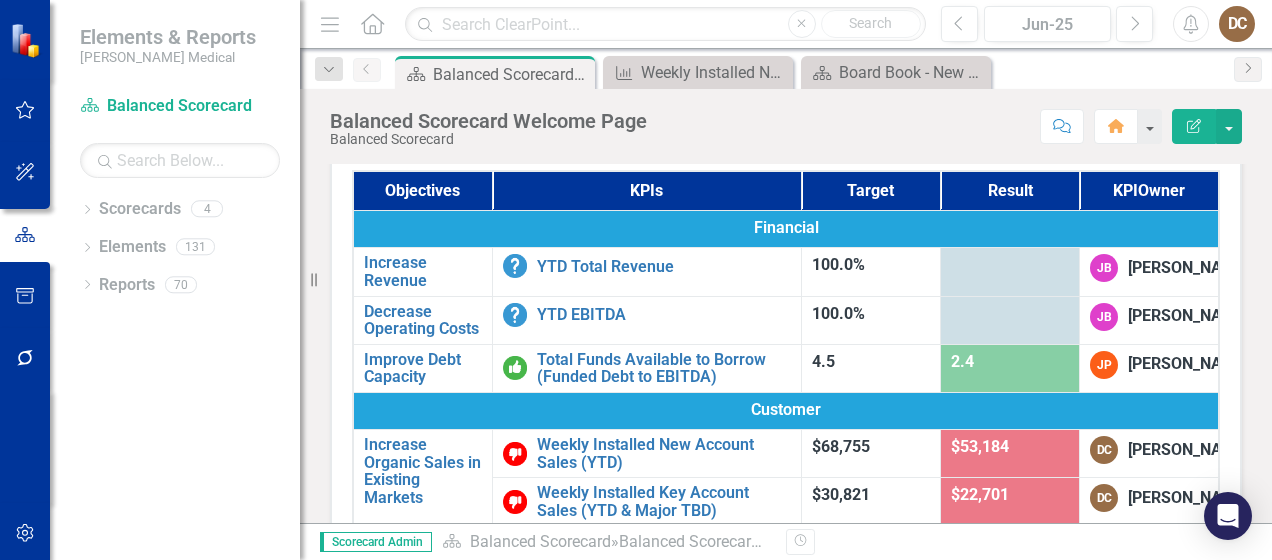 scroll, scrollTop: 200, scrollLeft: 0, axis: vertical 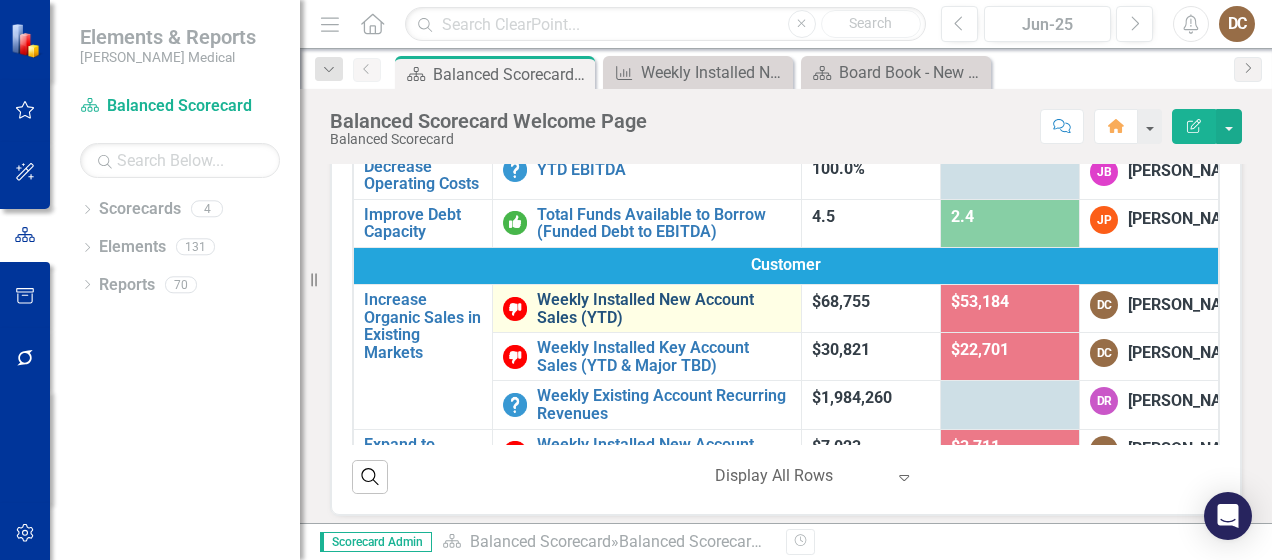 click on "Weekly Installed New Account Sales (YTD)" at bounding box center (664, 308) 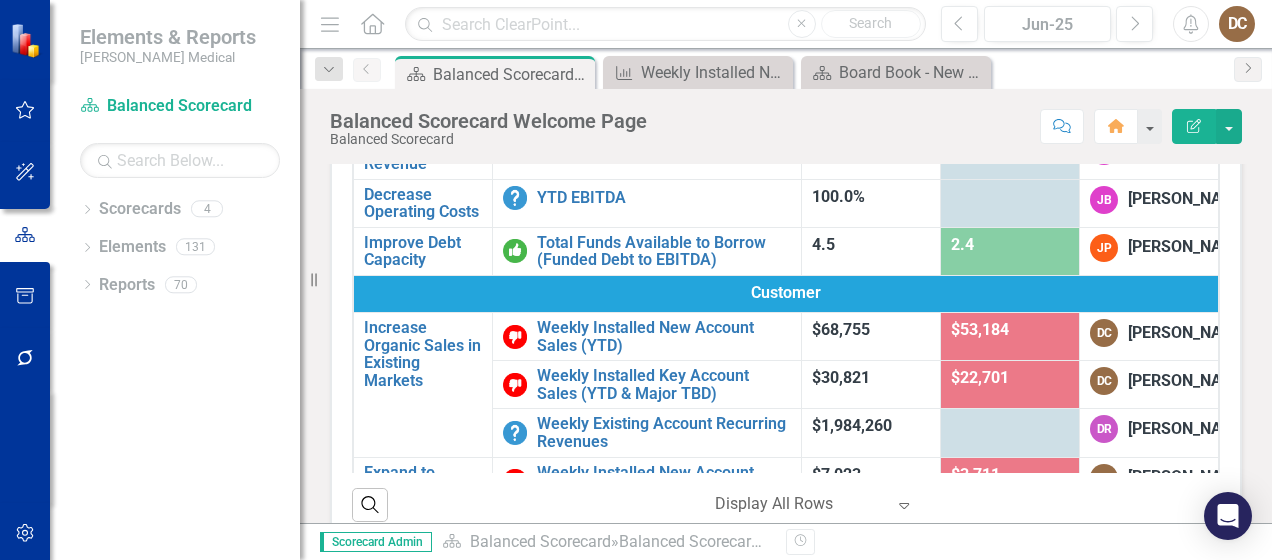 scroll, scrollTop: 200, scrollLeft: 0, axis: vertical 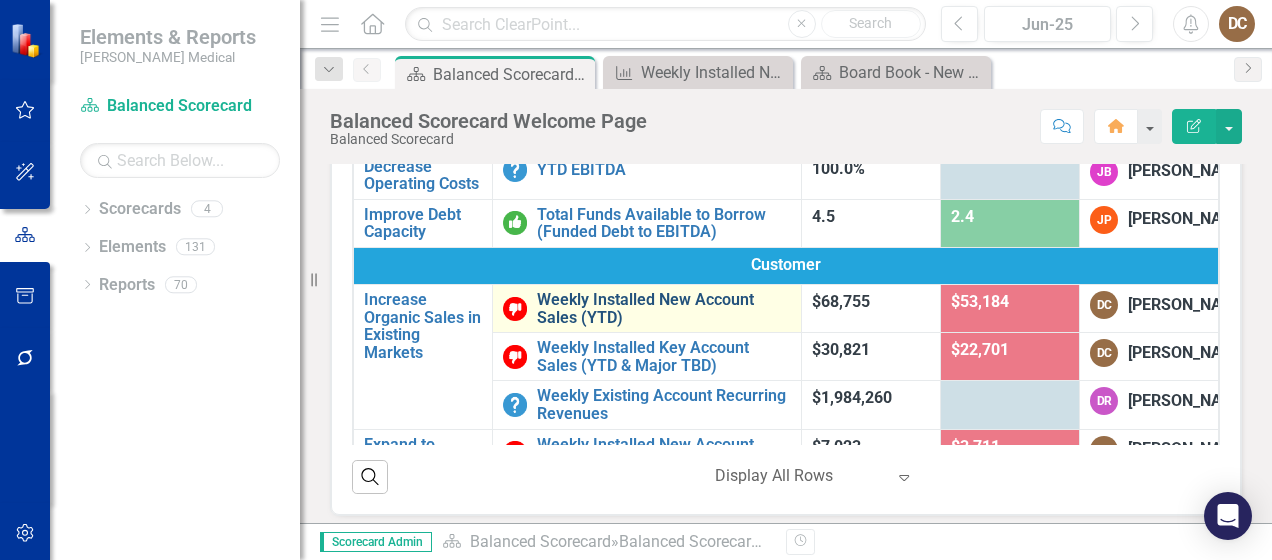 click on "Weekly Installed New Account Sales (YTD)" at bounding box center [664, 308] 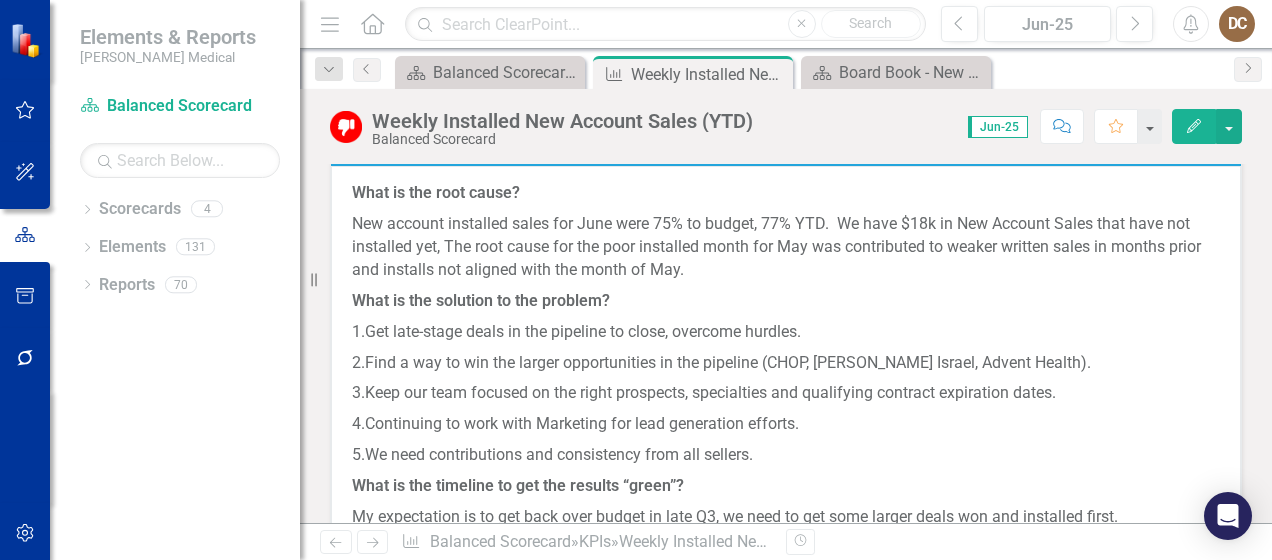 scroll, scrollTop: 800, scrollLeft: 0, axis: vertical 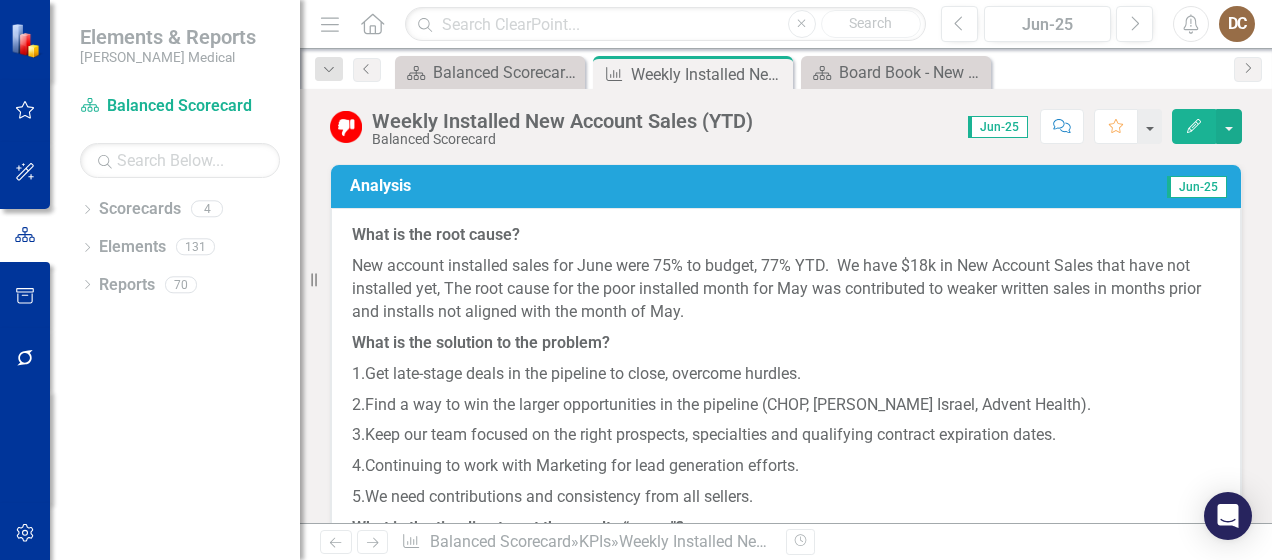 click on "New account installed sales for June were 75% to budget, 77% YTD.  We have $18k in New Account Sales that have not installed yet, The root cause for the poor installed month for May was contributed to weaker written sales in months prior and installs not aligned with the month of May." at bounding box center (786, 289) 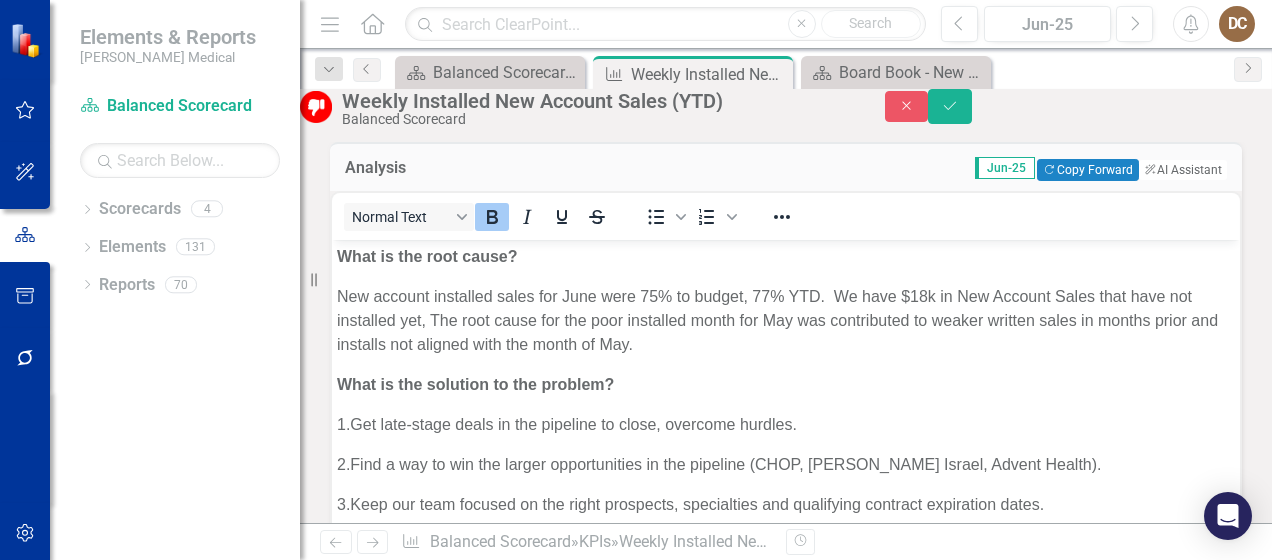 scroll, scrollTop: 0, scrollLeft: 0, axis: both 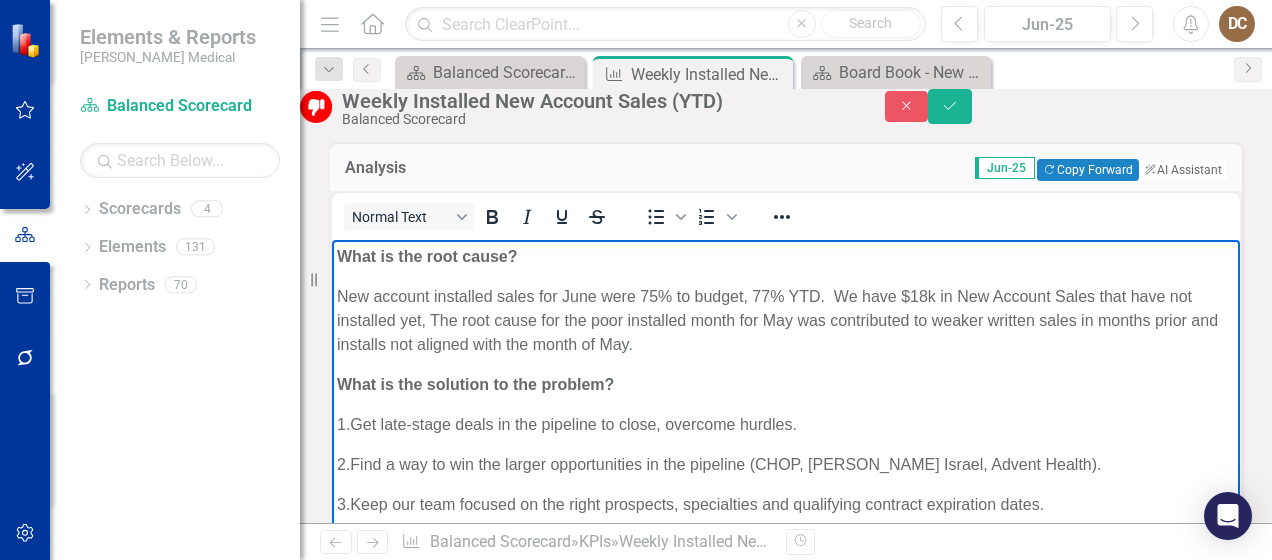 click on "New account installed sales for June were 75% to budget, 77% YTD.  We have $18k in New Account Sales that have not installed yet, The root cause for the poor installed month for May was contributed to weaker written sales in months prior and installs not aligned with the month of May." at bounding box center [786, 320] 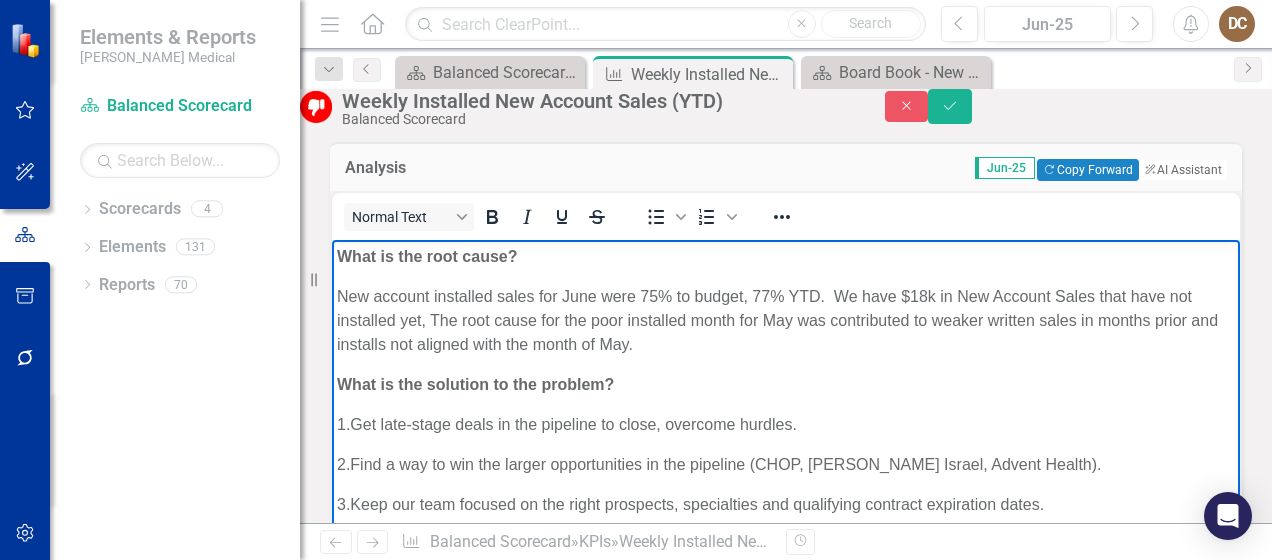 type 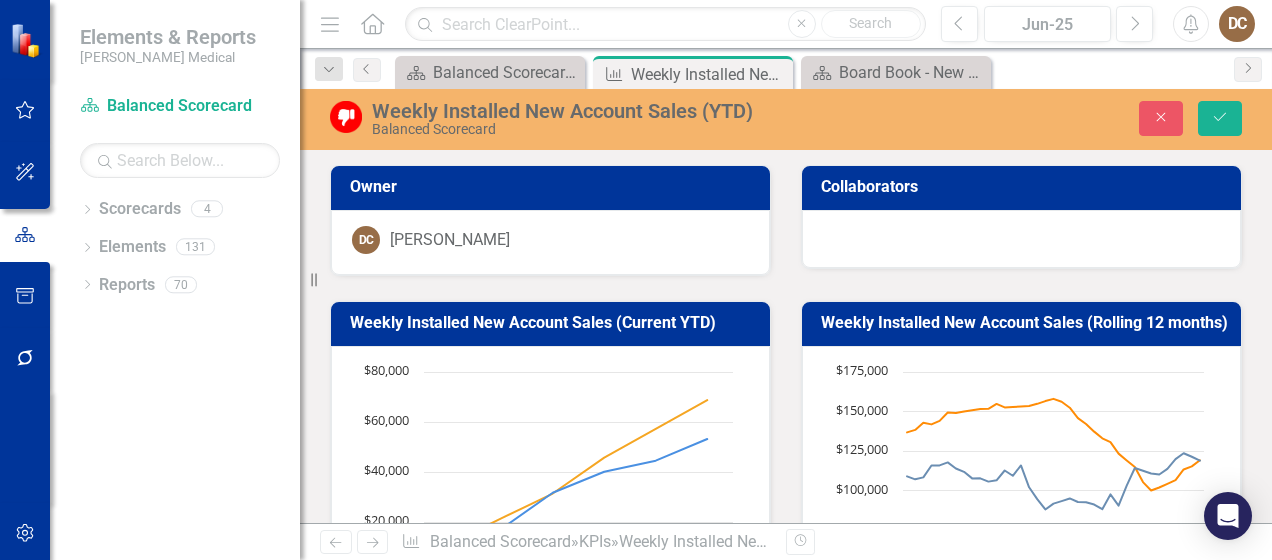 scroll, scrollTop: 0, scrollLeft: 0, axis: both 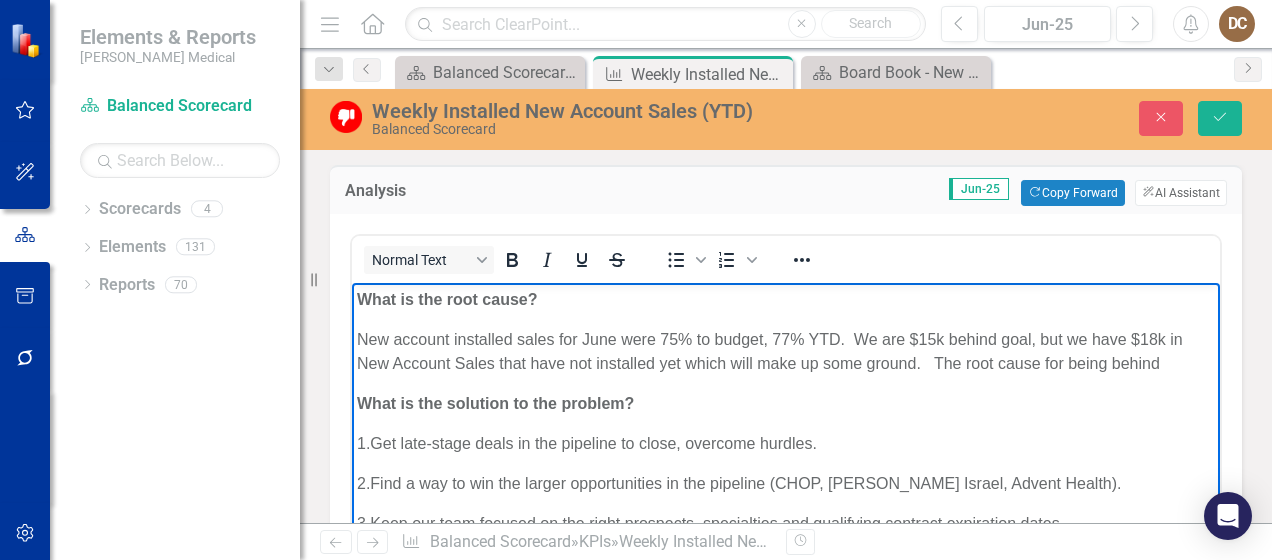 type 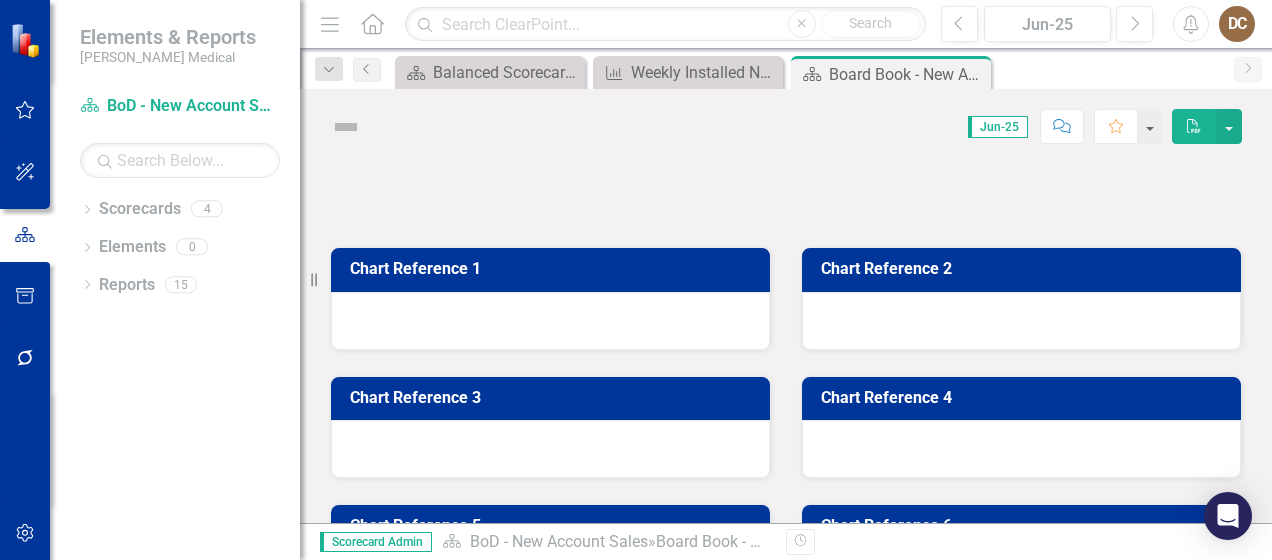 scroll, scrollTop: 0, scrollLeft: 0, axis: both 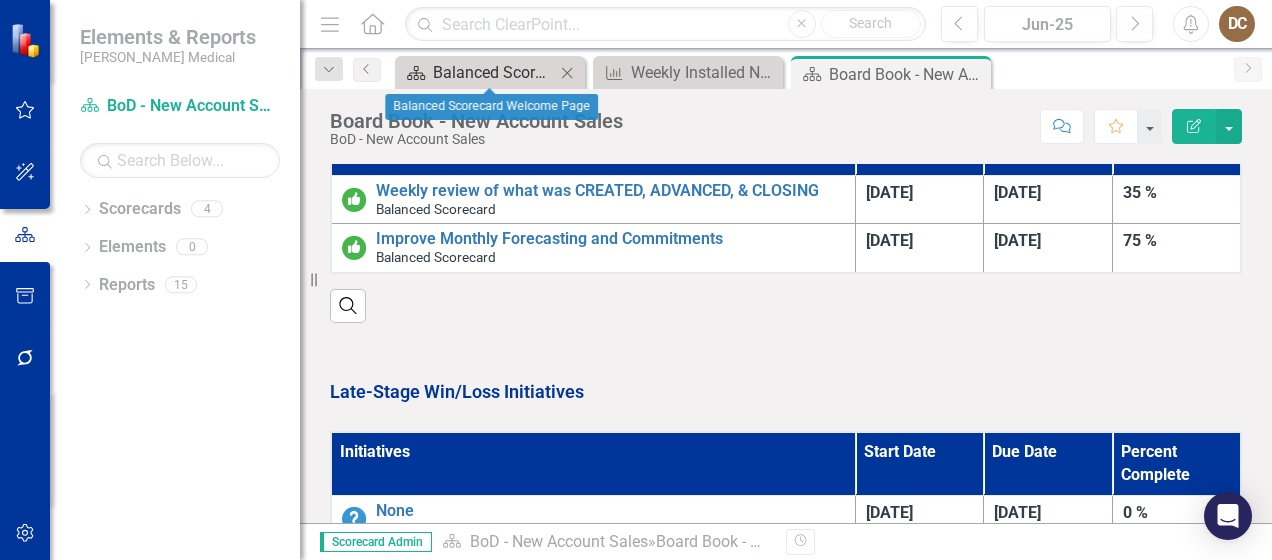click on "Balanced Scorecard Welcome Page" at bounding box center (494, 72) 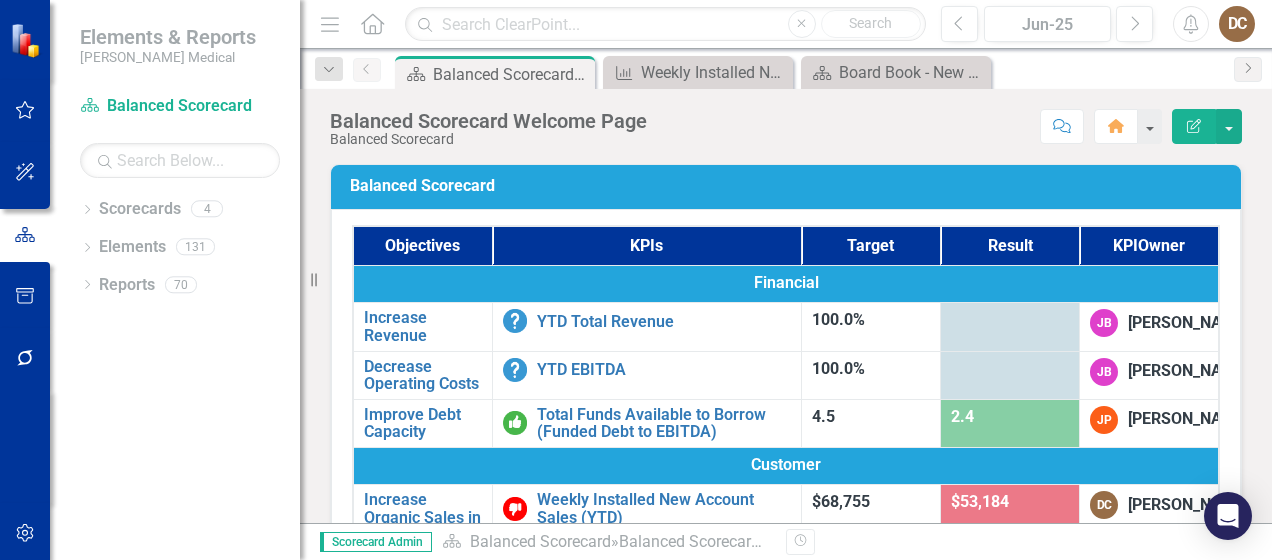 scroll, scrollTop: 300, scrollLeft: 0, axis: vertical 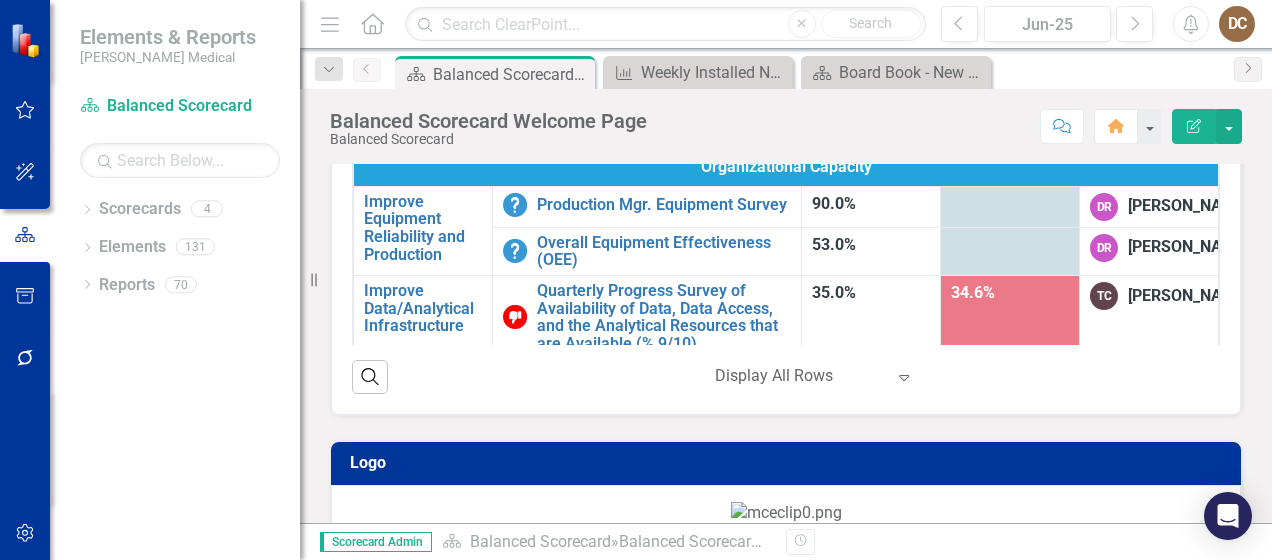 click on "Late-Stage Win/Loss %" at bounding box center (664, -18) 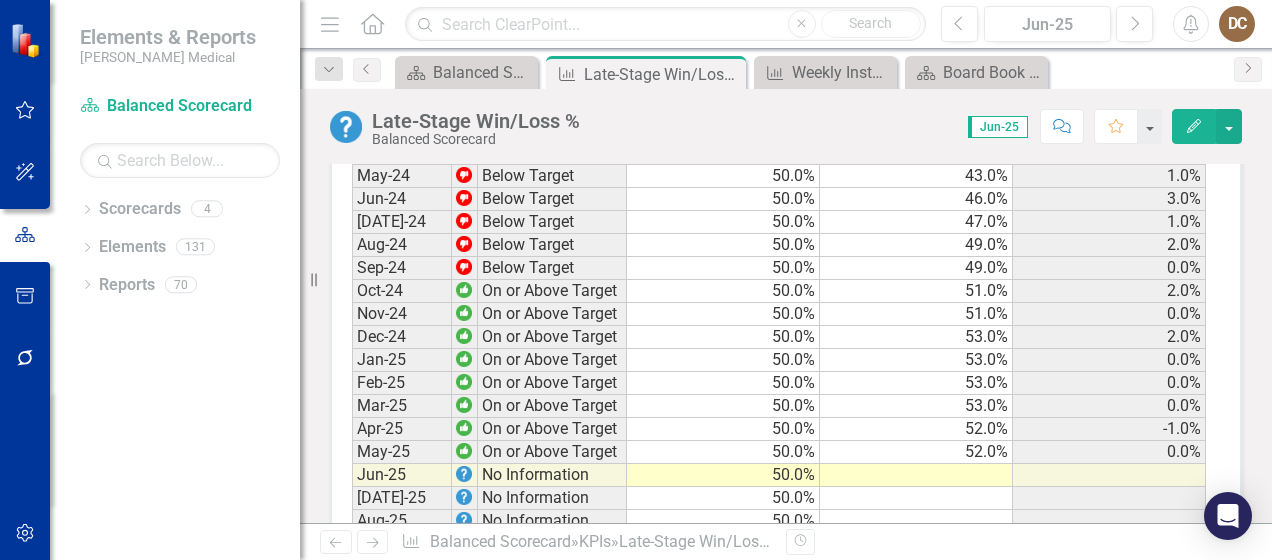scroll, scrollTop: 2097, scrollLeft: 0, axis: vertical 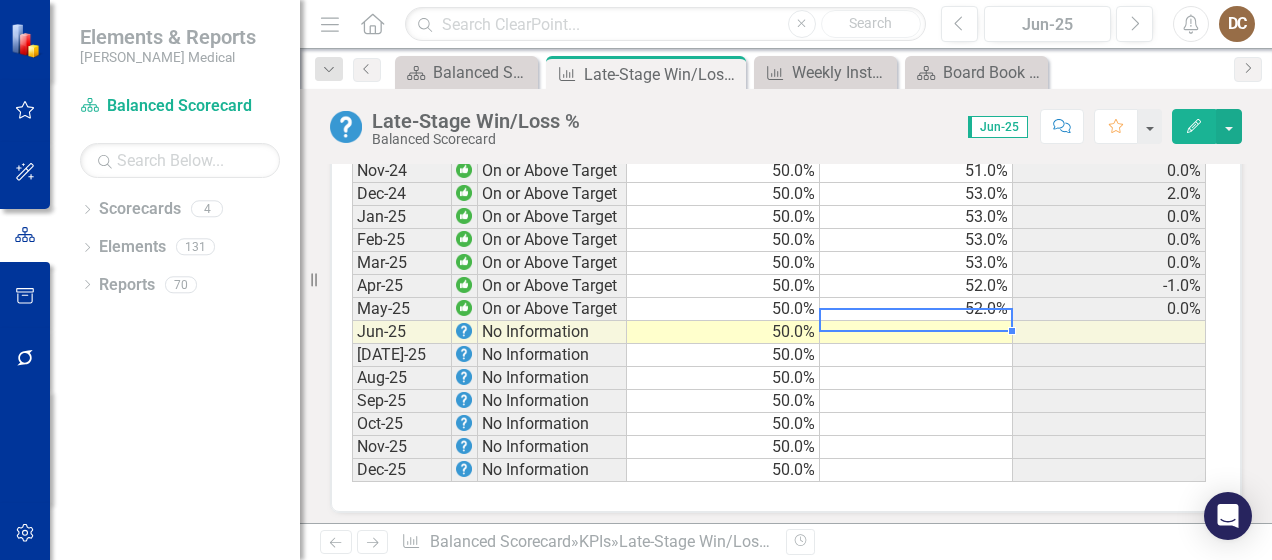 click at bounding box center [916, 332] 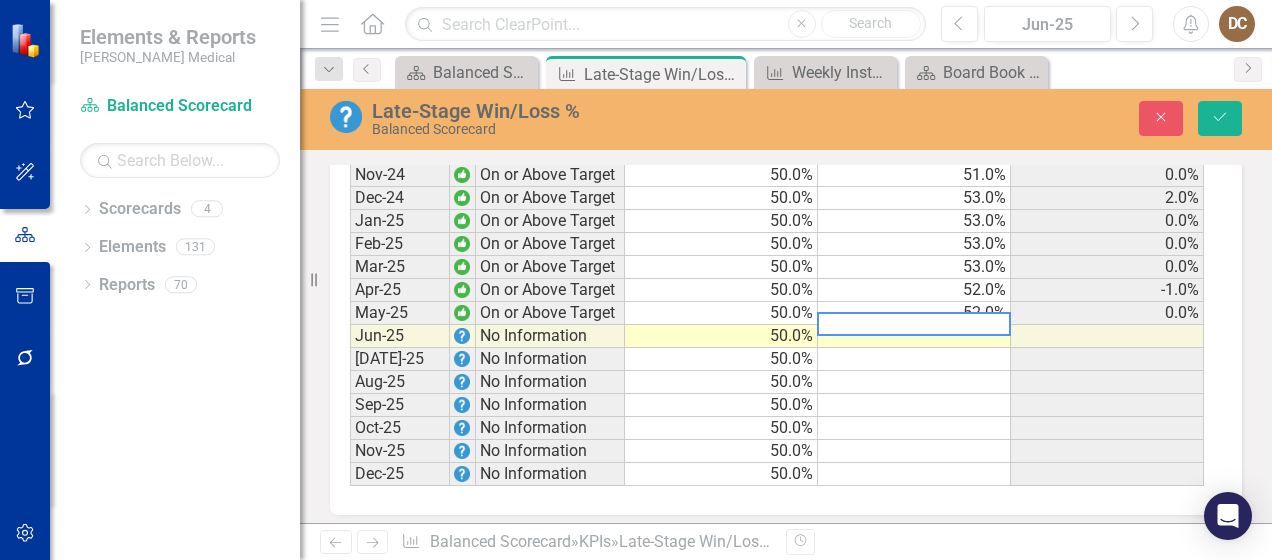 scroll, scrollTop: 2100, scrollLeft: 0, axis: vertical 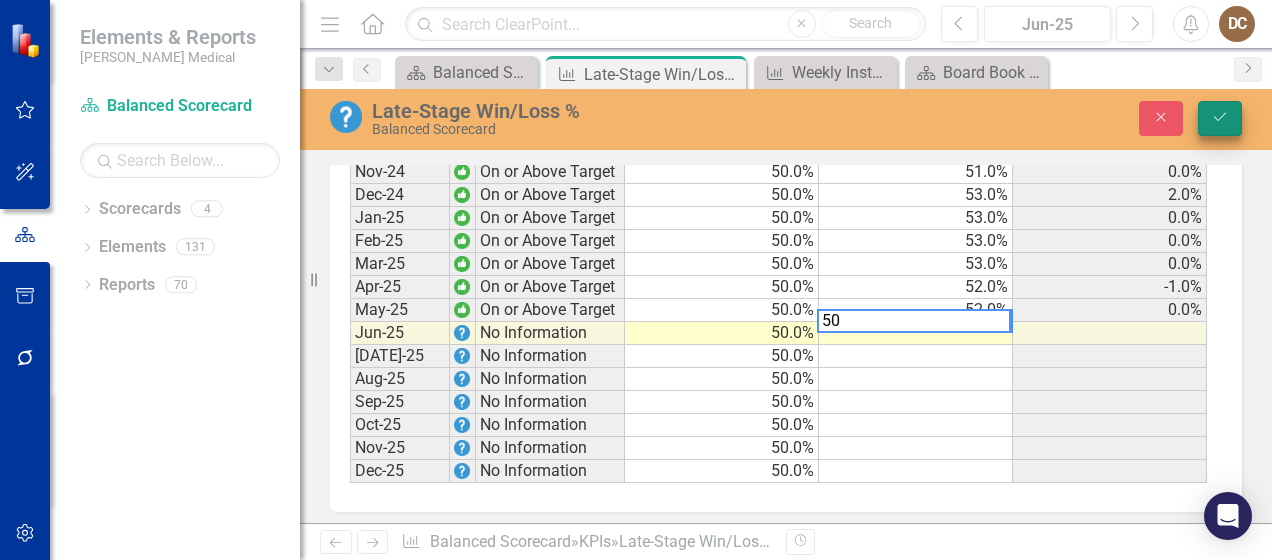 type on "50" 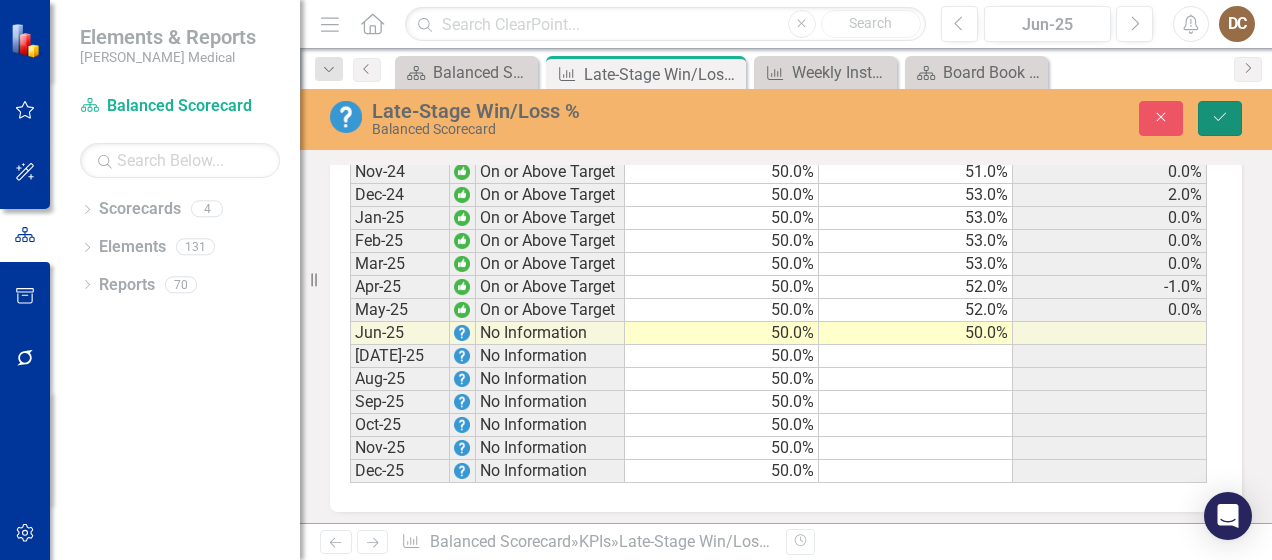click on "Save" at bounding box center (1220, 118) 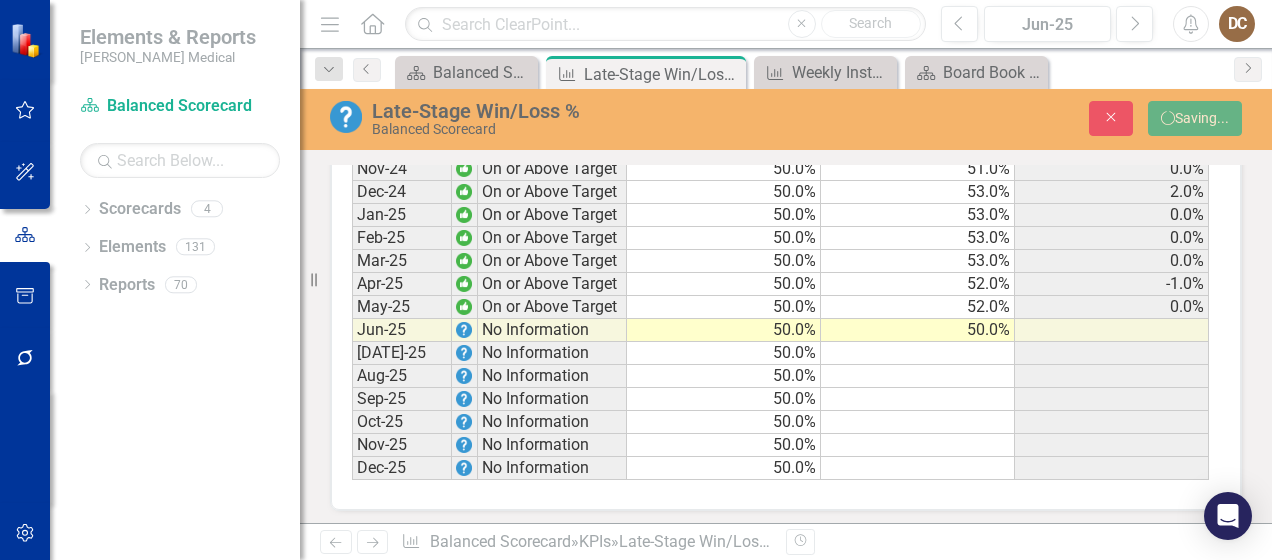 scroll, scrollTop: 2097, scrollLeft: 0, axis: vertical 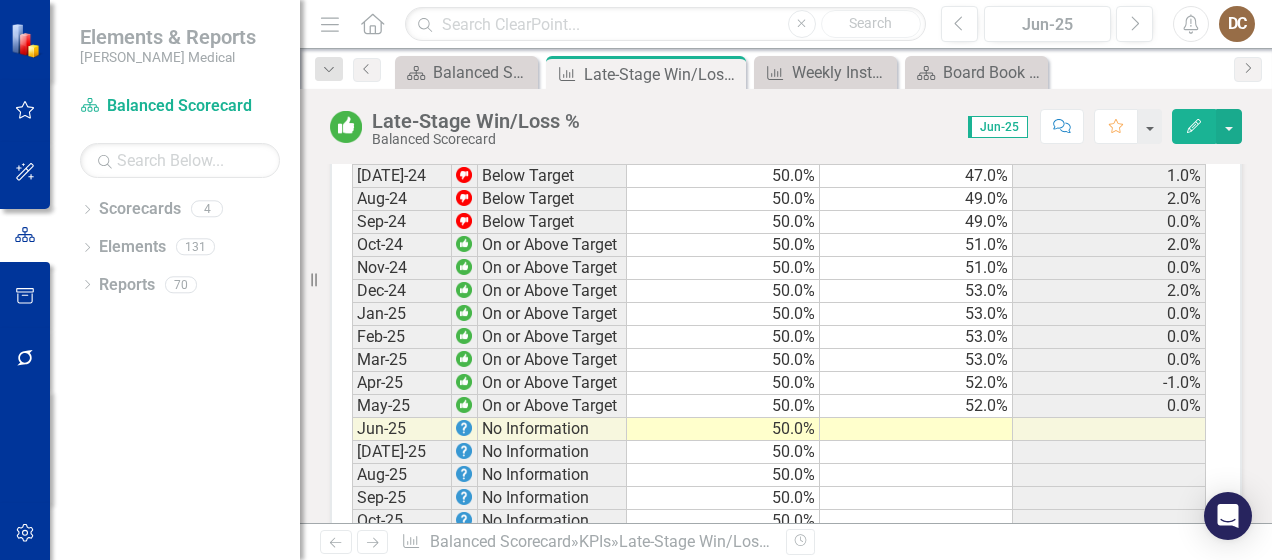 click at bounding box center [916, 429] 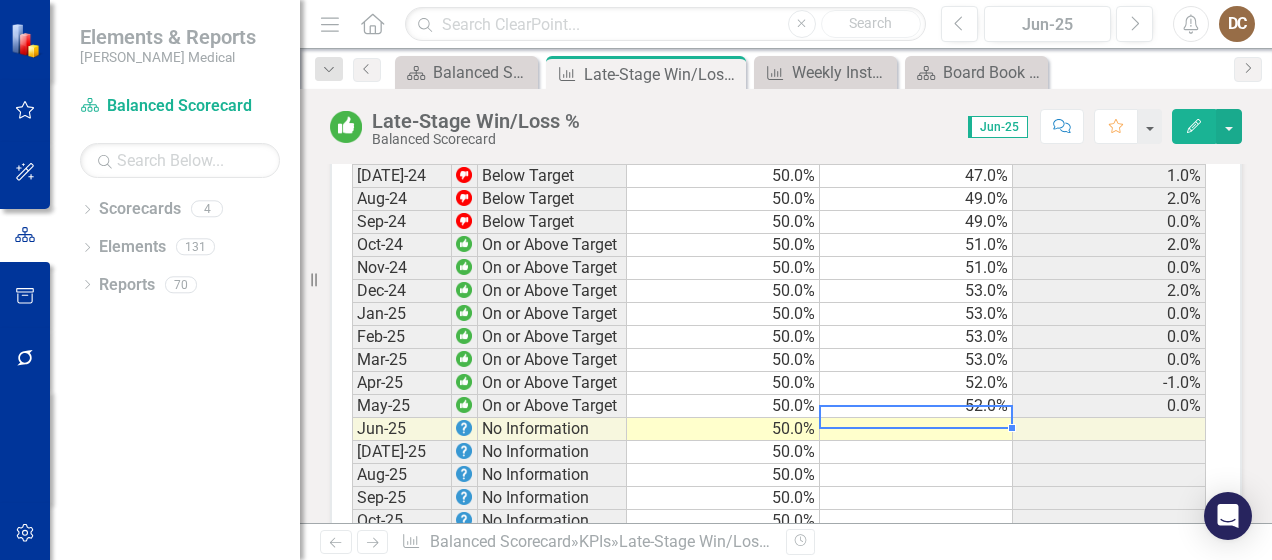 click at bounding box center (916, 429) 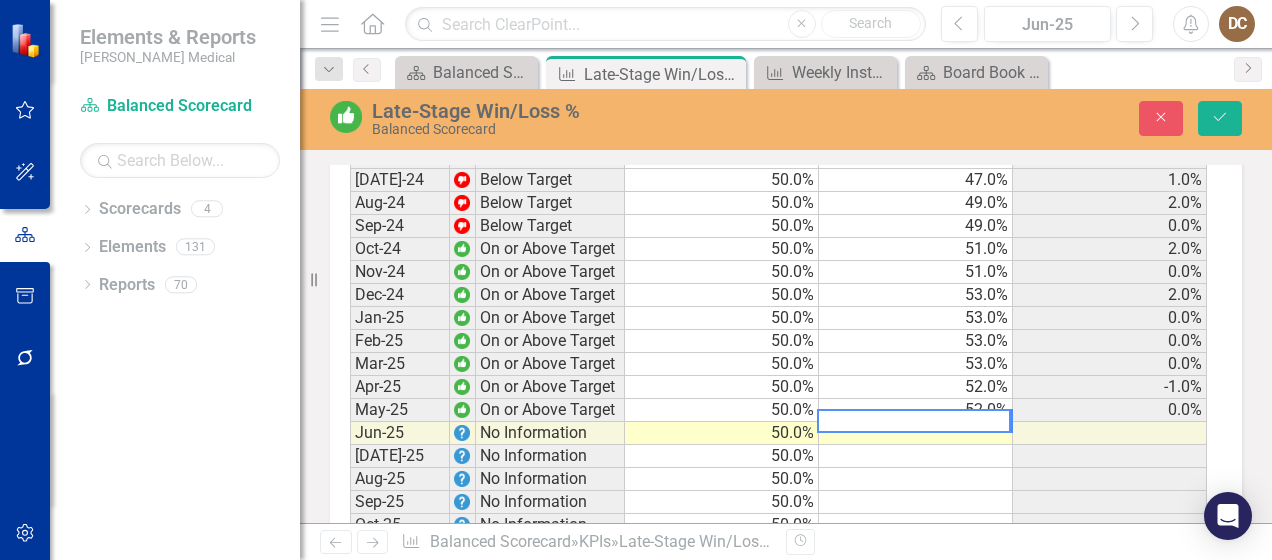 scroll, scrollTop: 2003, scrollLeft: 0, axis: vertical 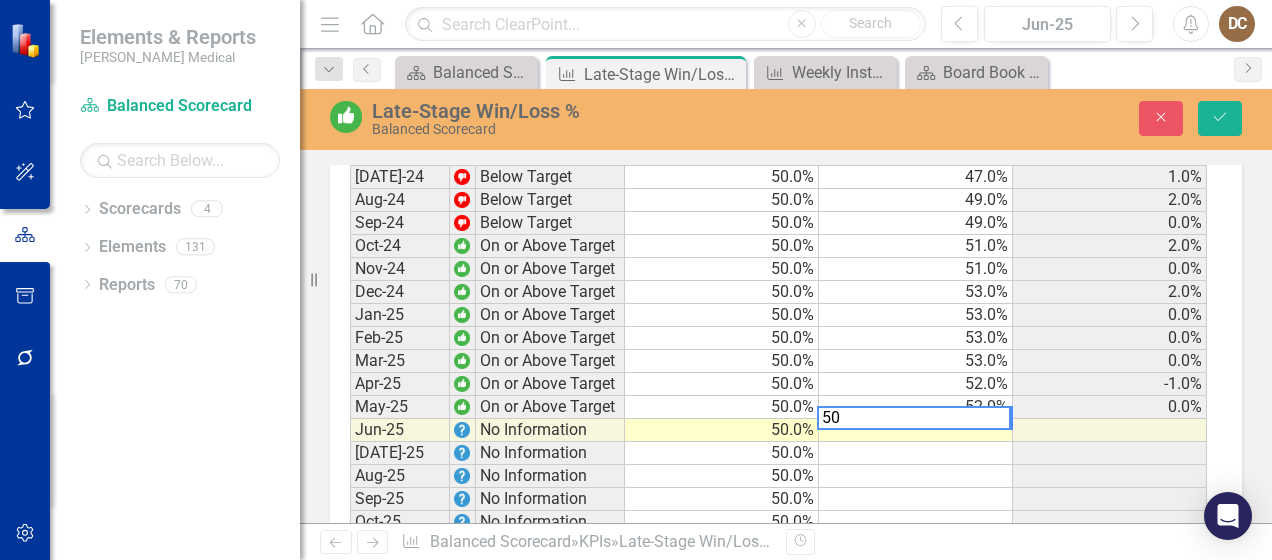 type on "50" 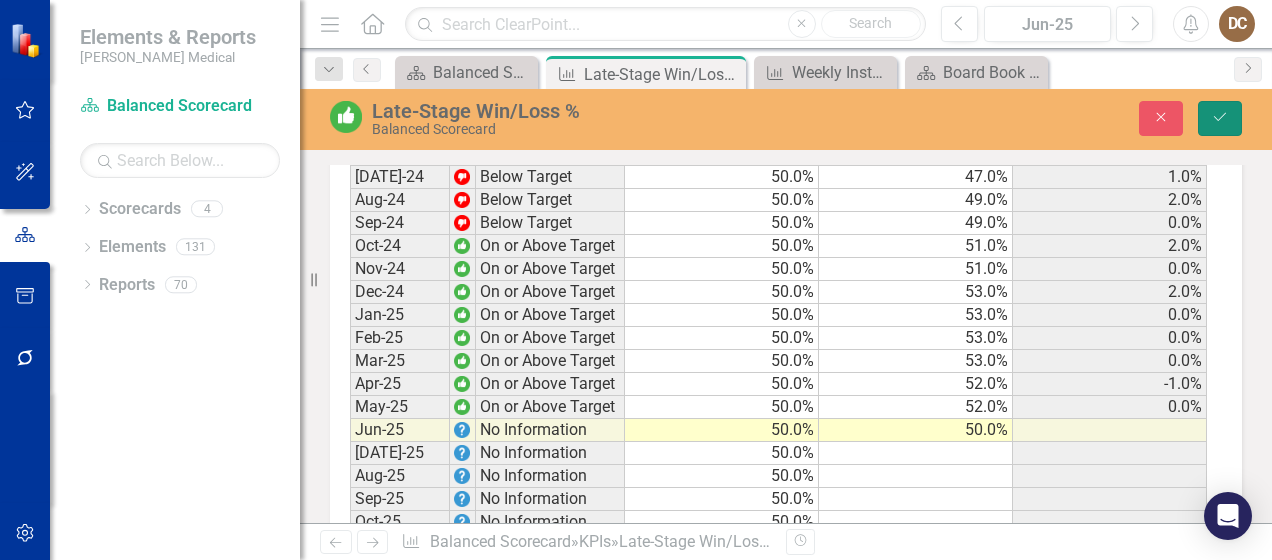 click on "Save" at bounding box center (1220, 118) 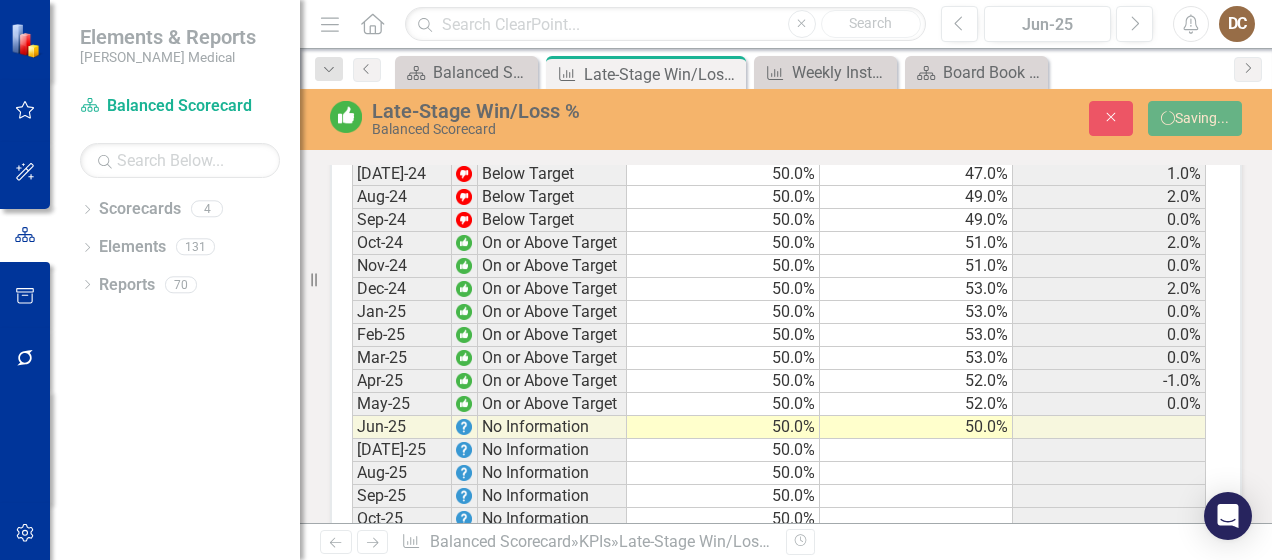 scroll, scrollTop: 0, scrollLeft: 0, axis: both 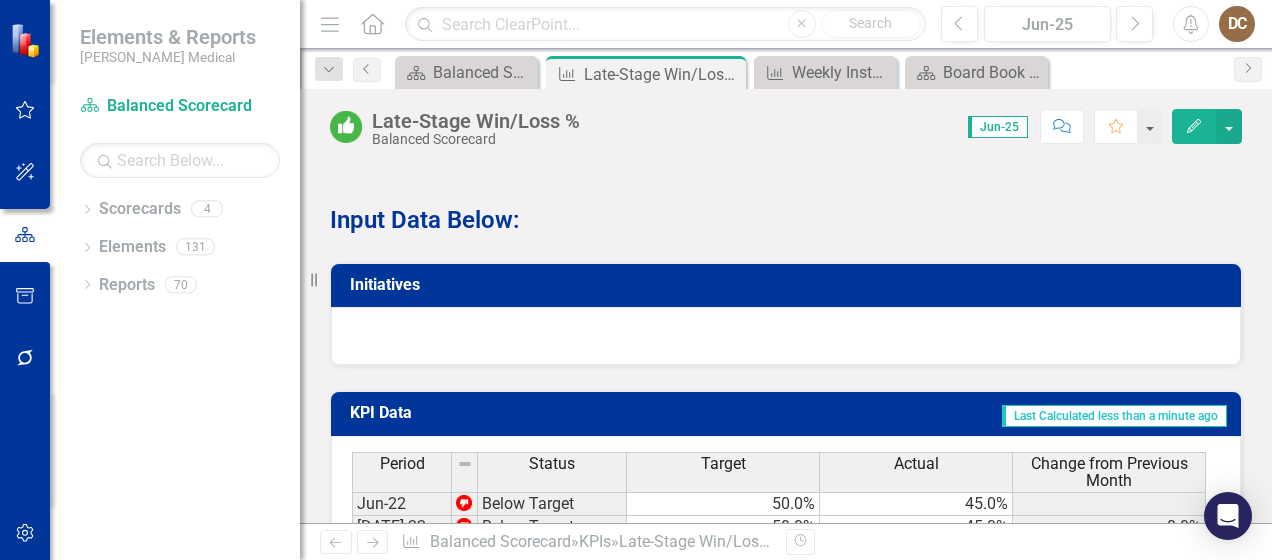 click on "Initiatives" at bounding box center (789, 285) 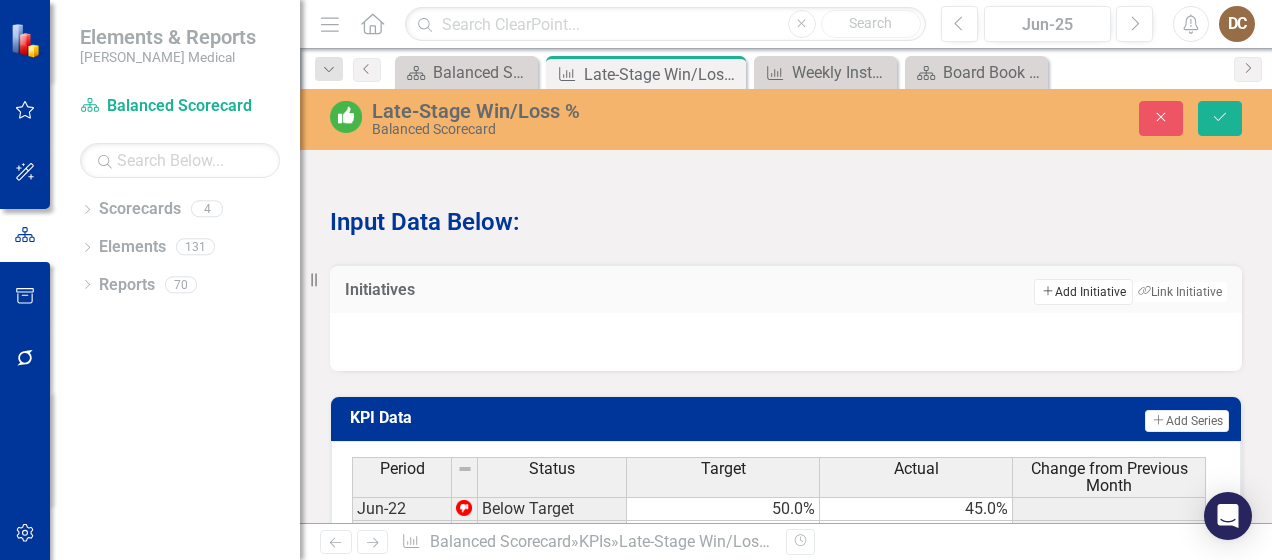 click on "Add  Add Initiative" at bounding box center (1083, 292) 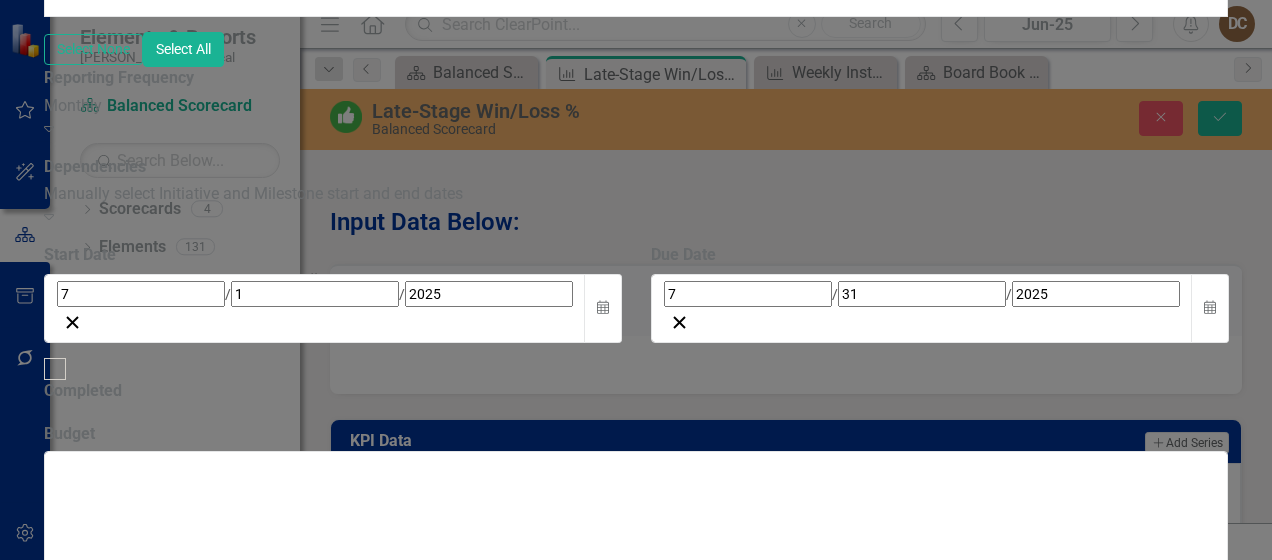 click on "Name" at bounding box center (636, -470) 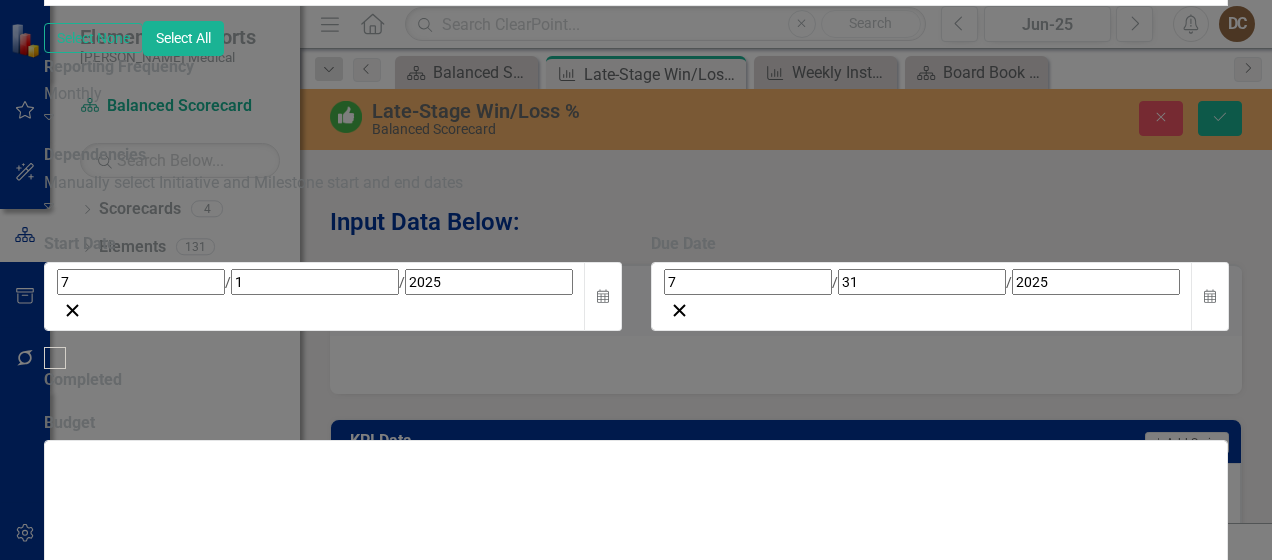 type on "M" 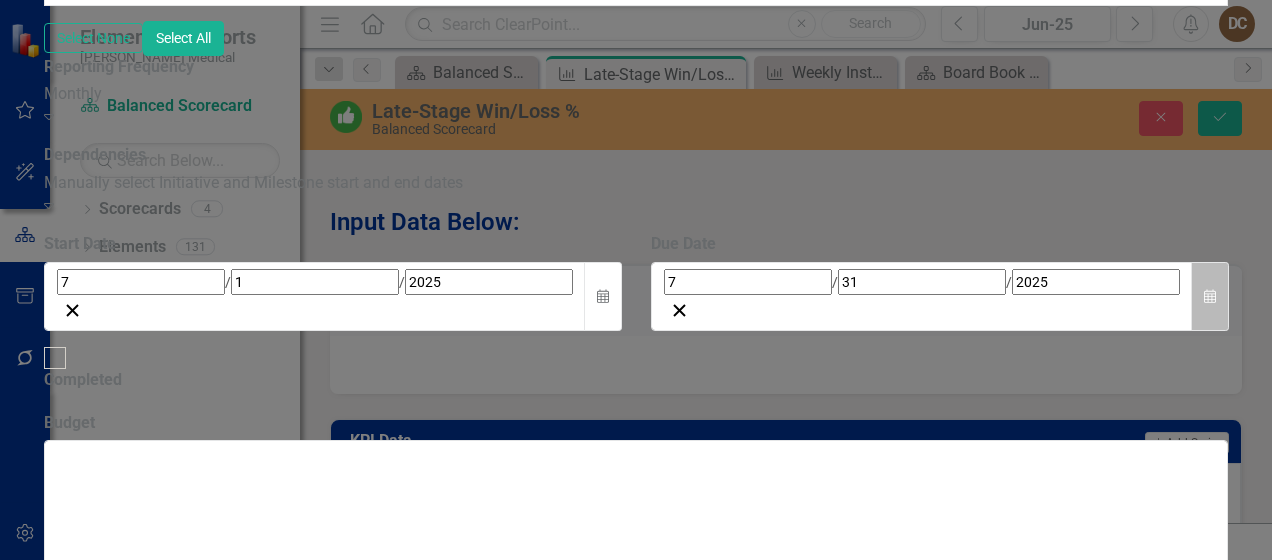 type on "Sales Process/Stage Management" 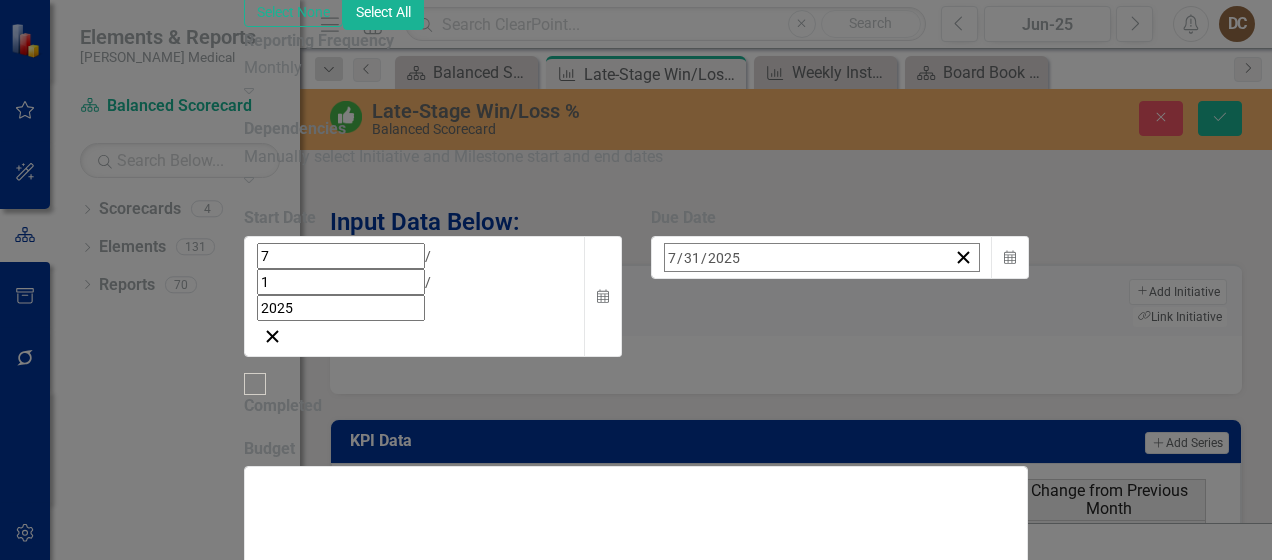 click on "›" at bounding box center (935, 301) 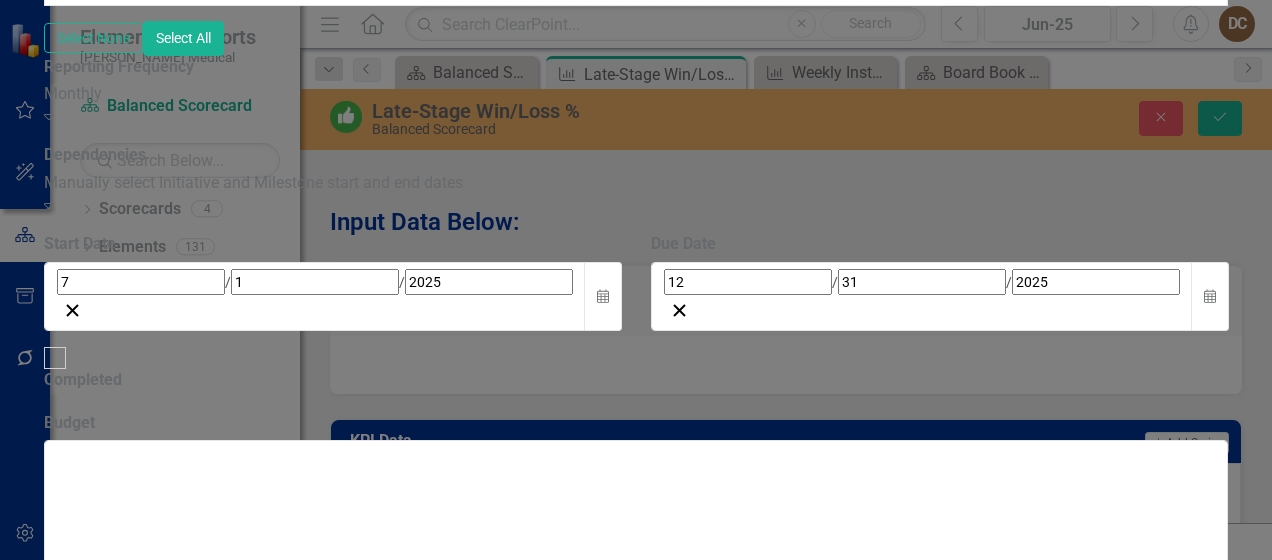scroll, scrollTop: 0, scrollLeft: 0, axis: both 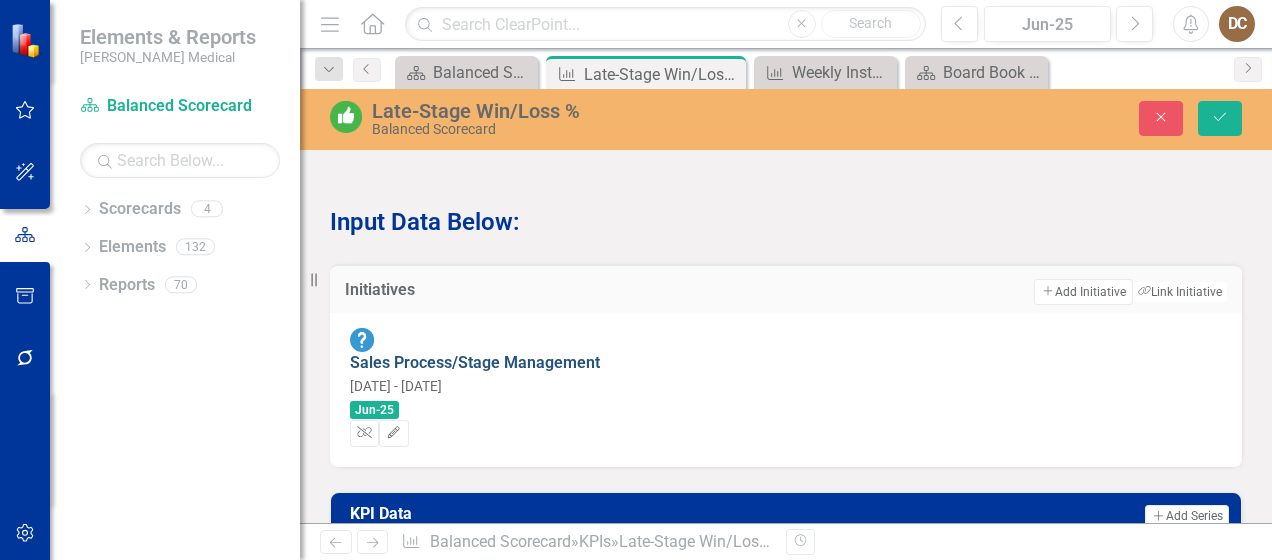 click on "Sales Process/Stage Management" at bounding box center [475, 362] 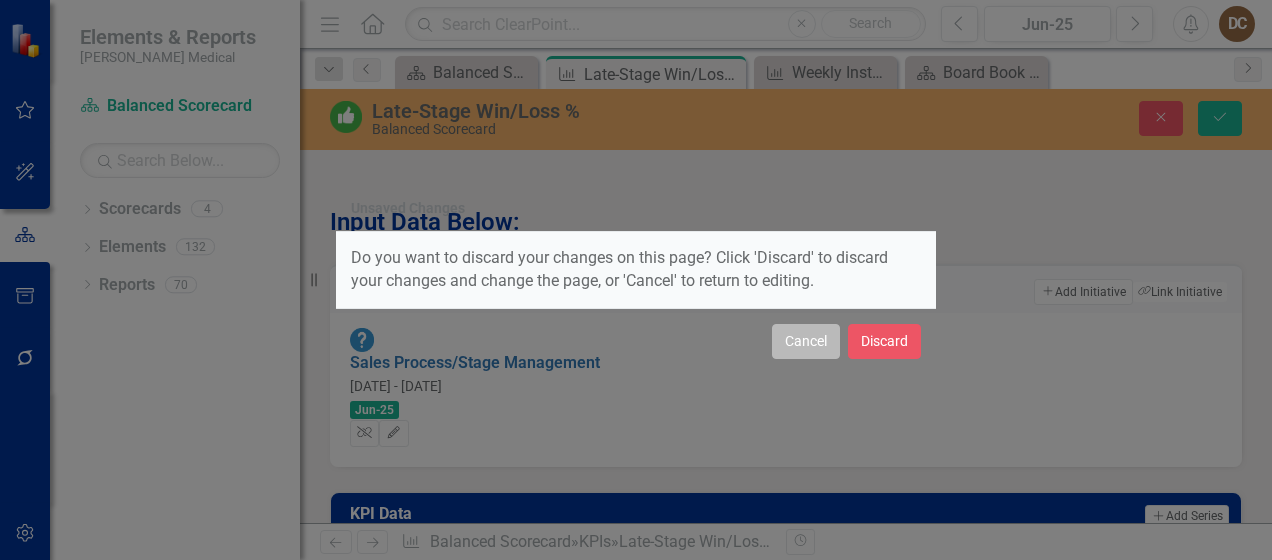 click on "Cancel" at bounding box center (806, 341) 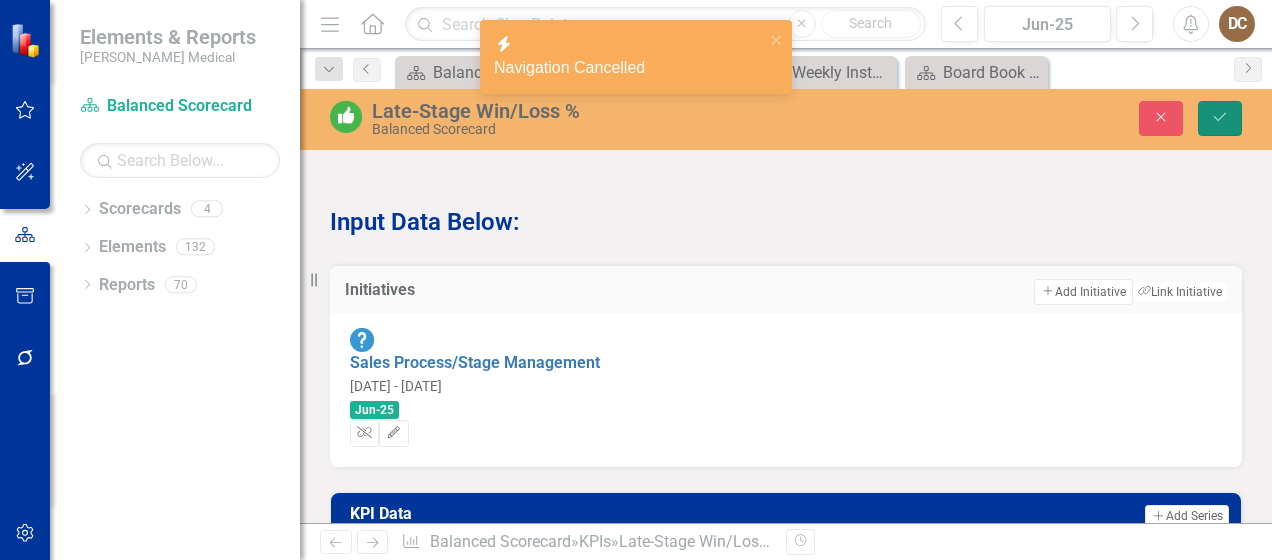 click on "Save" 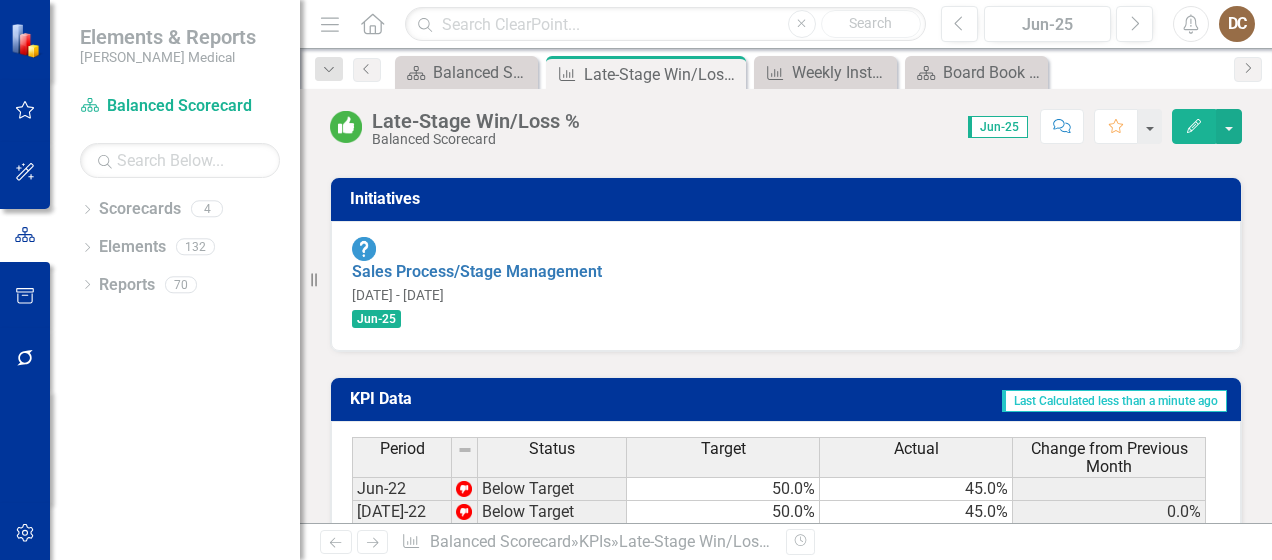 scroll, scrollTop: 1200, scrollLeft: 0, axis: vertical 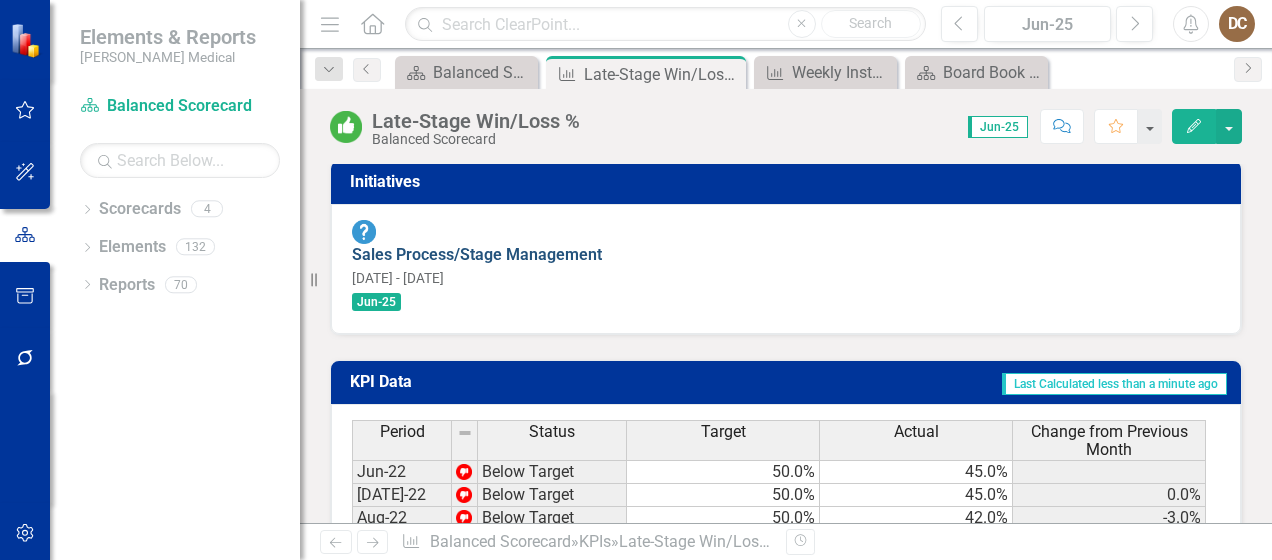 click on "Sales Process/Stage Management" at bounding box center [477, 254] 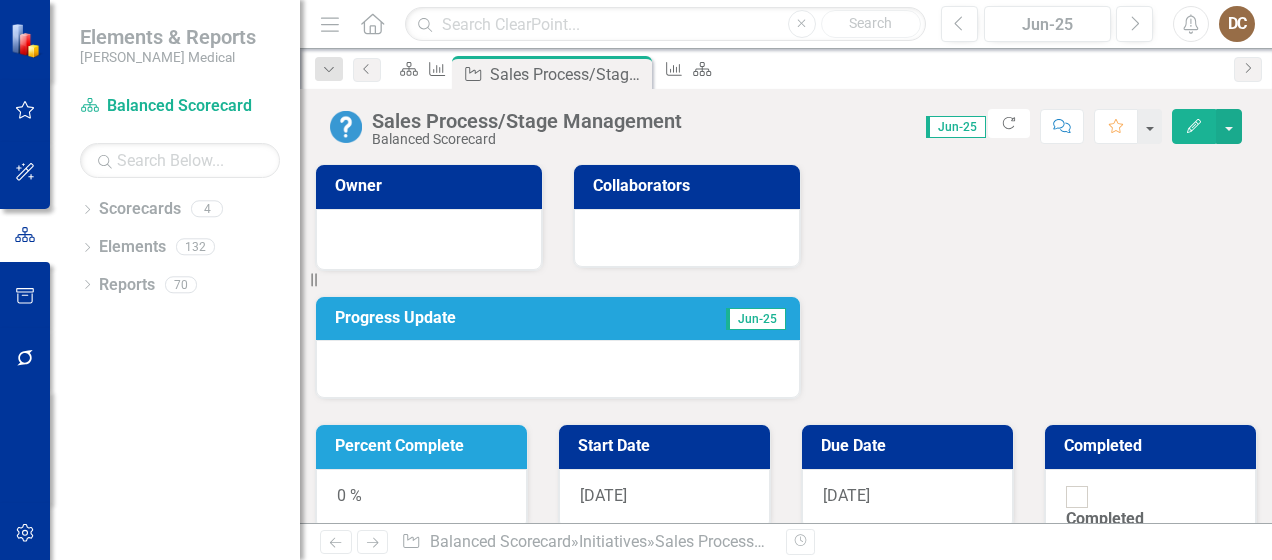 click at bounding box center (429, 237) 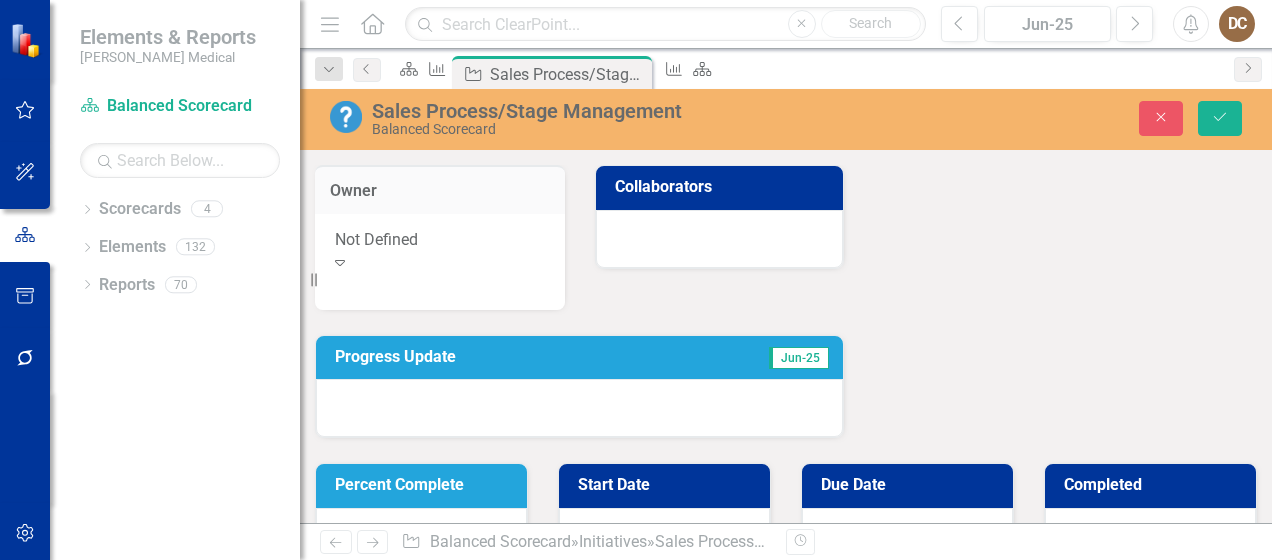 click on "Not Defined" at bounding box center [440, 240] 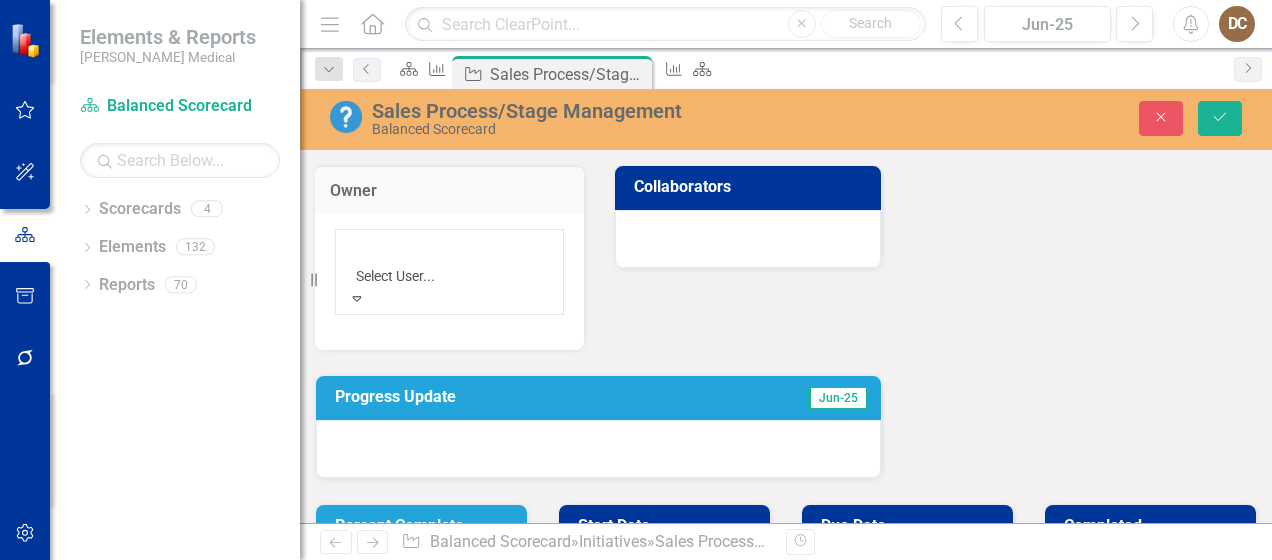 scroll, scrollTop: 200, scrollLeft: 0, axis: vertical 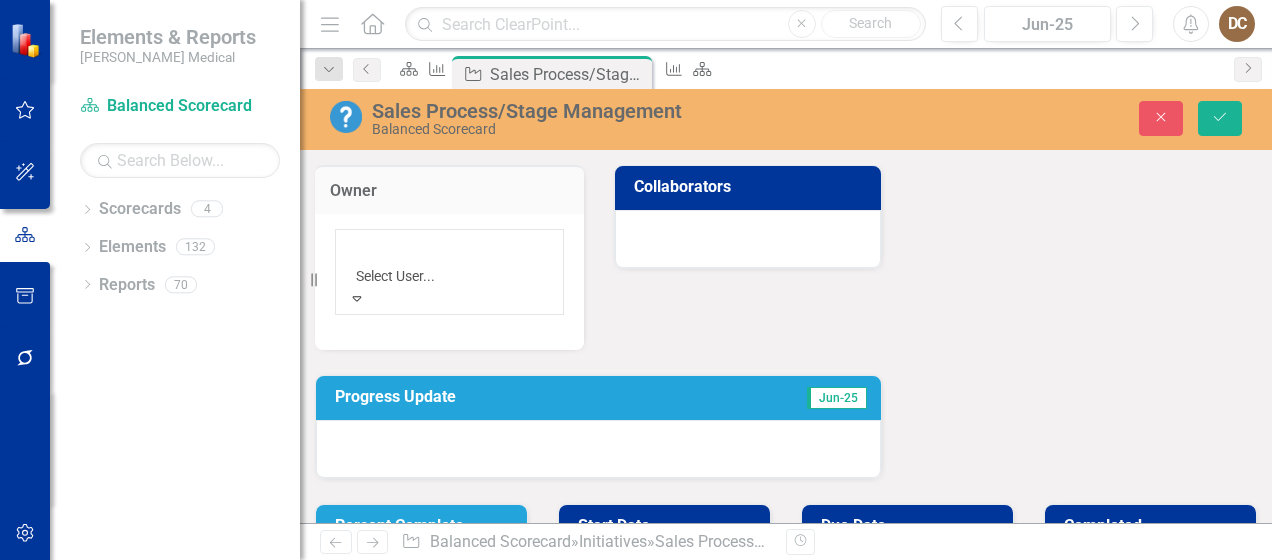 click on "[PERSON_NAME]" at bounding box center [636, 754] 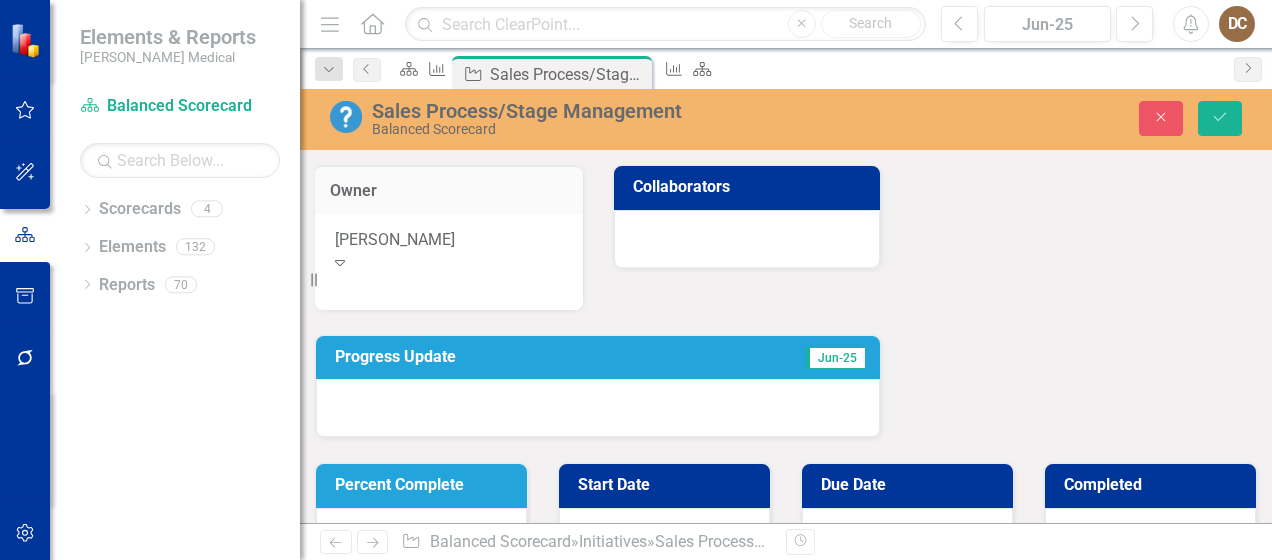 click at bounding box center [747, 239] 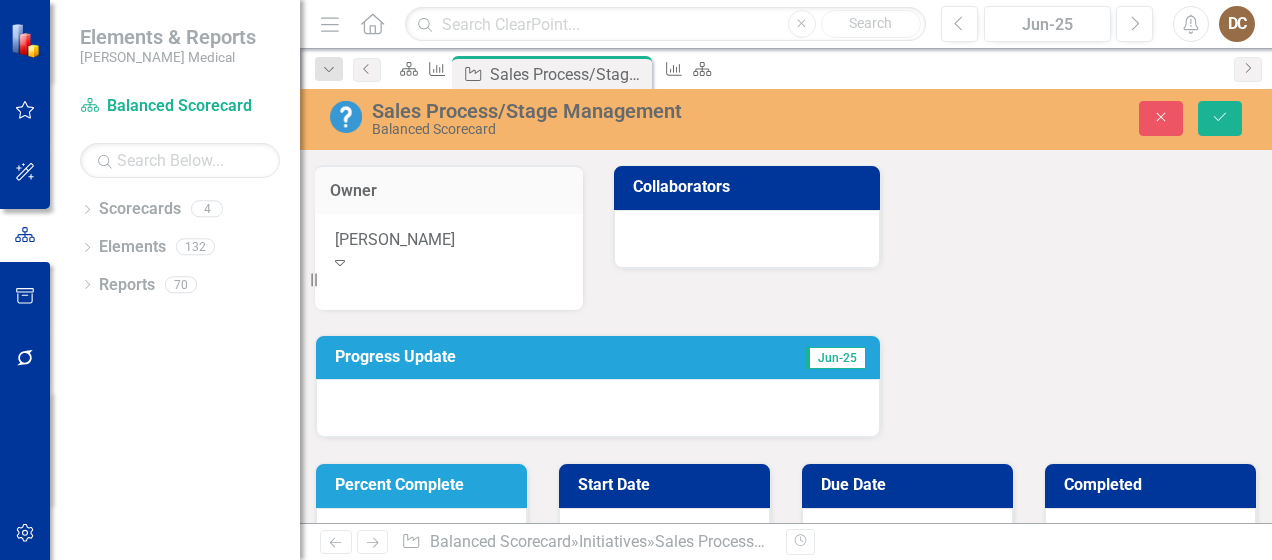 click at bounding box center (747, 239) 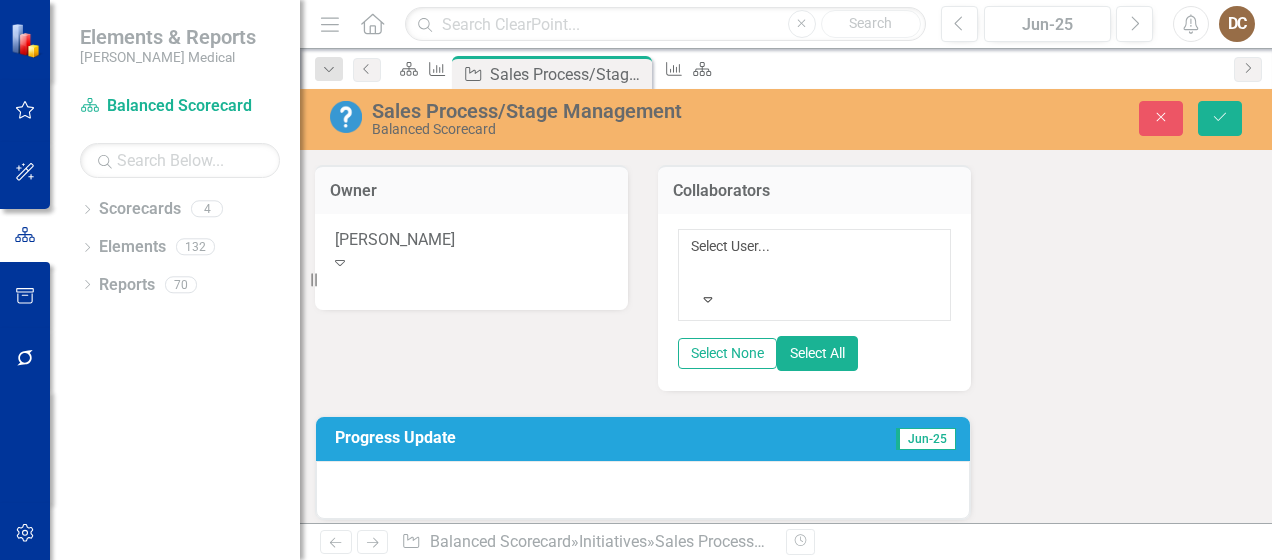 click at bounding box center [694, 270] 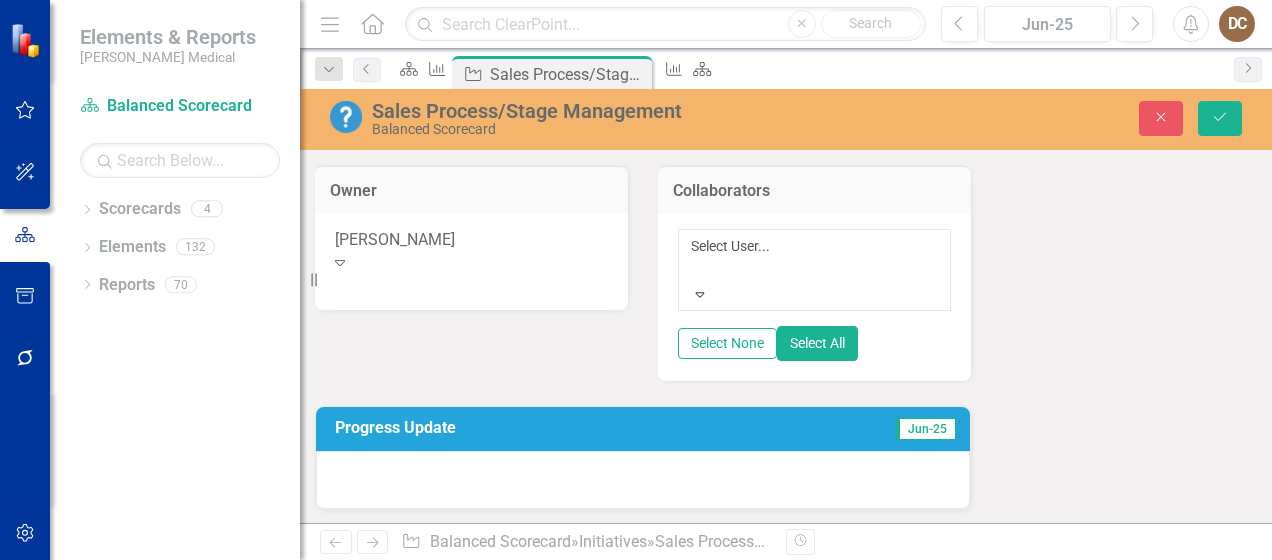 scroll, scrollTop: 995, scrollLeft: 0, axis: vertical 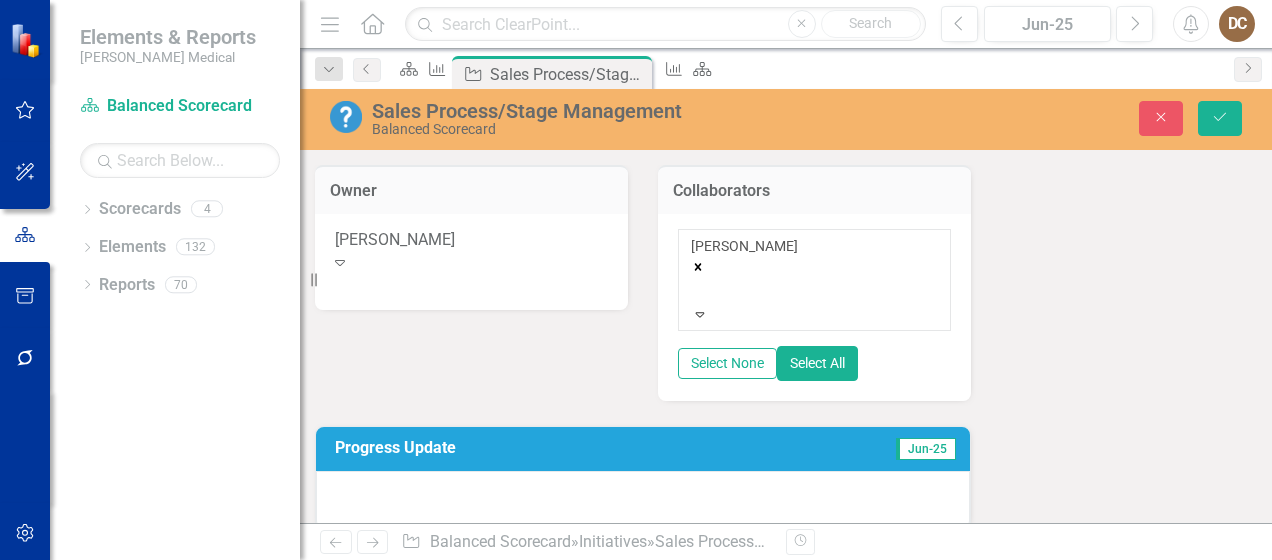 click on "Collaborators Felix Wilkins Expand Select None Select All" at bounding box center (814, 270) 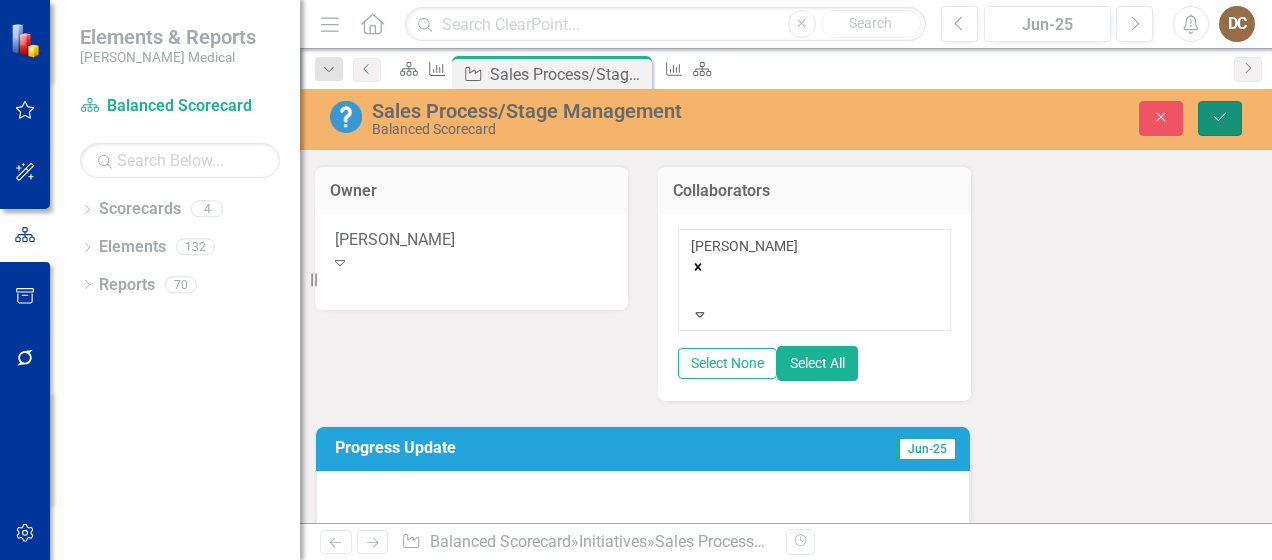 click on "Save" at bounding box center (1220, 118) 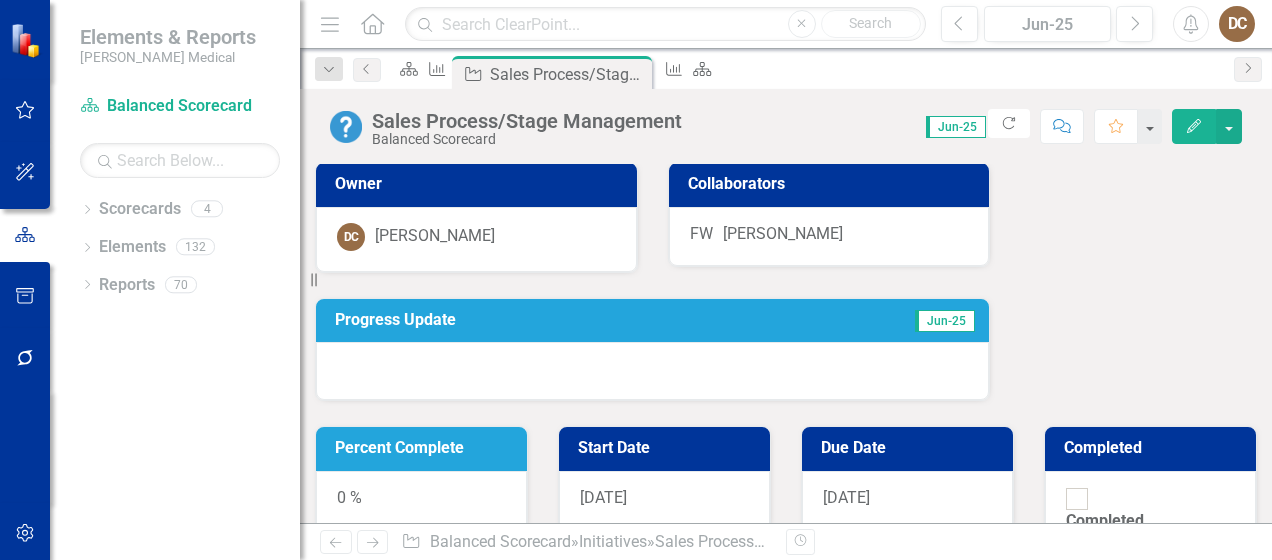 scroll, scrollTop: 0, scrollLeft: 0, axis: both 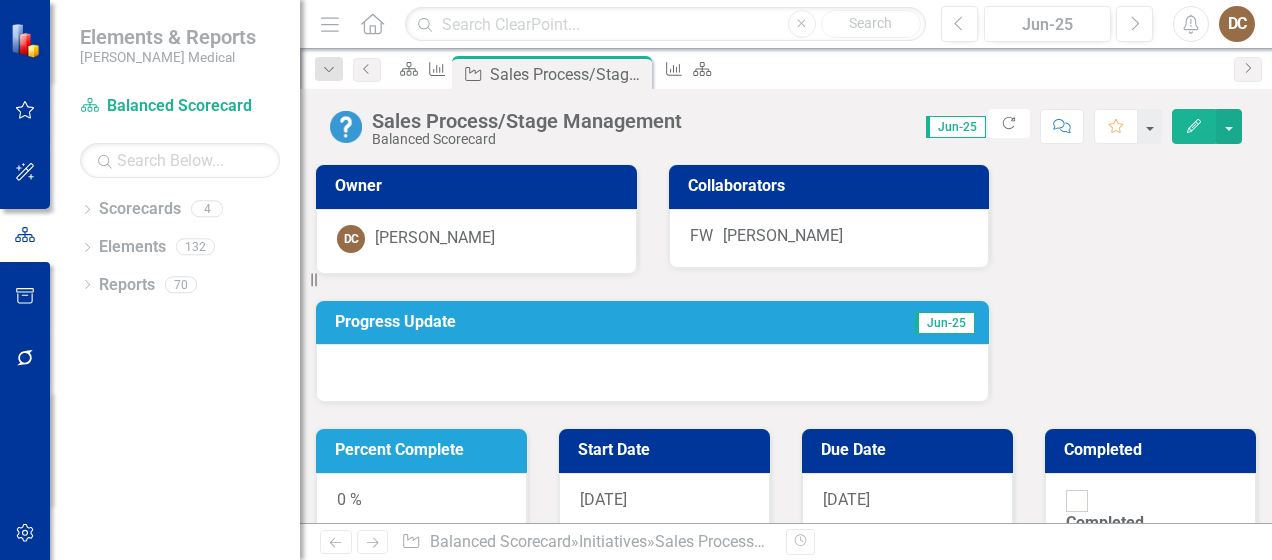 click on "Progress Update" at bounding box center (547, 322) 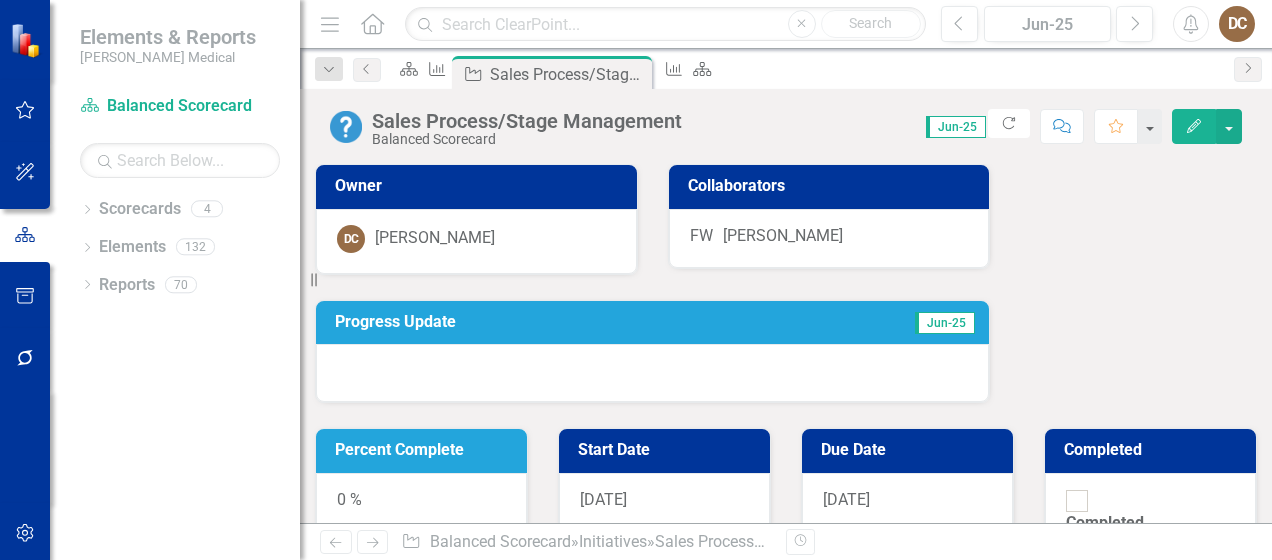 click on "Progress Update" at bounding box center (547, 322) 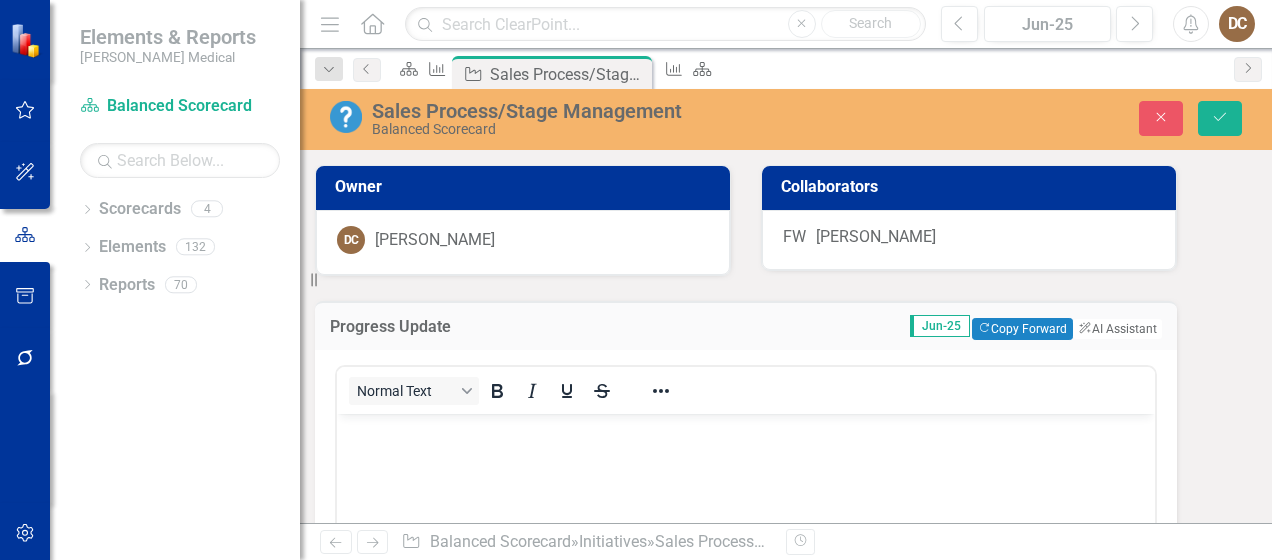 scroll, scrollTop: 0, scrollLeft: 0, axis: both 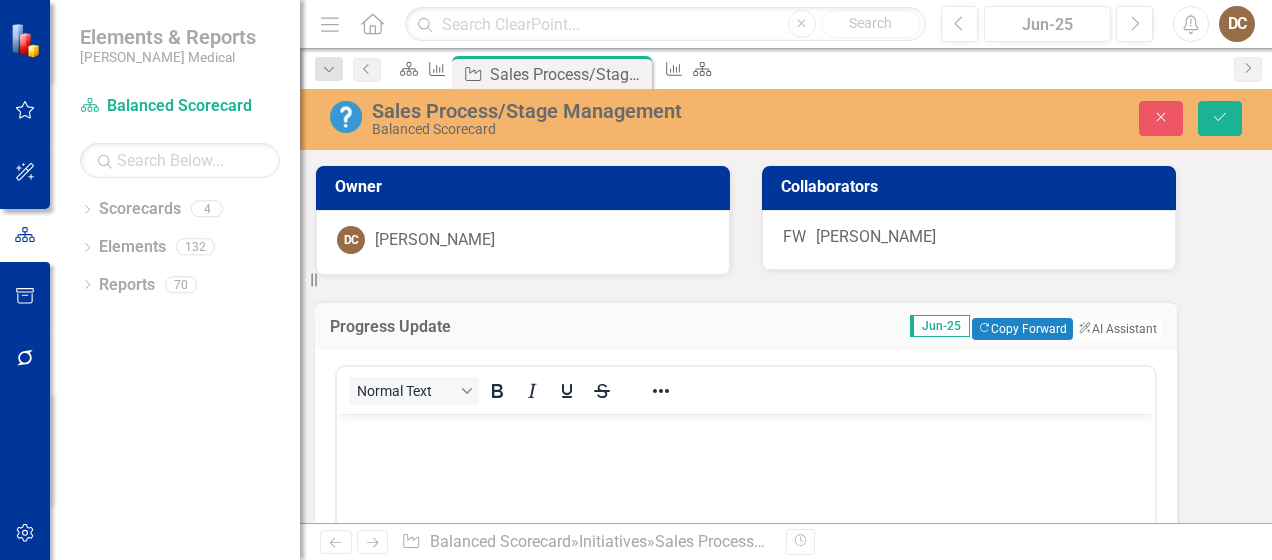 click at bounding box center [746, 563] 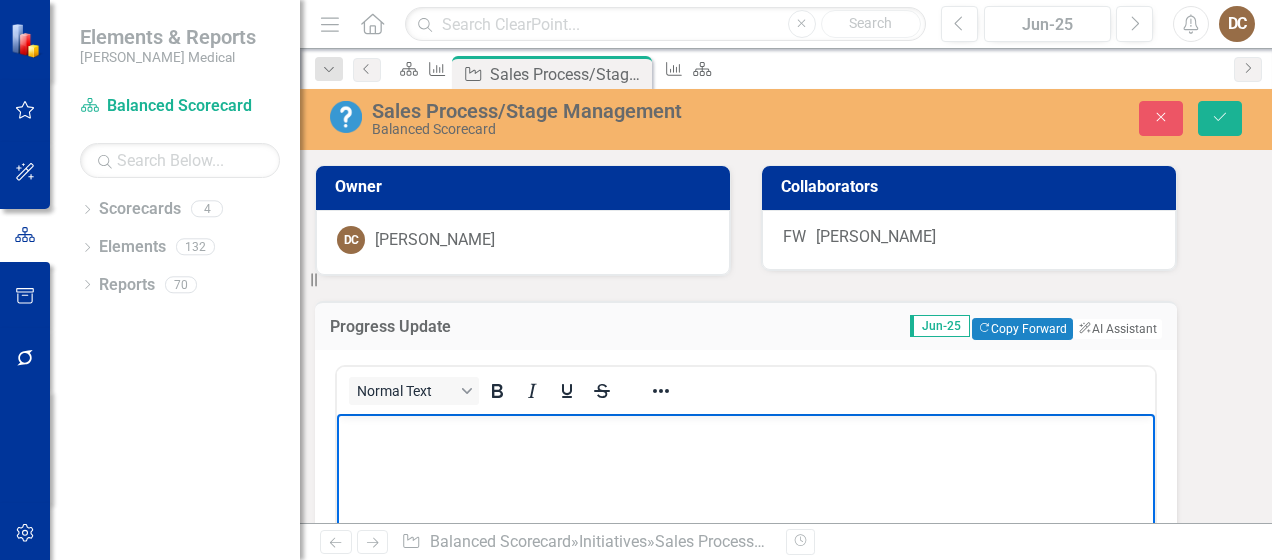 type 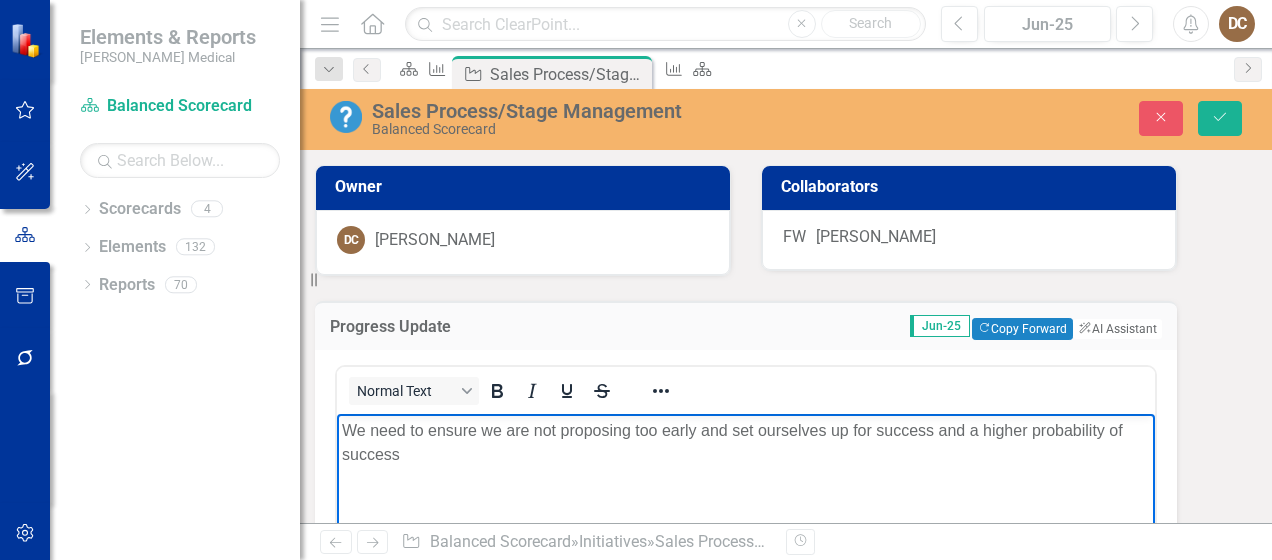 click on "We need to ensure we are not proposing too early and set ourselves up for success and a higher probability of success" at bounding box center (746, 442) 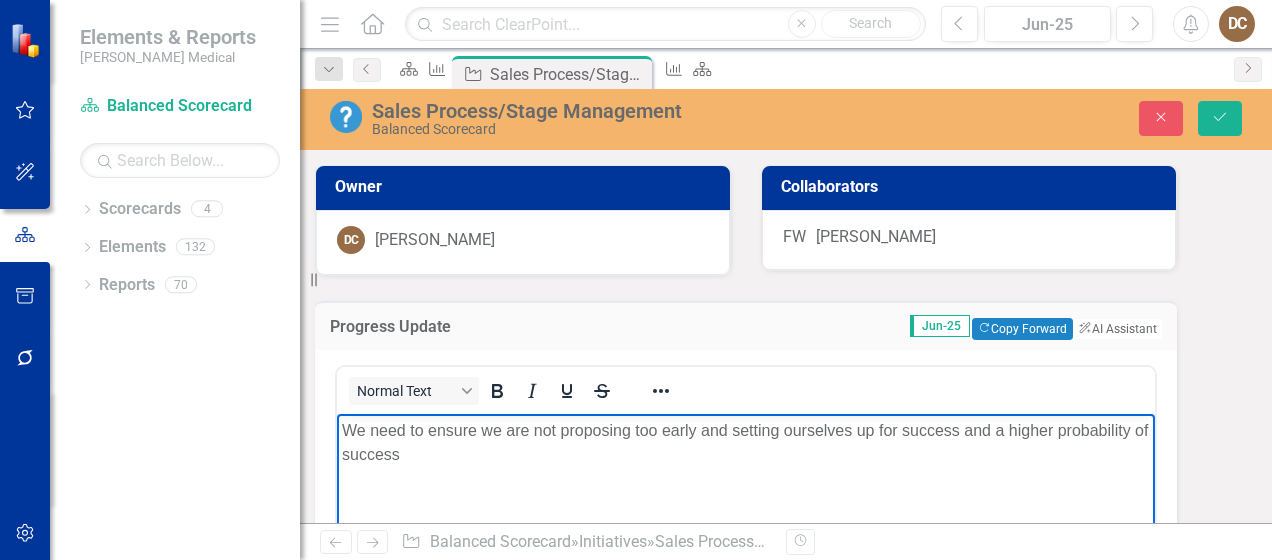 click on "We need to ensure we are not proposing too early and setting ourselves up for success and a higher probability of success" at bounding box center [746, 442] 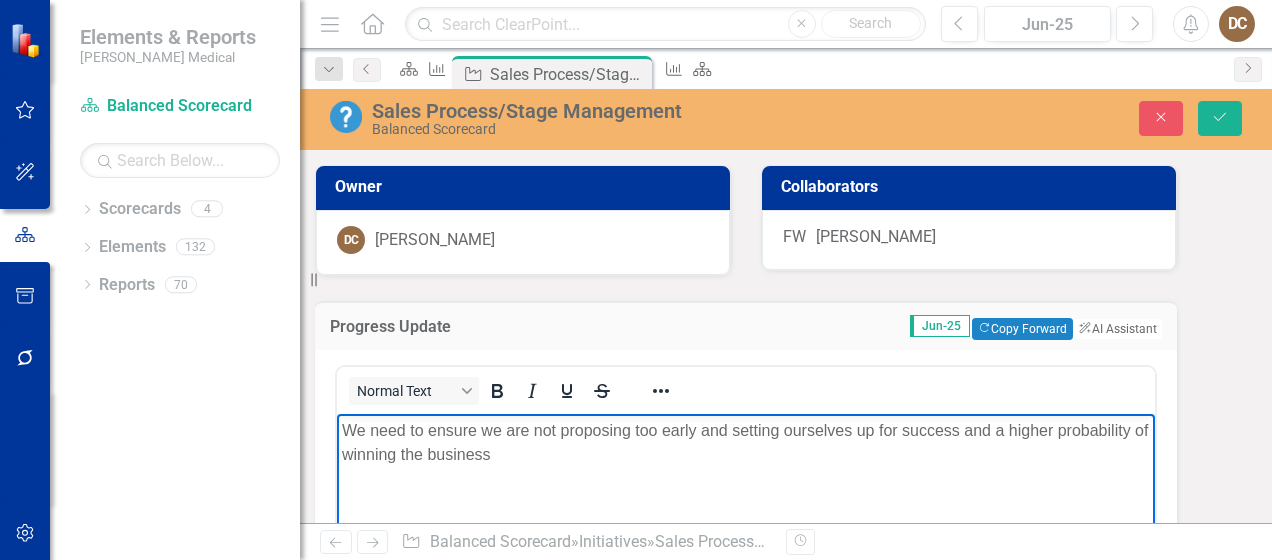 click on "We need to ensure we are not proposing too early and setting ourselves up for success and a higher probability of winning the business" at bounding box center [746, 442] 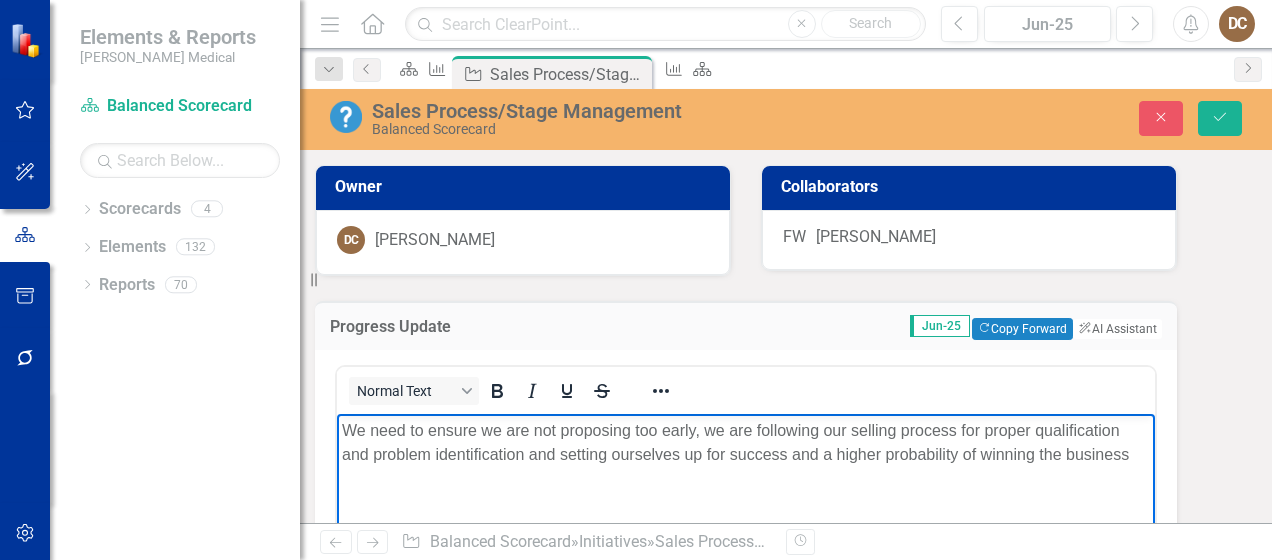 scroll, scrollTop: 100, scrollLeft: 0, axis: vertical 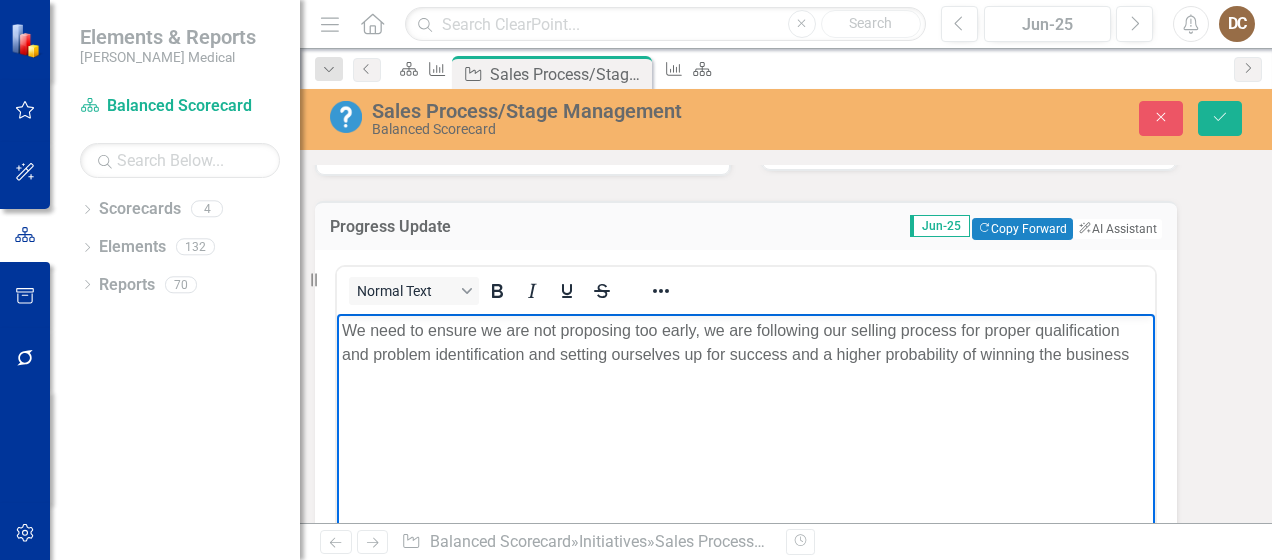 drag, startPoint x: 617, startPoint y: 381, endPoint x: 687, endPoint y: 420, distance: 80.13114 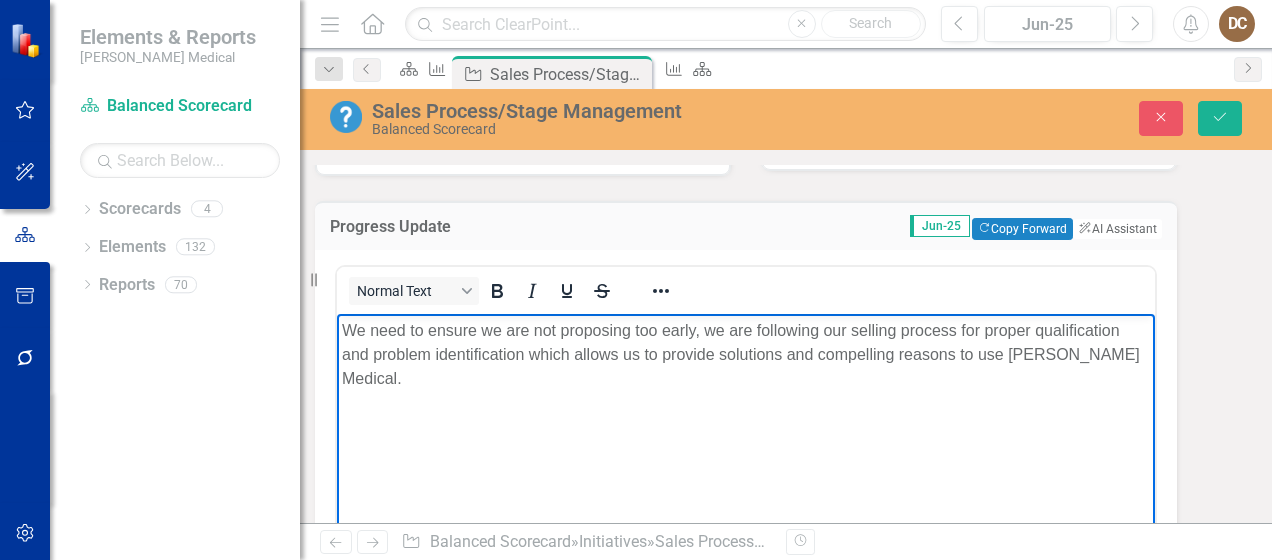 drag, startPoint x: 387, startPoint y: 355, endPoint x: 491, endPoint y: 361, distance: 104.172935 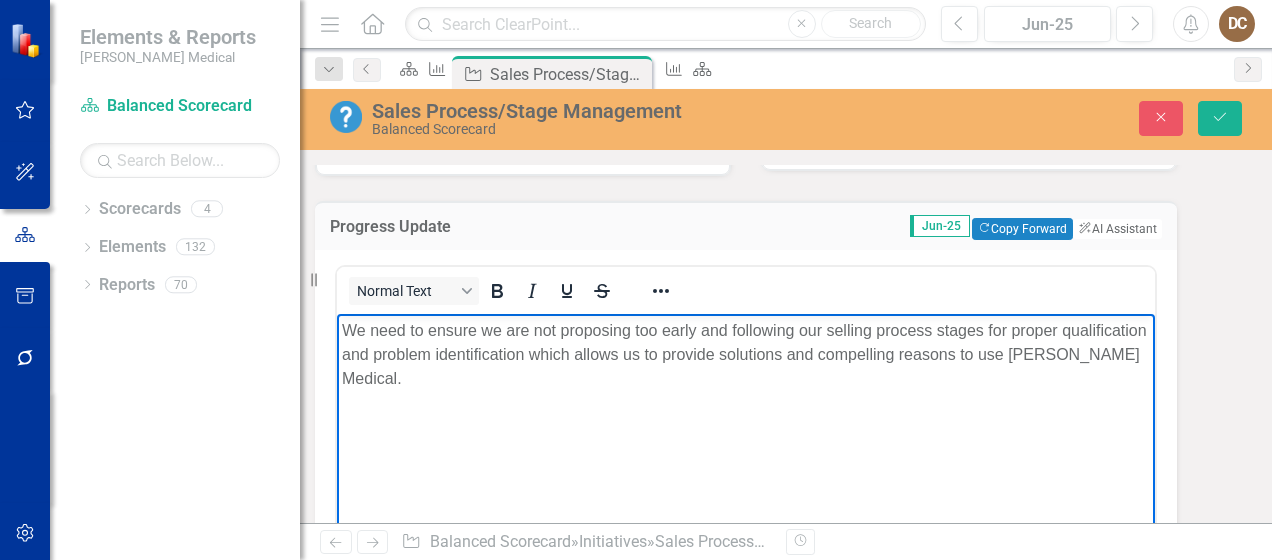 click on "We need to ensure we are not proposing too early and following our selling process stages for proper qualification and problem identification which allows us to provide solutions and compelling reasons to use Nixon Medical." at bounding box center [746, 463] 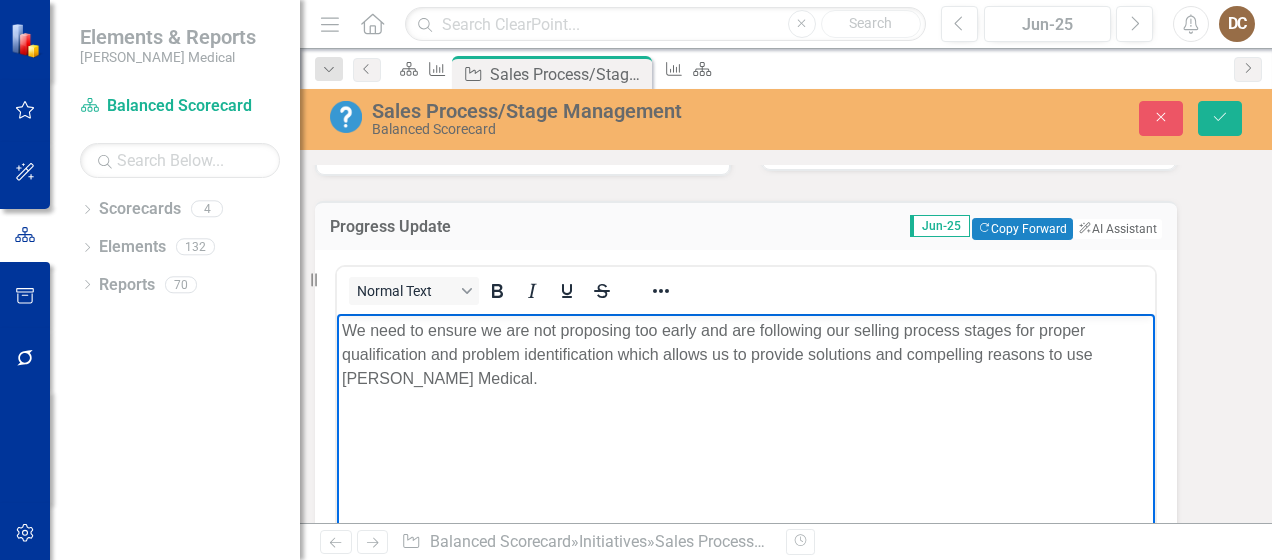 click on "We need to ensure we are not proposing too early and are following our selling process stages for proper qualification and problem identification which allows us to provide solutions and compelling reasons to use Nixon Medical." at bounding box center (746, 354) 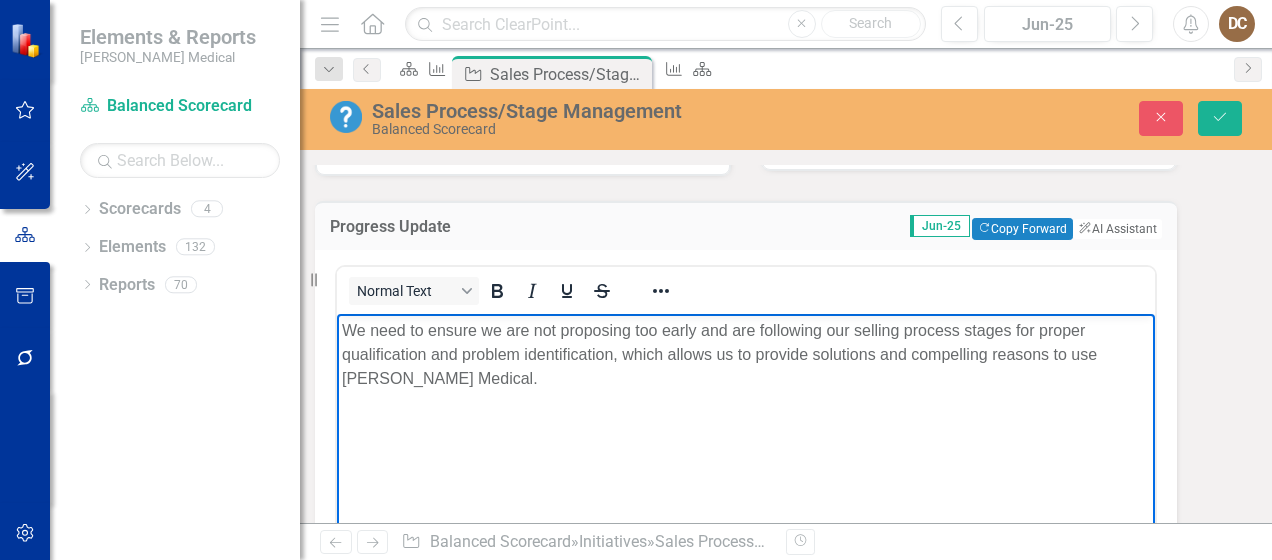 click on "We need to ensure we are not proposing too early and are following our selling process stages for proper qualification and problem identification, which allows us to provide solutions and compelling reasons to use Nixon Medical." at bounding box center [746, 354] 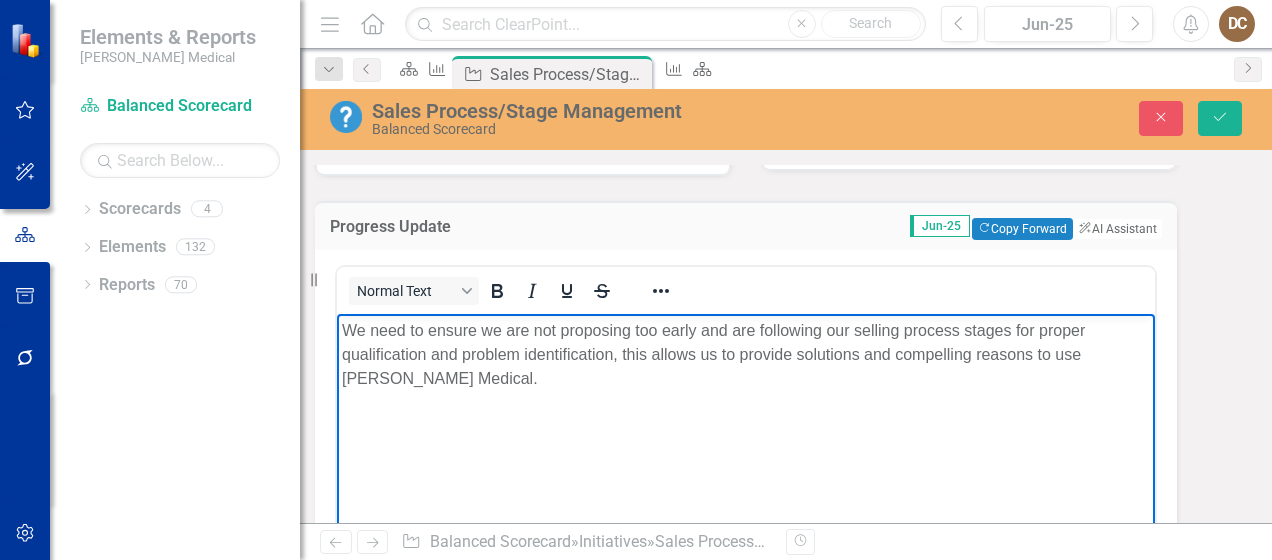 click on "We need to ensure we are not proposing too early and are following our selling process stages for proper qualification and problem identification, this allows us to provide solutions and compelling reasons to use Nixon Medical." at bounding box center (746, 354) 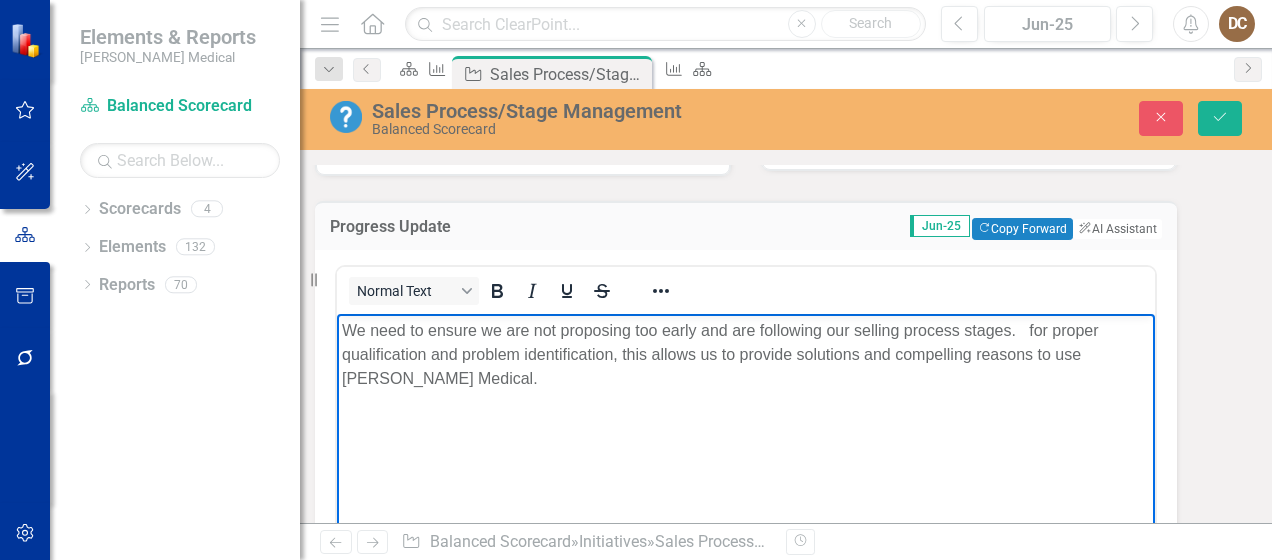 click on "We need to ensure we are not proposing too early and are following our selling process stages.   for proper qualification and problem identification, this allows us to provide solutions and compelling reasons to use Nixon Medical." at bounding box center [746, 354] 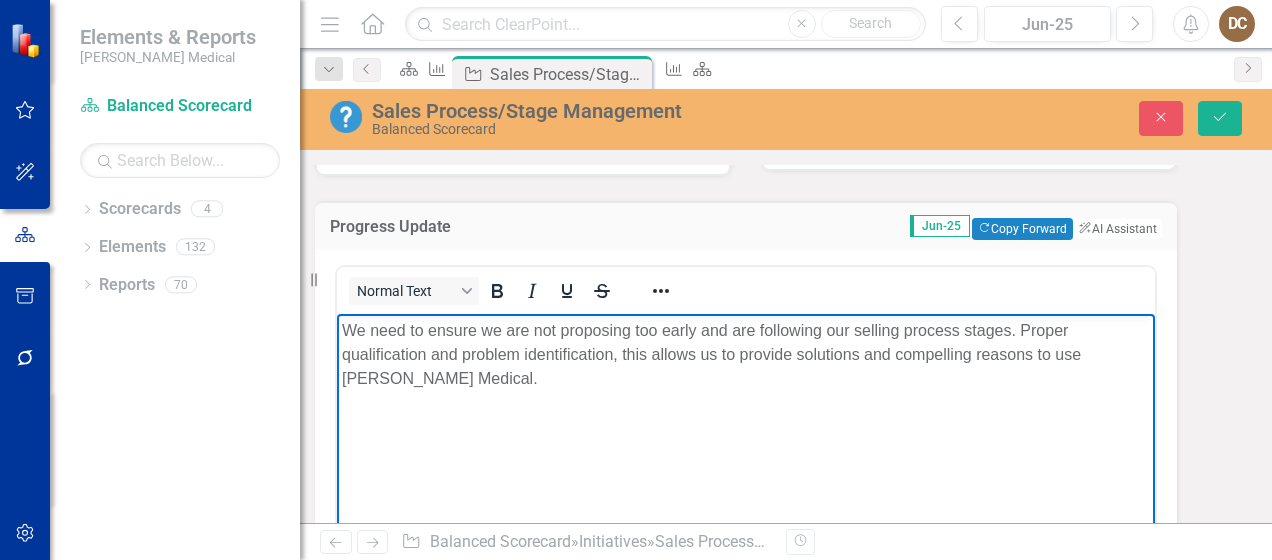 click on "We need to ensure we are not proposing too early and are following our selling process stages. Proper qualification and problem identification, this allows us to provide solutions and compelling reasons to use Nixon Medical." at bounding box center [746, 354] 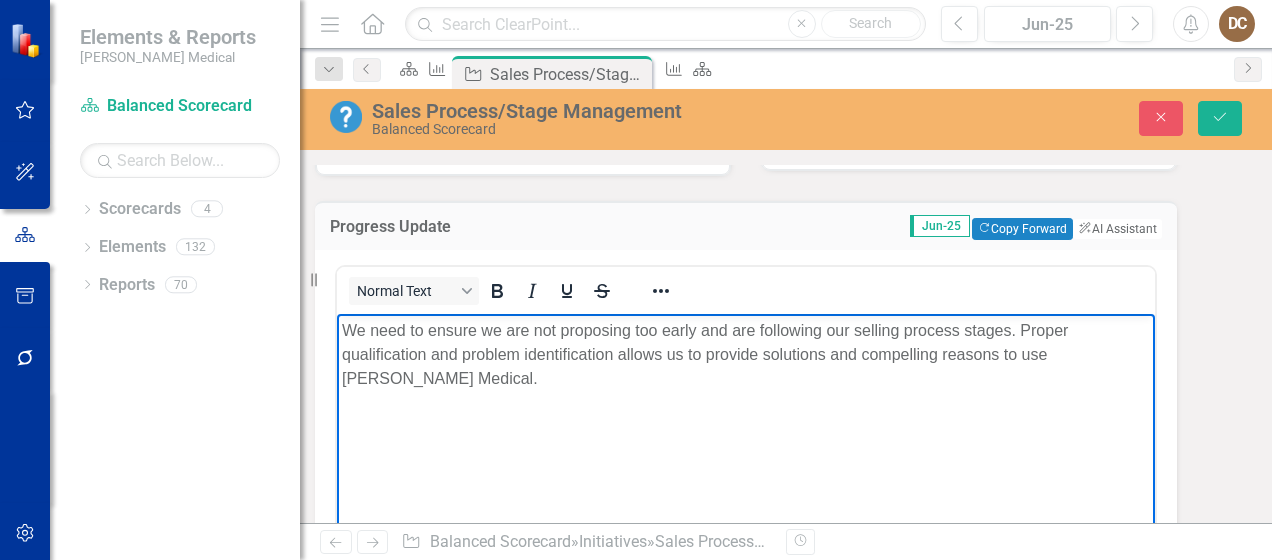 click on "We need to ensure we are not proposing too early and are following our selling process stages. Proper qualification and problem identification allows us to provide solutions and compelling reasons to use Nixon Medical." at bounding box center [746, 354] 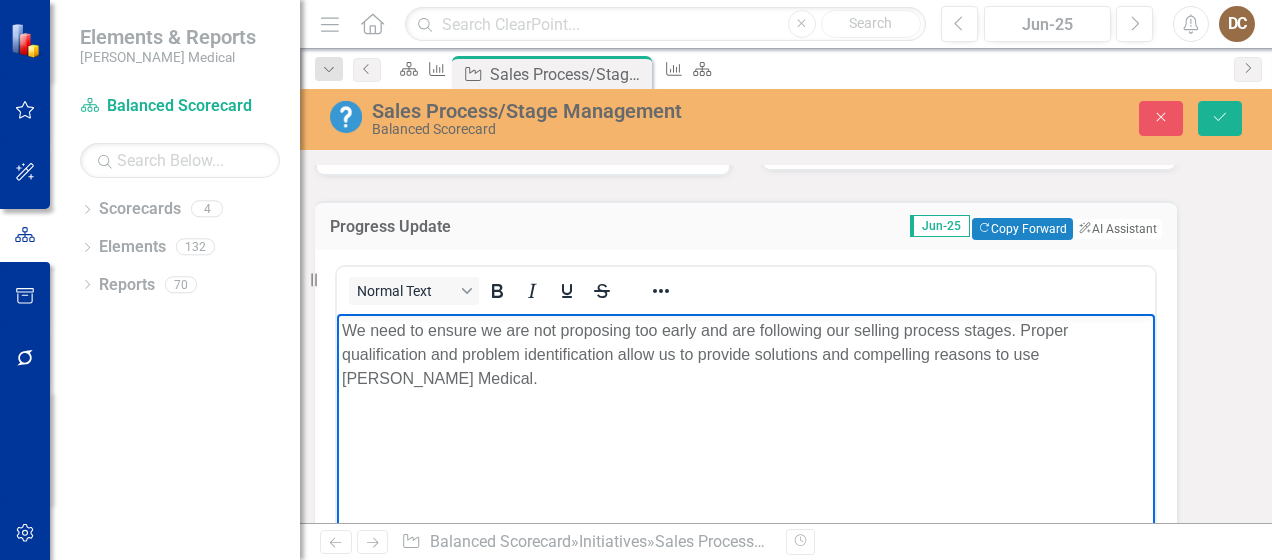 click on "We need to ensure we are not proposing too early and are following our selling process stages. Proper qualification and problem identification allow us to provide solutions and compelling reasons to use Nixon Medical." at bounding box center [746, 354] 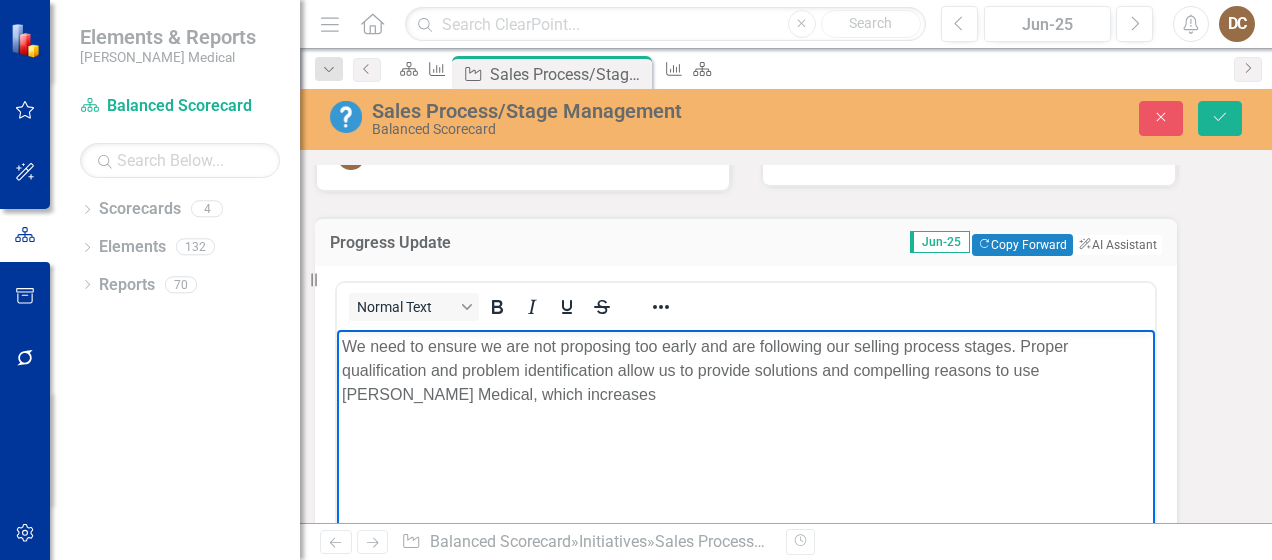 scroll, scrollTop: 200, scrollLeft: 0, axis: vertical 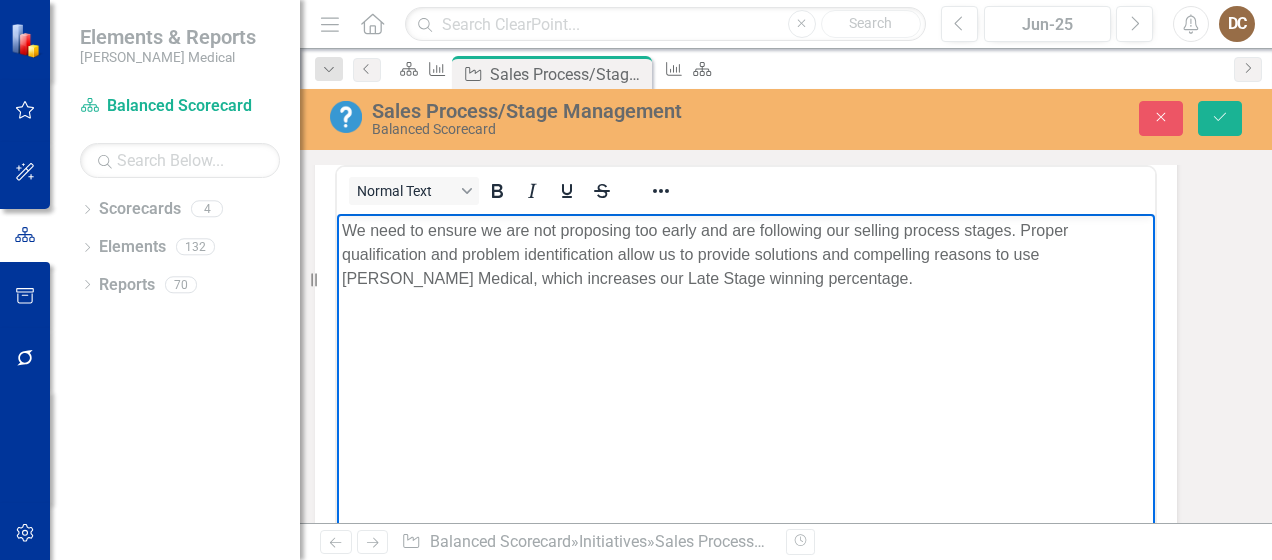 click on "We need to ensure we are not proposing too early and are following our selling process stages. Proper qualification and problem identification allow us to provide solutions and compelling reasons to use Nixon Medical, which increases our Late Stage winning percentage." at bounding box center [746, 254] 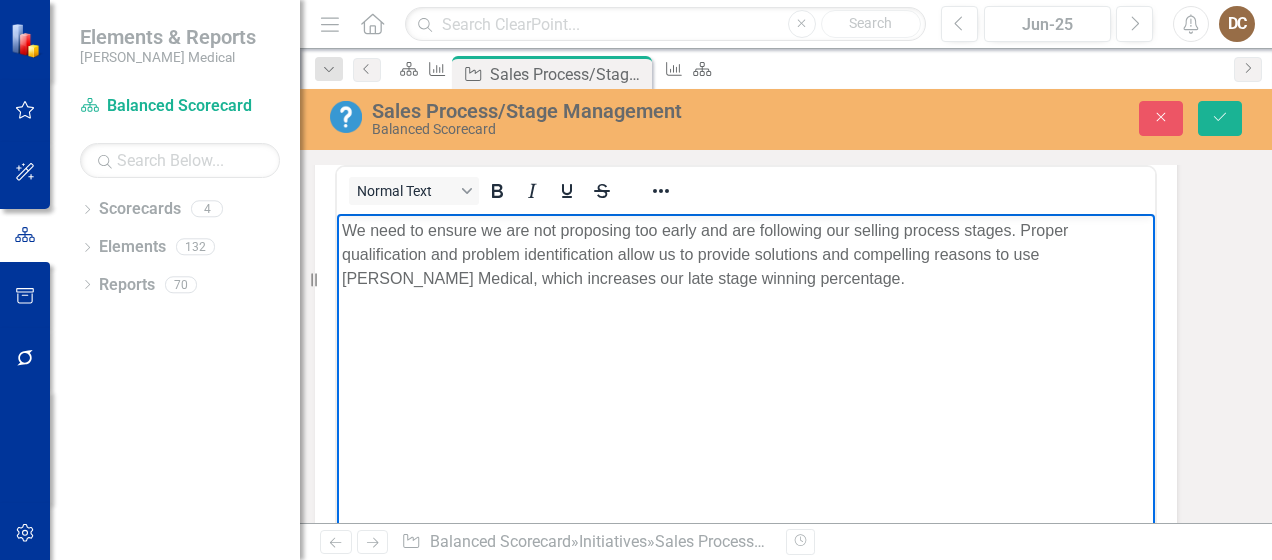 click on "We need to ensure we are not proposing too early and are following our selling process stages. Proper qualification and problem identification allow us to provide solutions and compelling reasons to use Nixon Medical, which increases our late stage winning percentage." at bounding box center [746, 363] 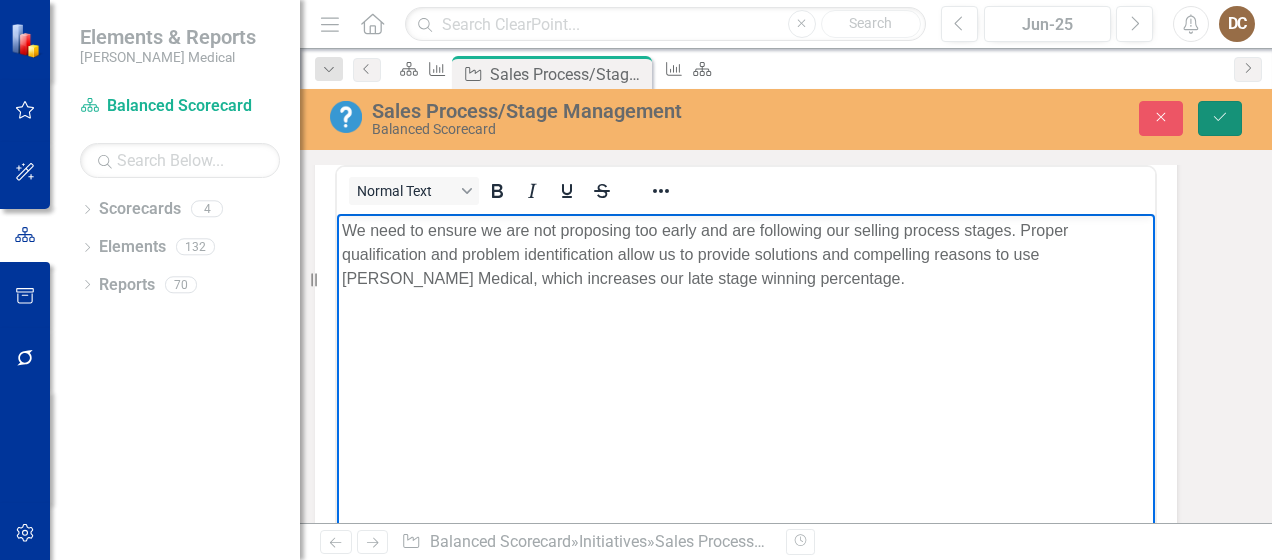 click on "Save" 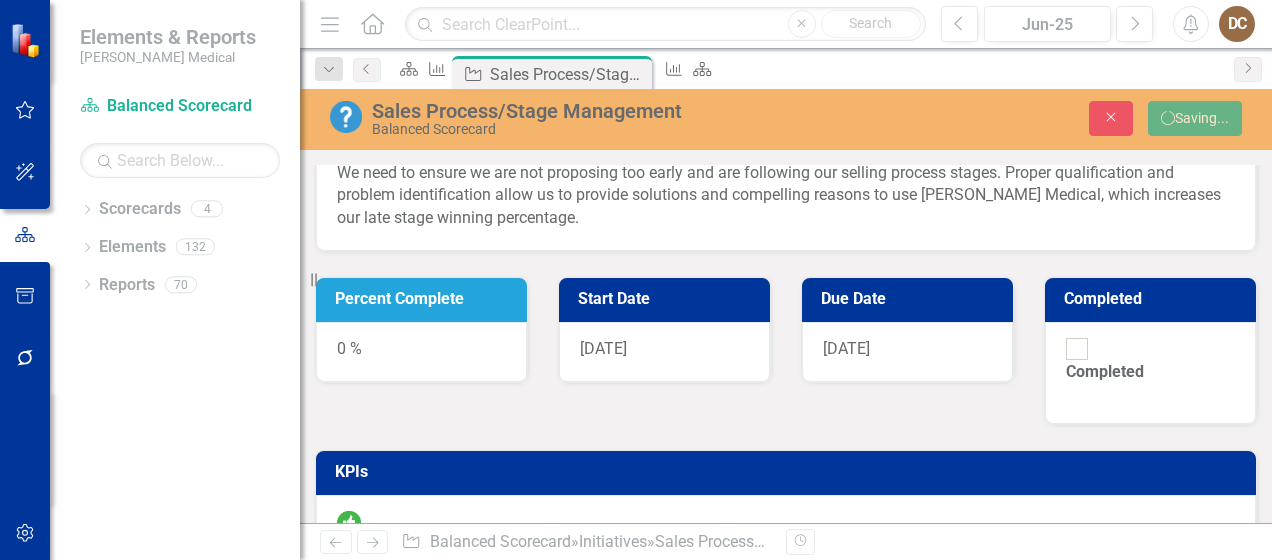 scroll, scrollTop: 195, scrollLeft: 0, axis: vertical 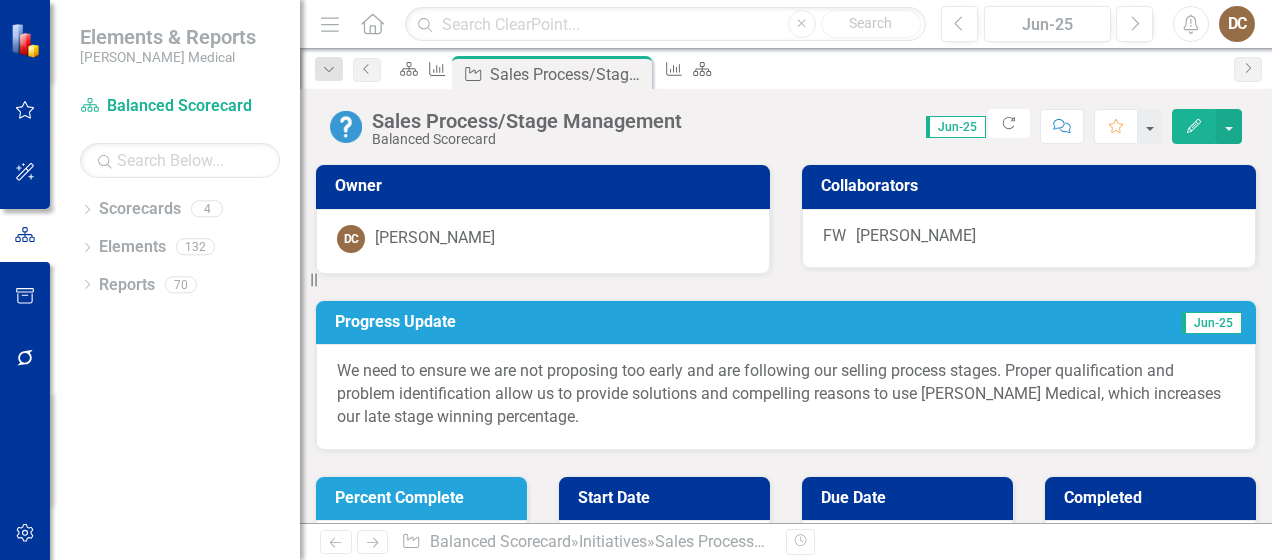 click on "0 %" at bounding box center (421, 550) 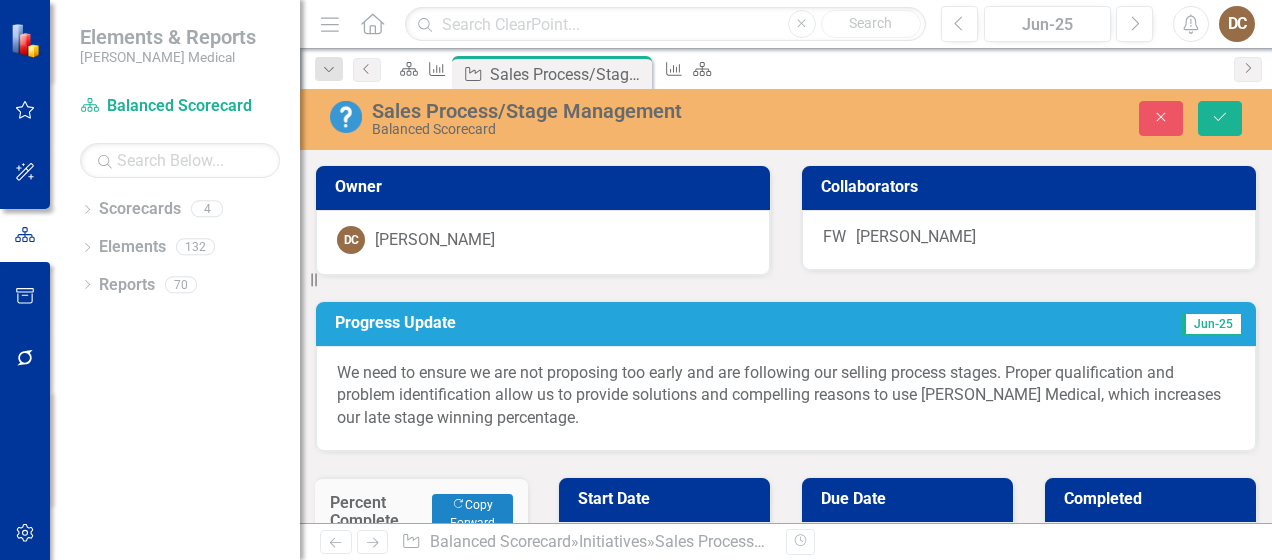 scroll, scrollTop: 0, scrollLeft: 4, axis: horizontal 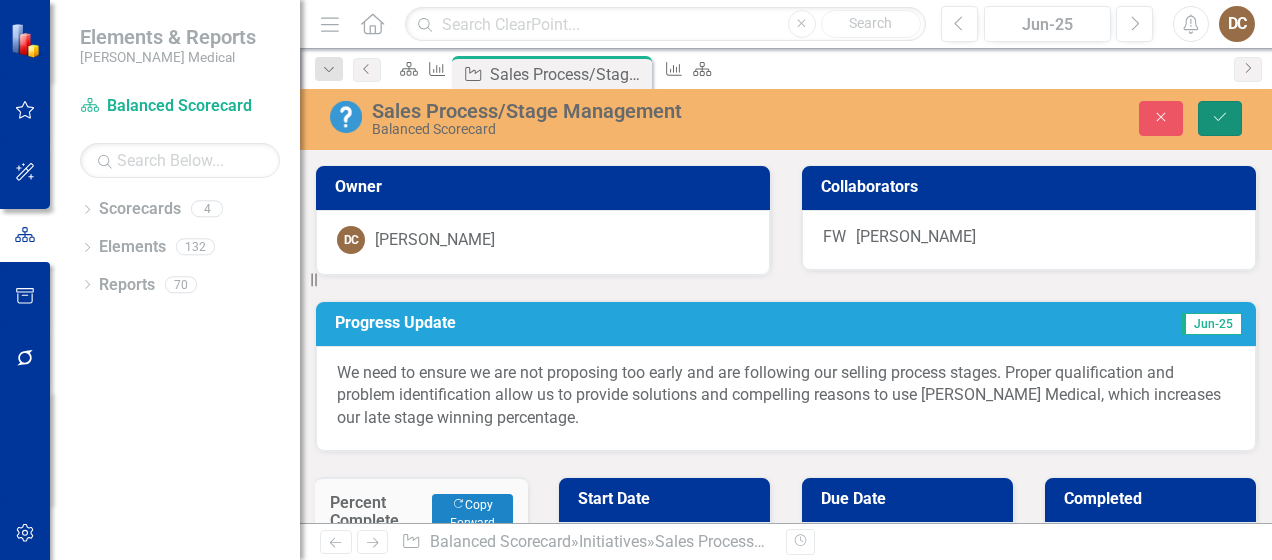 click on "Save" 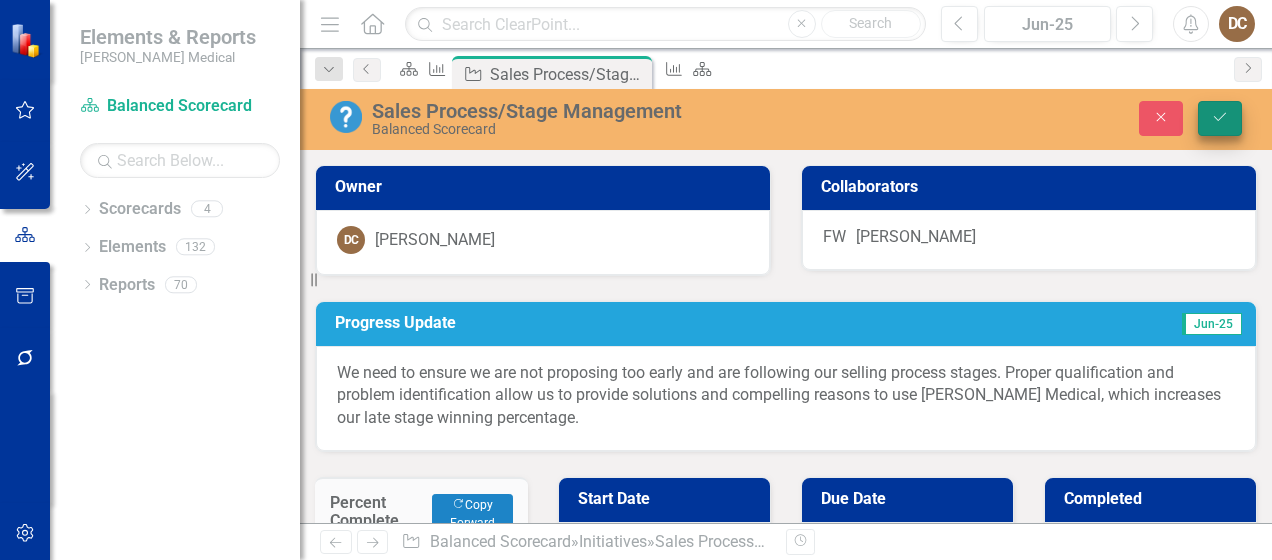 scroll, scrollTop: 0, scrollLeft: 0, axis: both 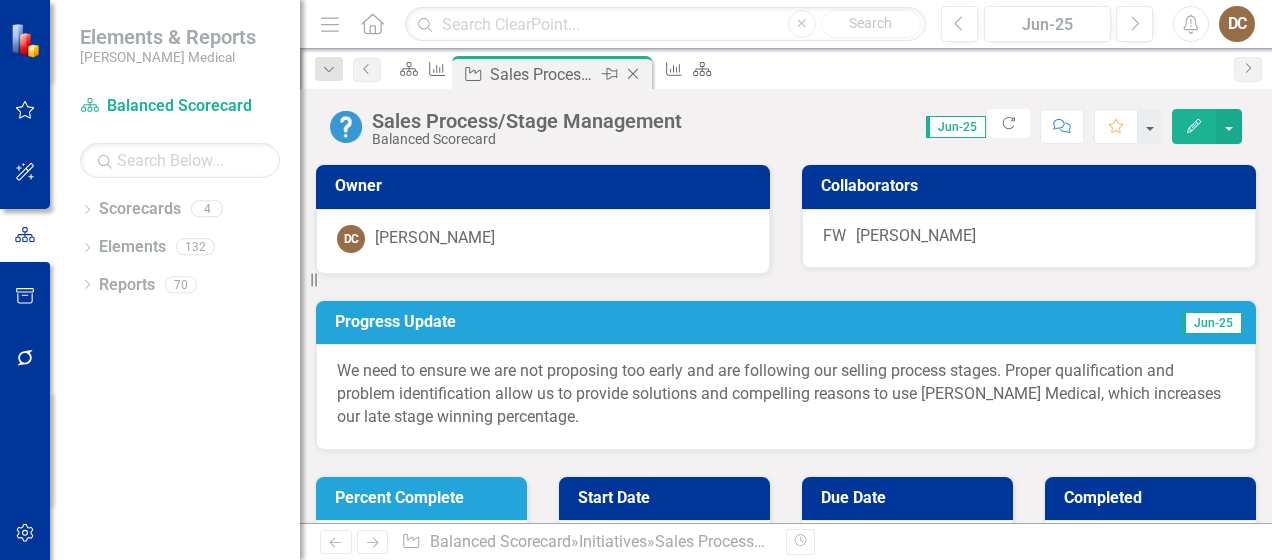 click on "Close" 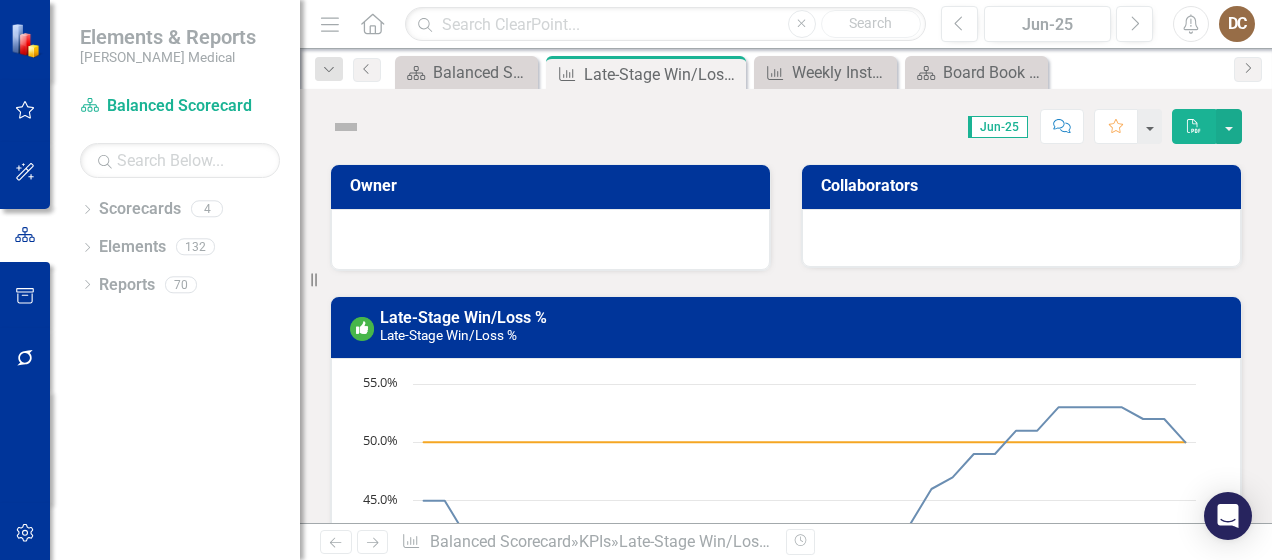 scroll, scrollTop: 0, scrollLeft: 0, axis: both 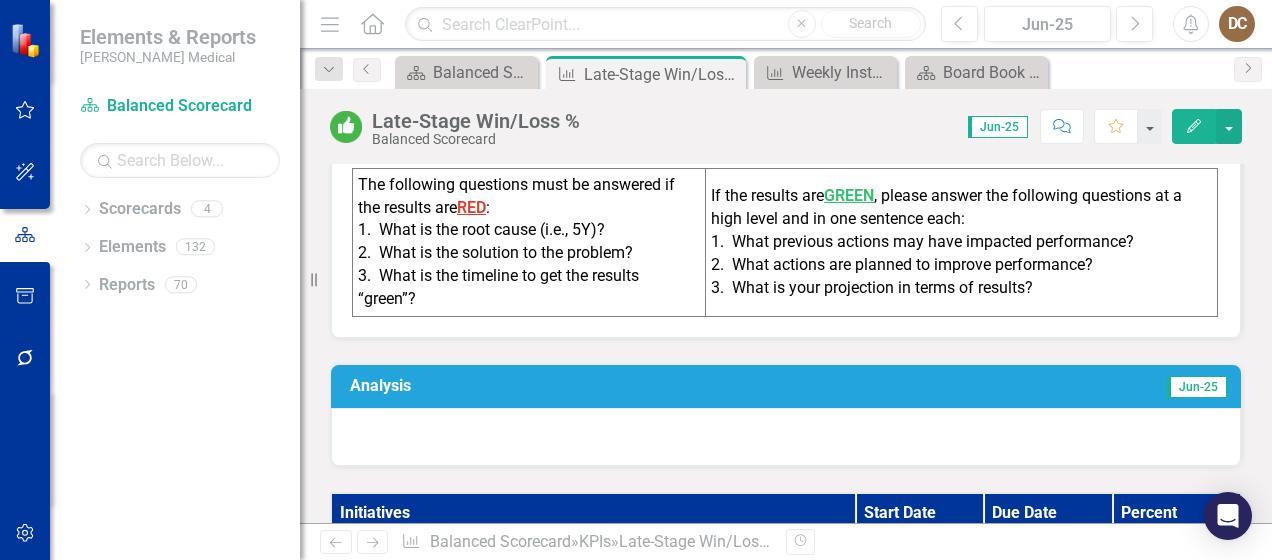 click at bounding box center (786, 437) 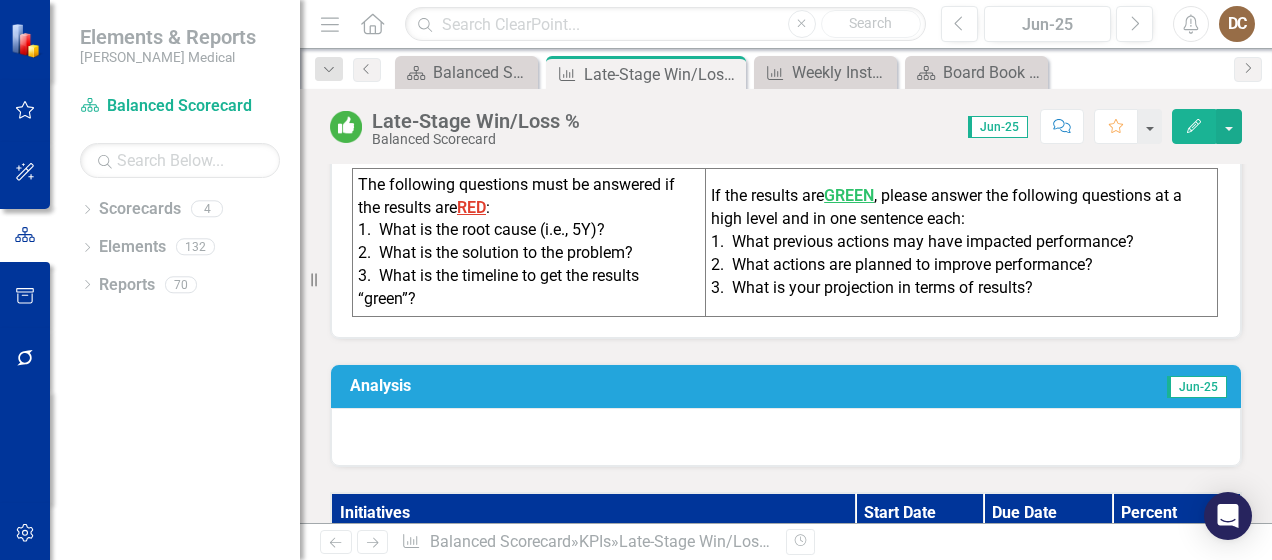 click at bounding box center (786, 437) 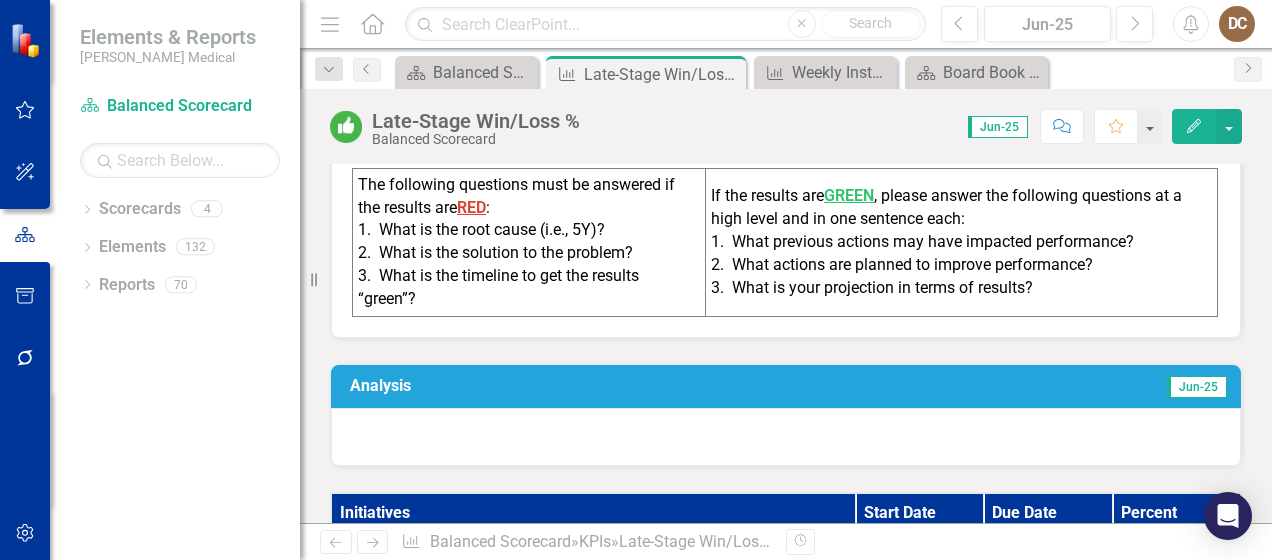 click on "Analysis" at bounding box center (568, 386) 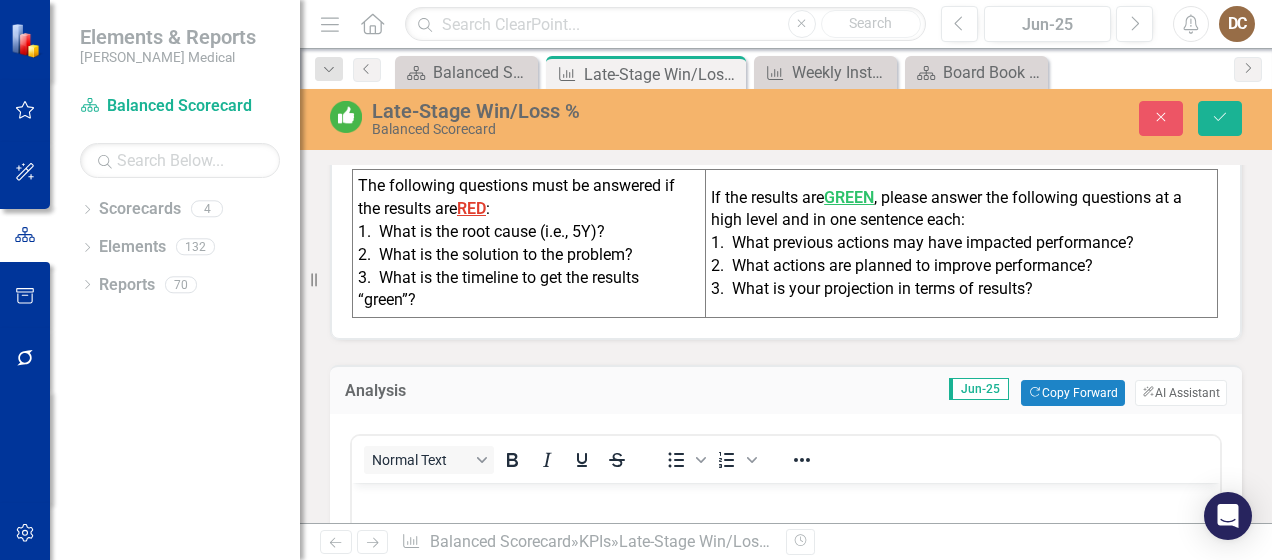scroll, scrollTop: 0, scrollLeft: 0, axis: both 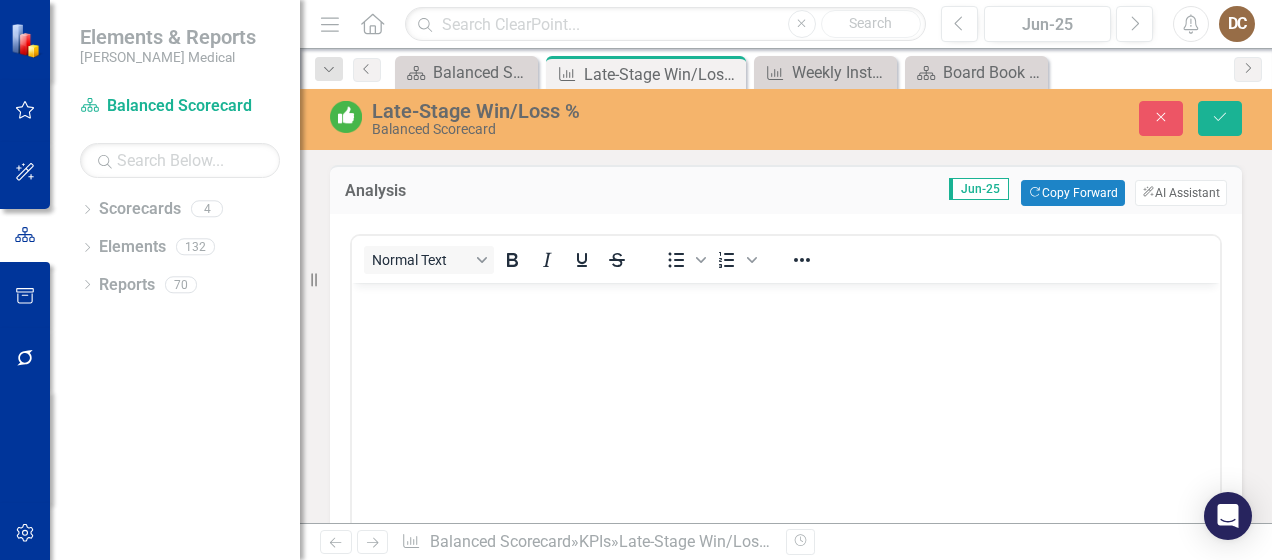 click at bounding box center (786, 433) 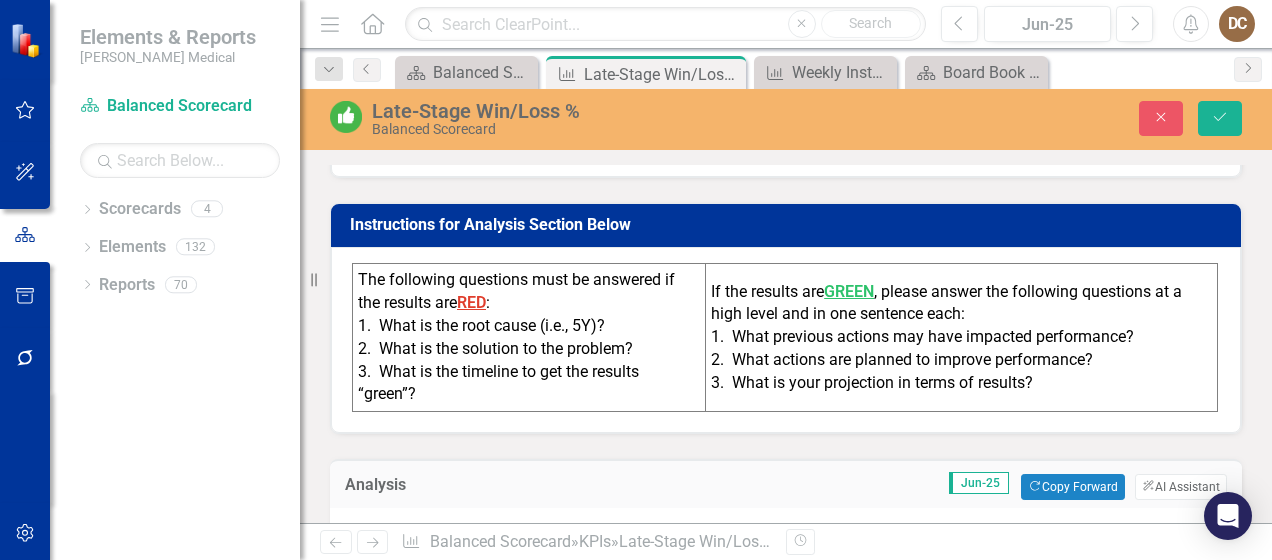 scroll, scrollTop: 500, scrollLeft: 0, axis: vertical 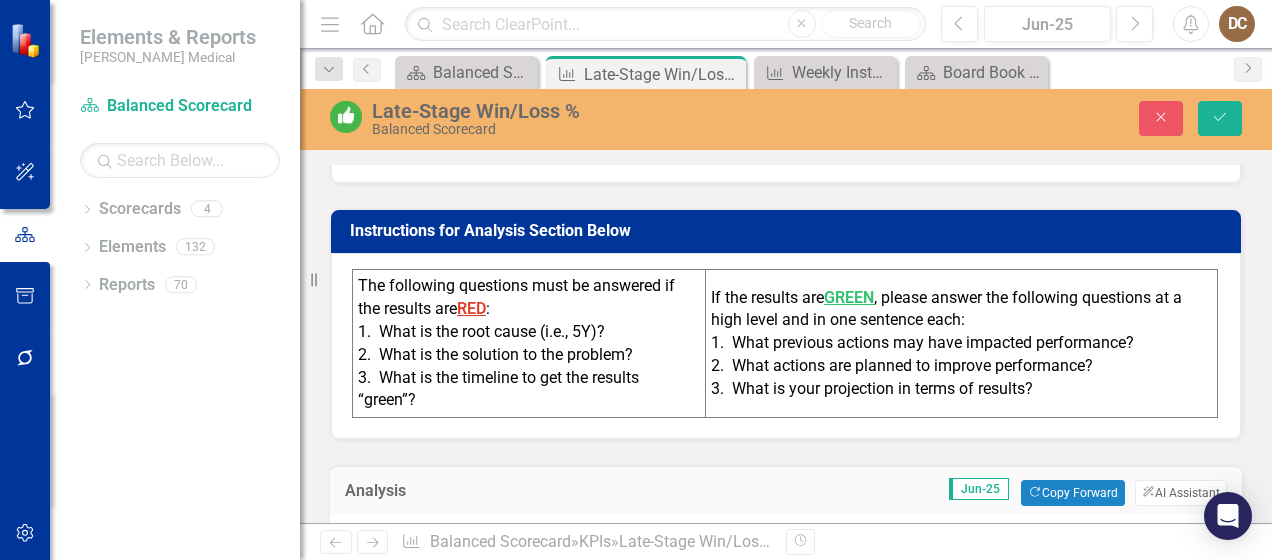 drag, startPoint x: 1076, startPoint y: 392, endPoint x: 868, endPoint y: 373, distance: 208.86598 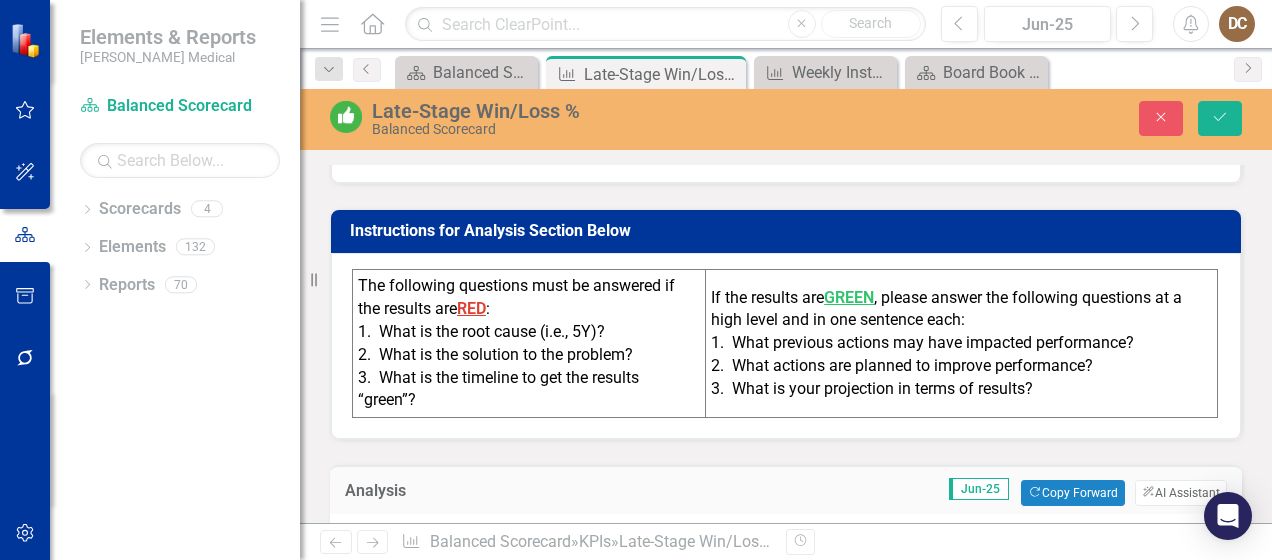 click on "If the results are  GREEN , please answer the following questions at a high level and in one sentence each:
1.  What previous actions may have impacted performance?
2.  What actions are planned to improve performance?
3.  What is your projection in terms of results?" at bounding box center (961, 344) 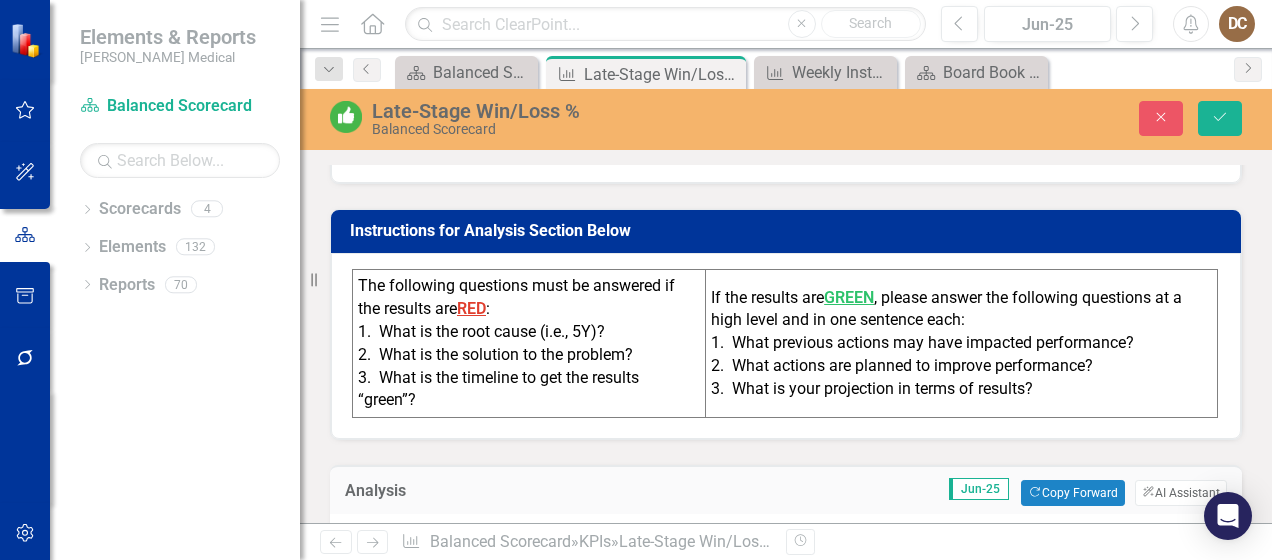 drag, startPoint x: 1065, startPoint y: 383, endPoint x: 805, endPoint y: 362, distance: 260.8467 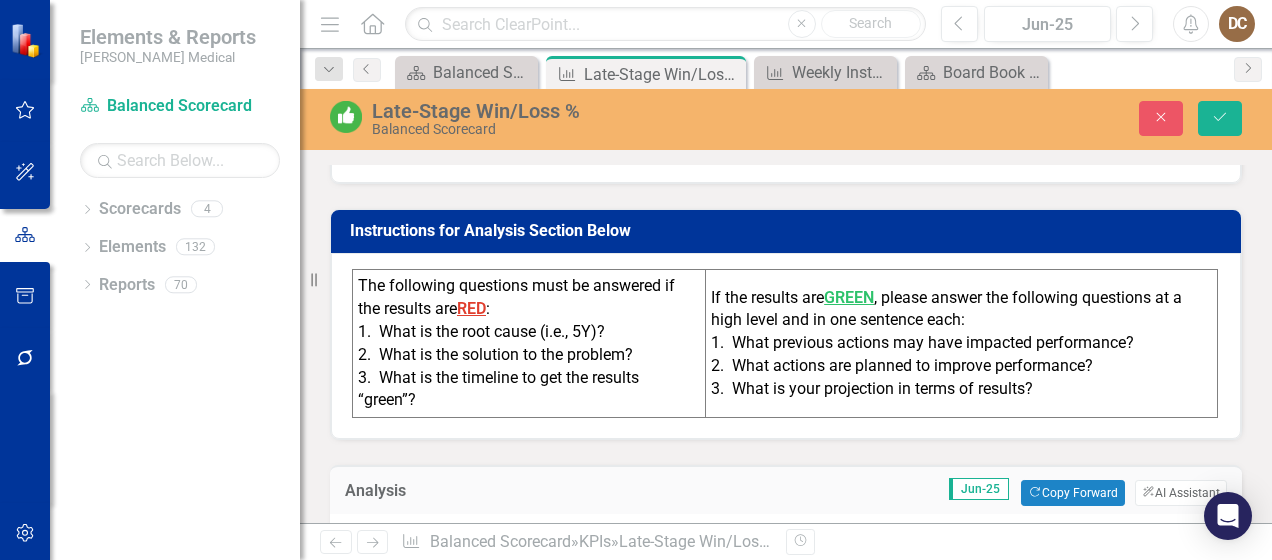 click on "If the results are  GREEN , please answer the following questions at a high level and in one sentence each:
1.  What previous actions may have impacted performance?
2.  What actions are planned to improve performance?
3.  What is your projection in terms of results?" at bounding box center [961, 344] 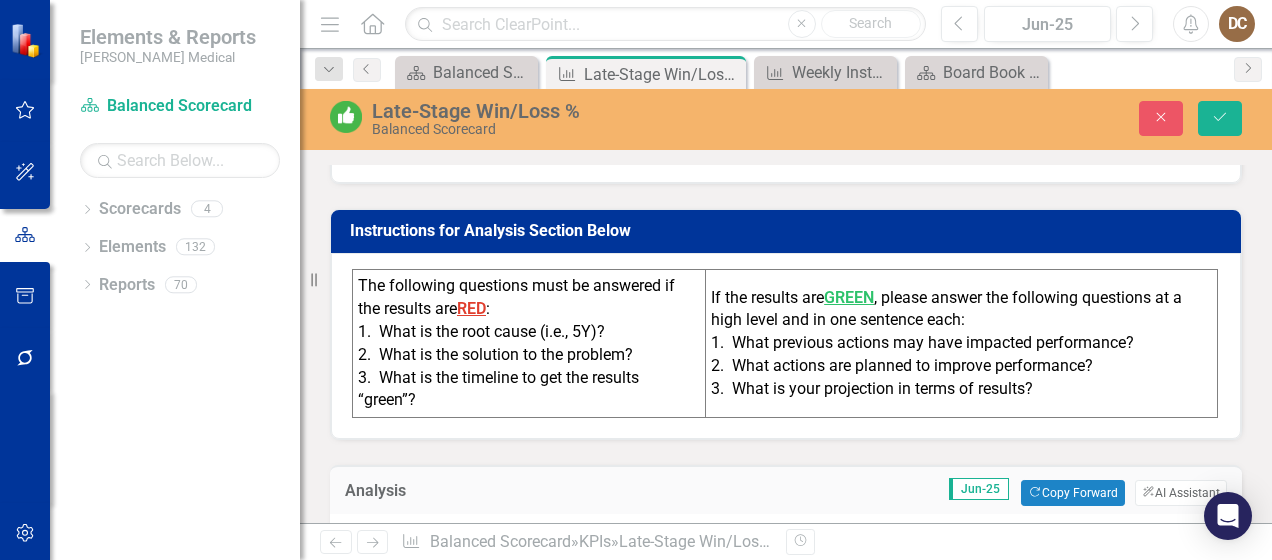 click on "3.  What is your projection in terms of results?" at bounding box center [961, 389] 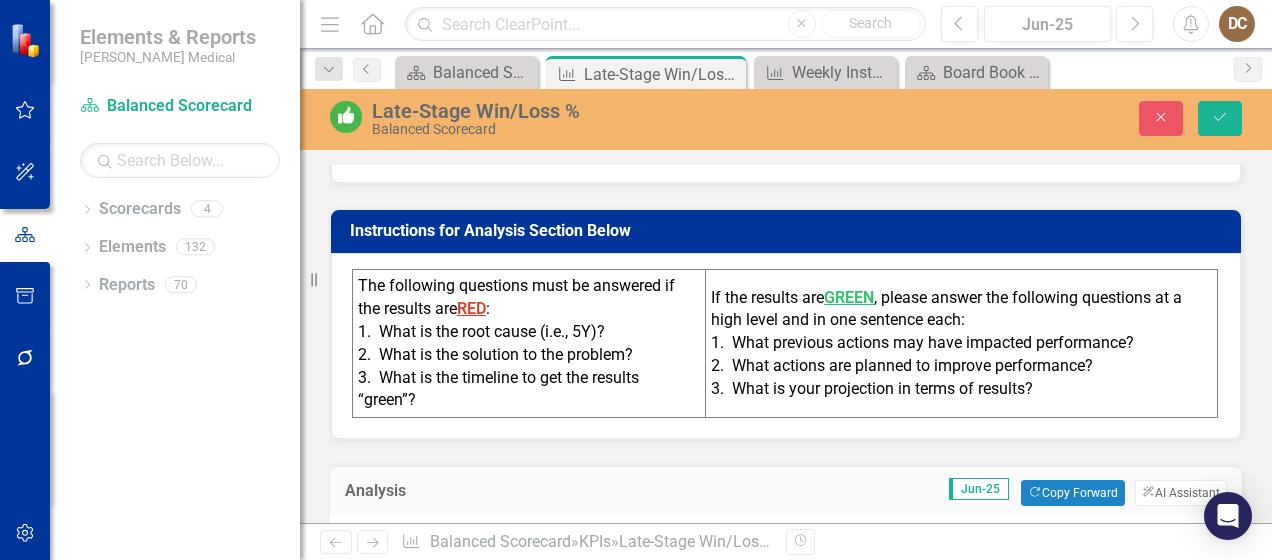 click on "2.  What actions are planned to improve performance?" at bounding box center [961, 366] 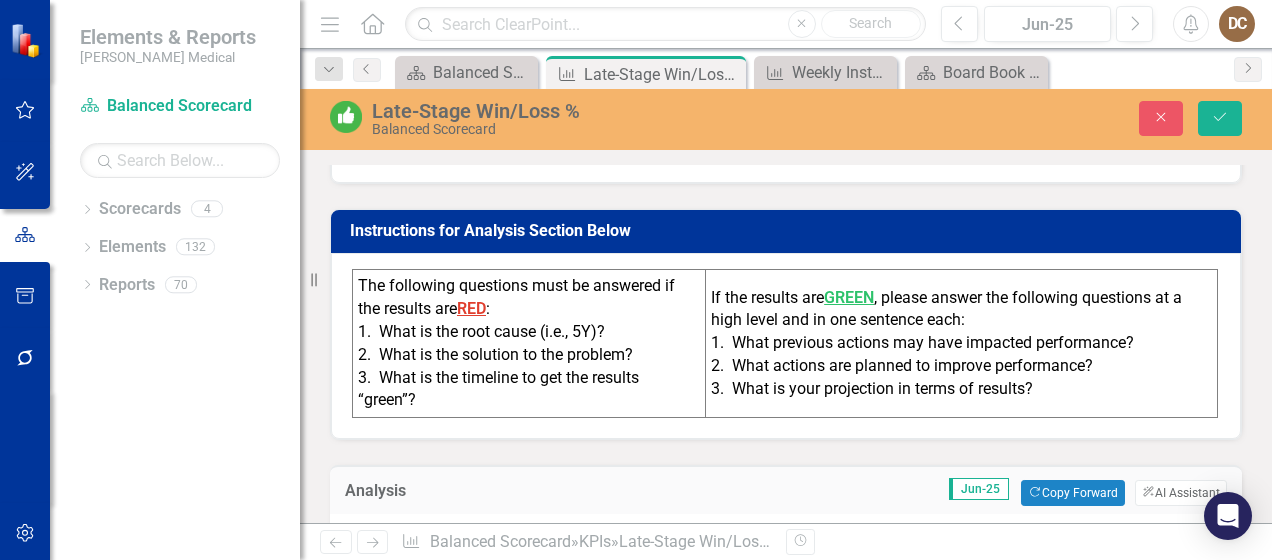 click on "2.  What actions are planned to improve performance?" at bounding box center [961, 366] 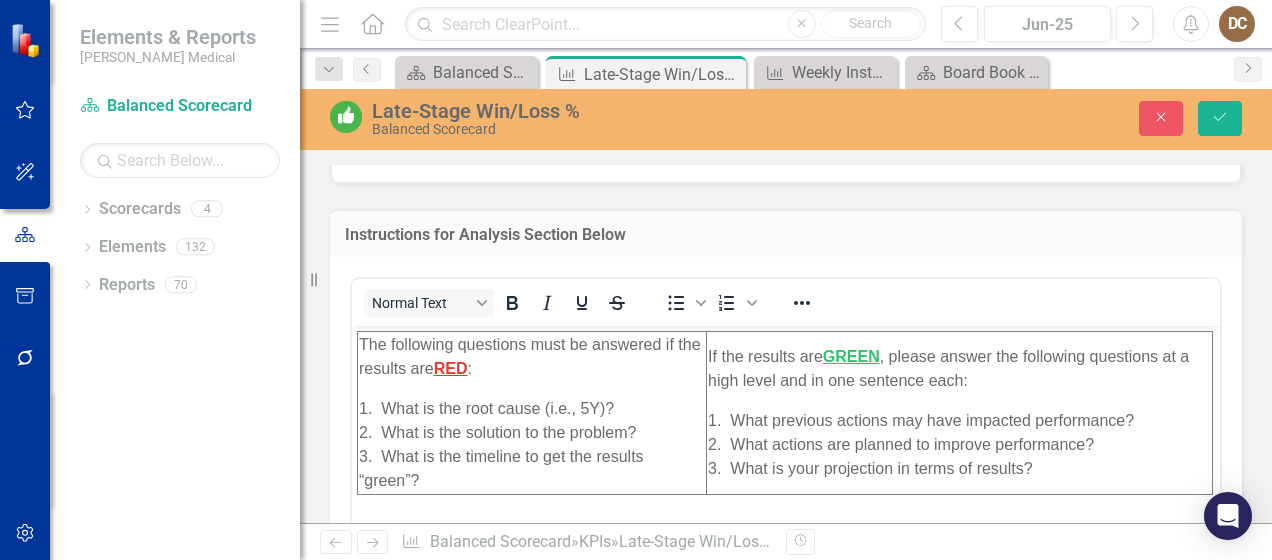 scroll, scrollTop: 0, scrollLeft: 0, axis: both 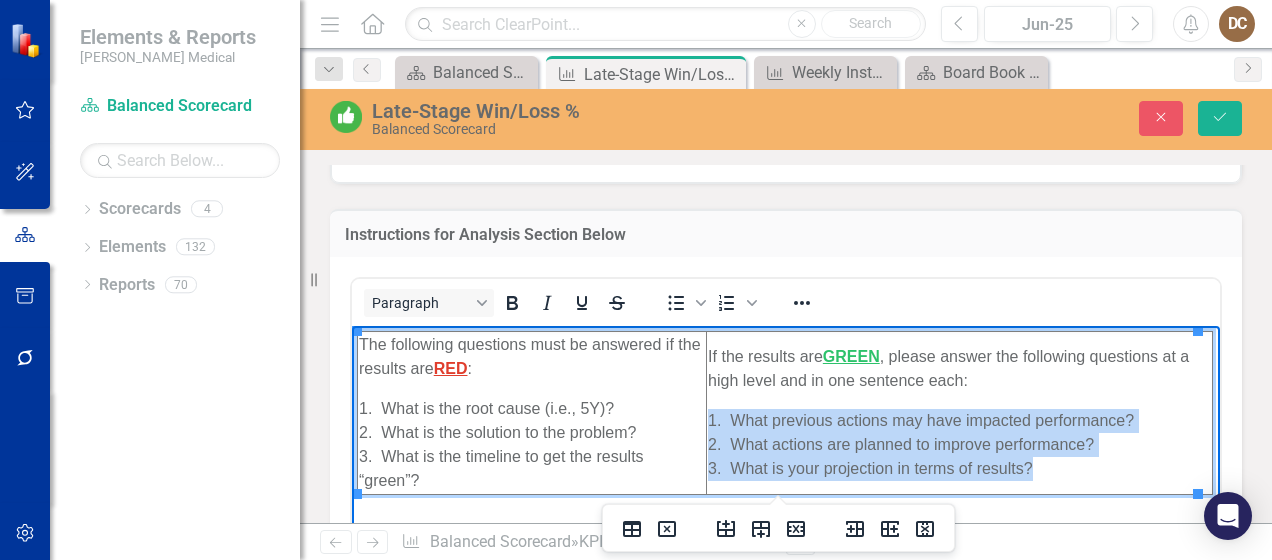 drag, startPoint x: 1046, startPoint y: 472, endPoint x: 702, endPoint y: 420, distance: 347.90802 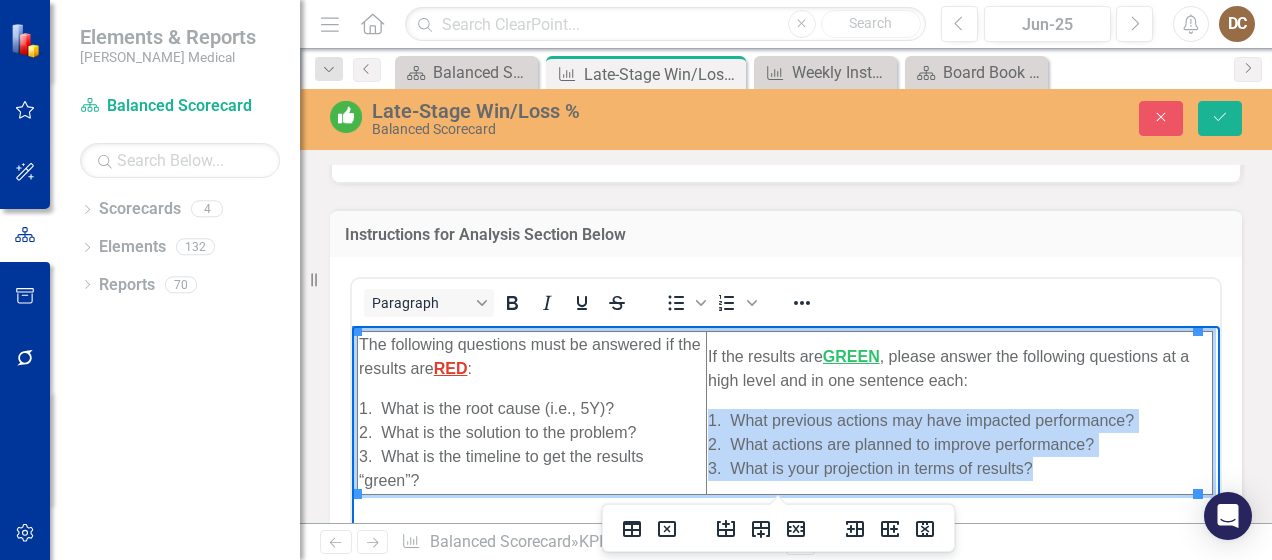 click on "The following questions must be answered if the results are  RED : 1.  What is the root cause (i.e., 5Y)? 2.  What is the solution to the problem? 3.  What is the timeline to get the results “green”? If the results are  GREEN , please answer the following questions at a high level and in one sentence each: 1.  What previous actions may have impacted performance? 2.  What actions are planned to improve performance? 3.  What is your projection in terms of results?" at bounding box center [786, 476] 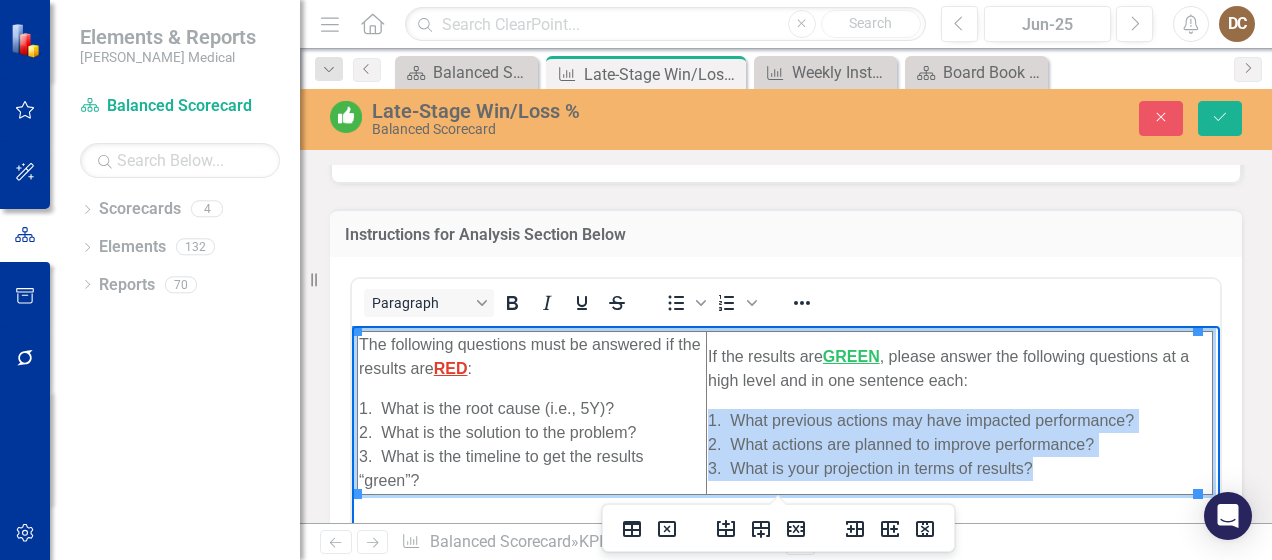 copy on "1.  What previous actions may have impacted performance? 2.  What actions are planned to improve performance? 3.  What is your projection in terms of results?" 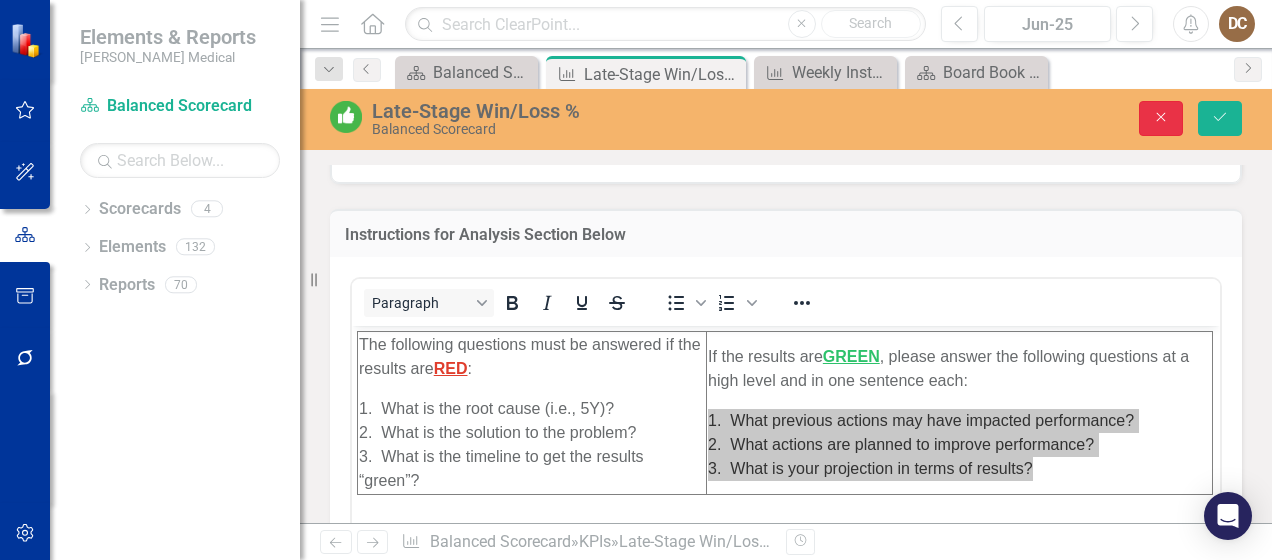 click on "Close" 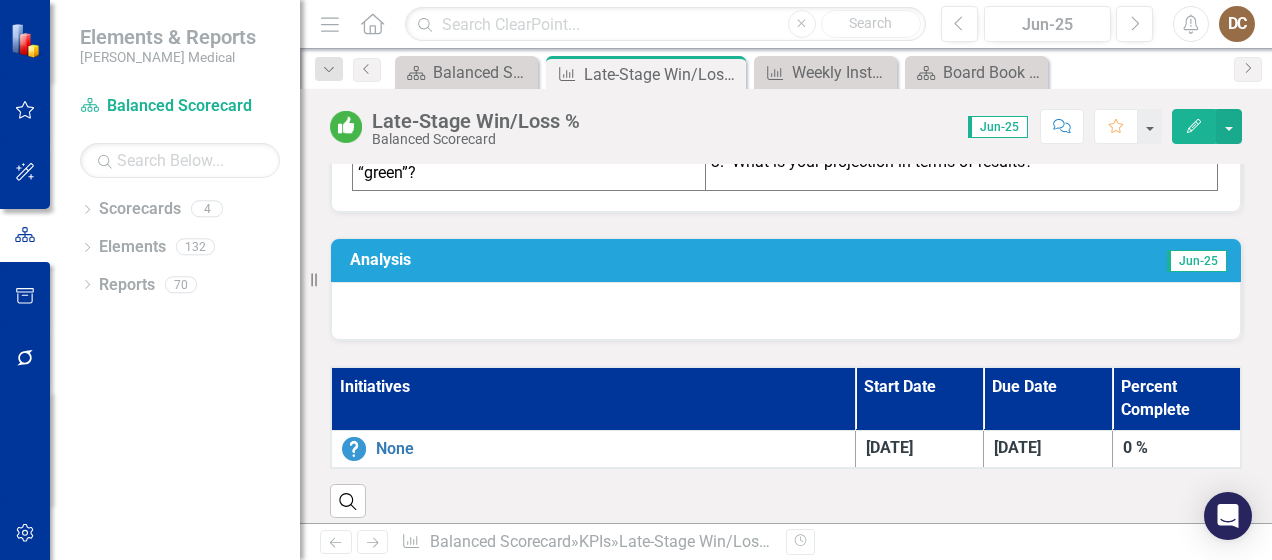 scroll, scrollTop: 800, scrollLeft: 0, axis: vertical 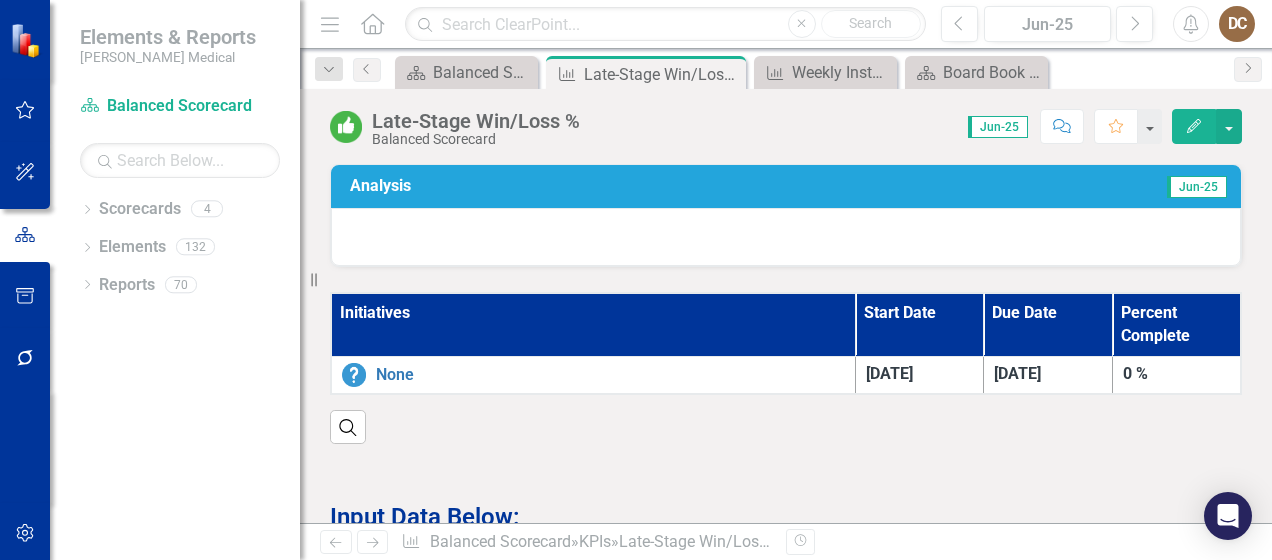 click at bounding box center [786, 237] 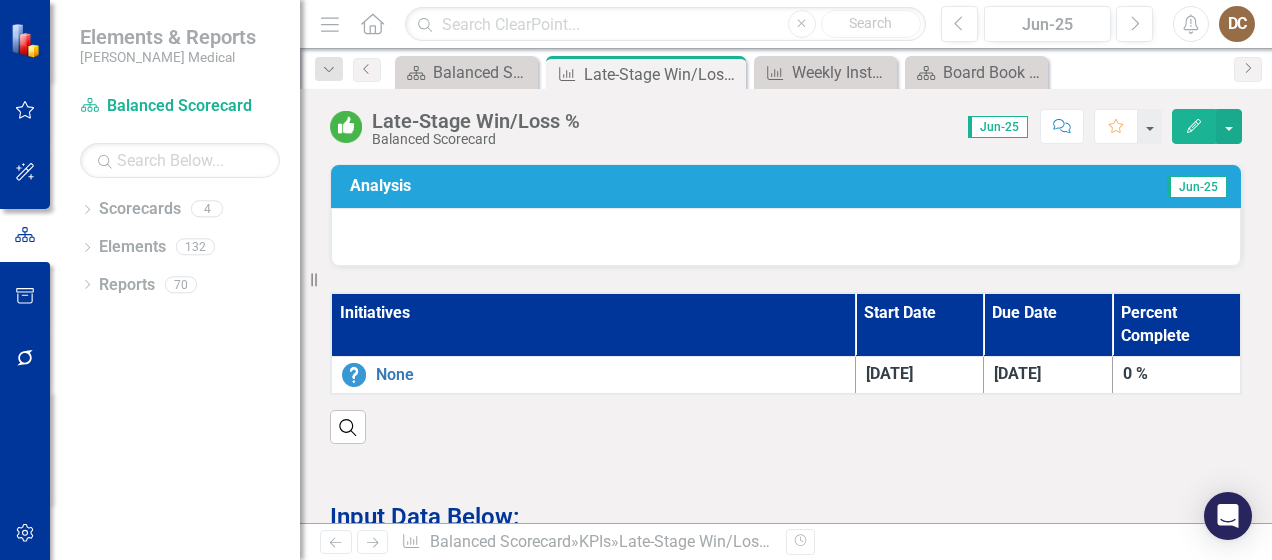 click at bounding box center (786, 237) 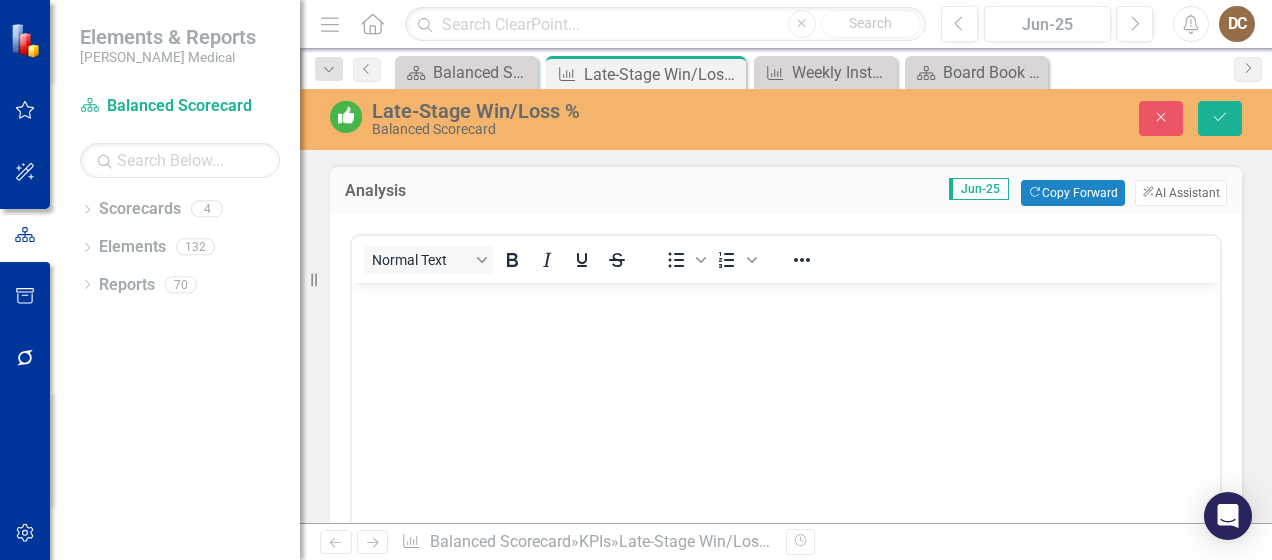 scroll, scrollTop: 0, scrollLeft: 0, axis: both 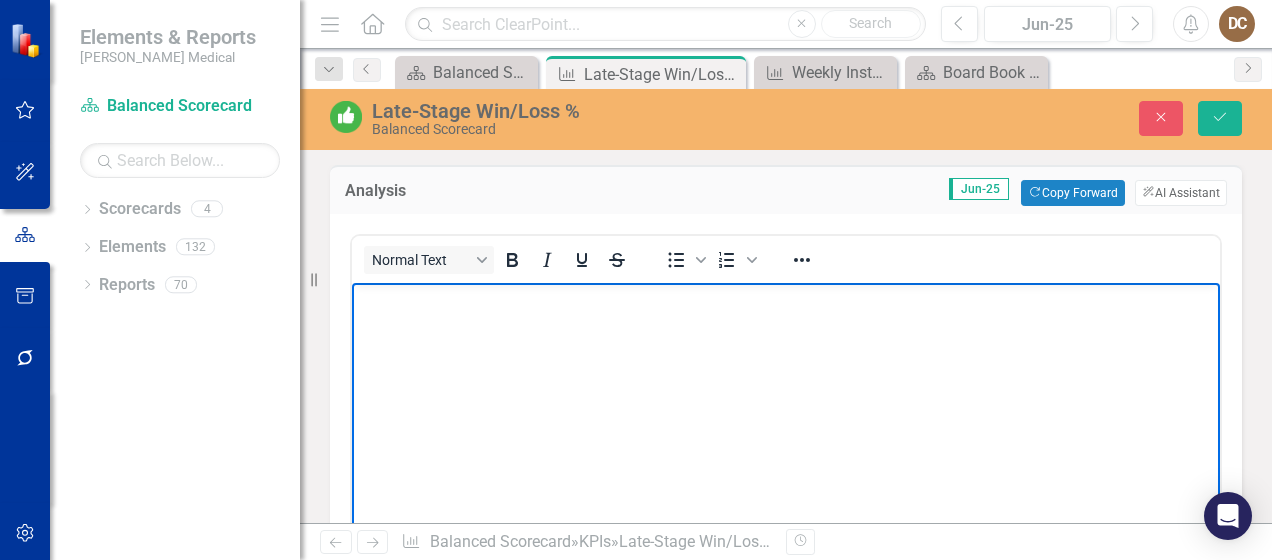 click at bounding box center (786, 433) 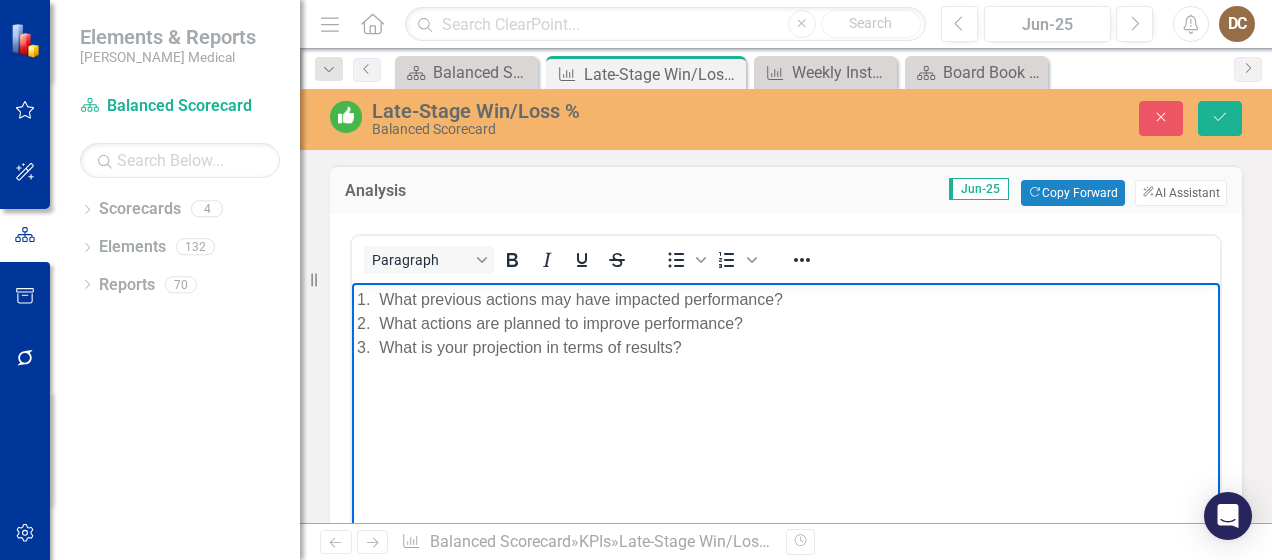 click on "1.  What previous actions may have impacted performance?" at bounding box center (786, 300) 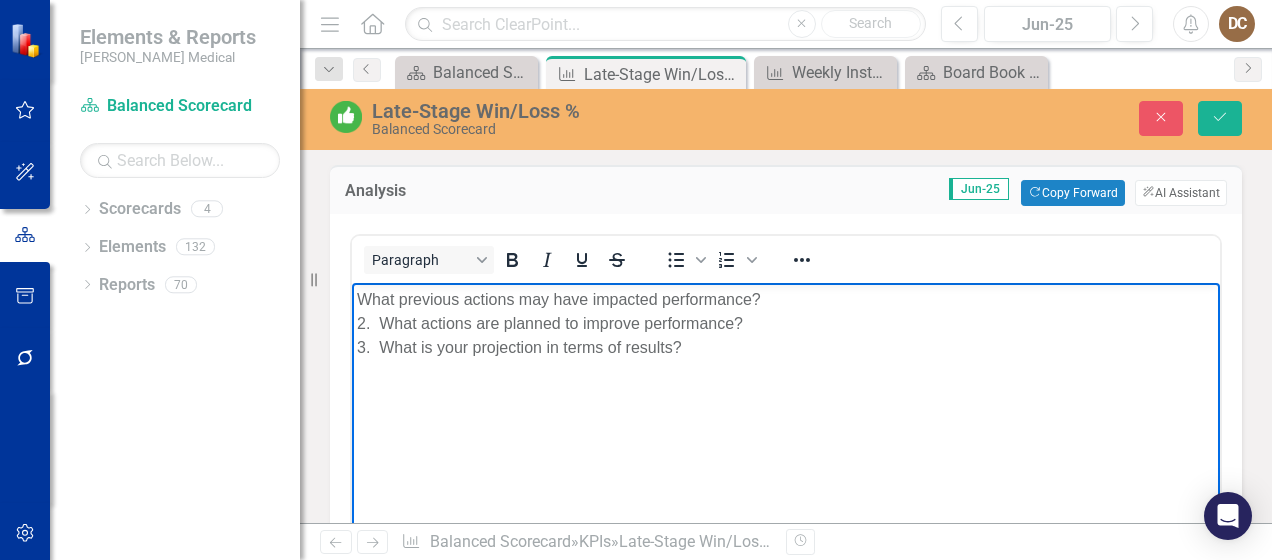 click on "2.  What actions are planned to improve performance?" at bounding box center [786, 324] 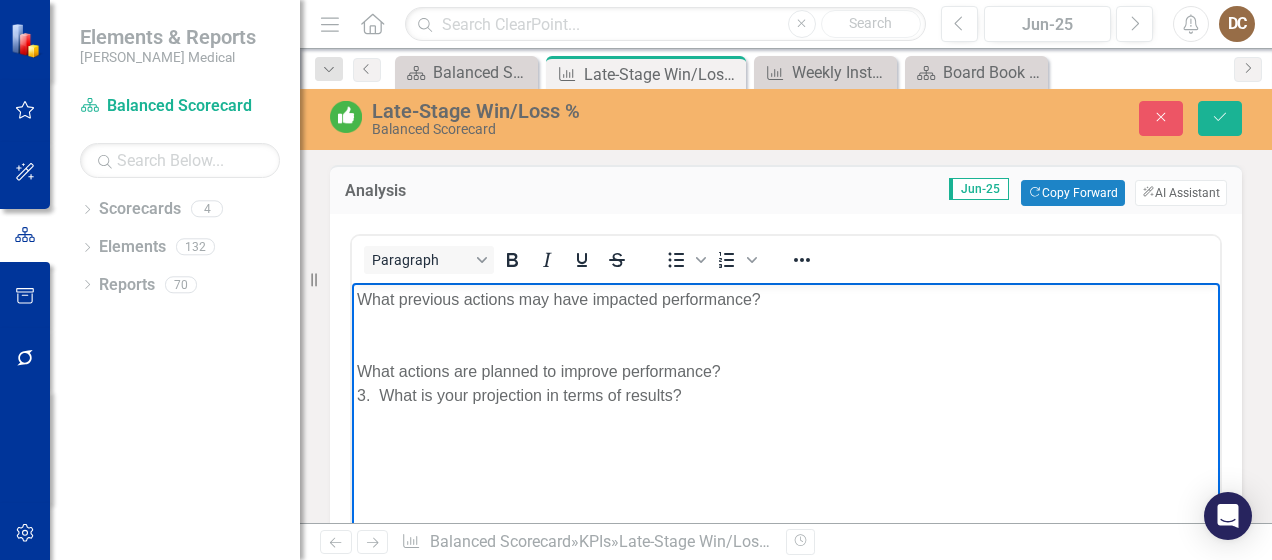 click on "3.  What is your projection in terms of results?" at bounding box center [786, 396] 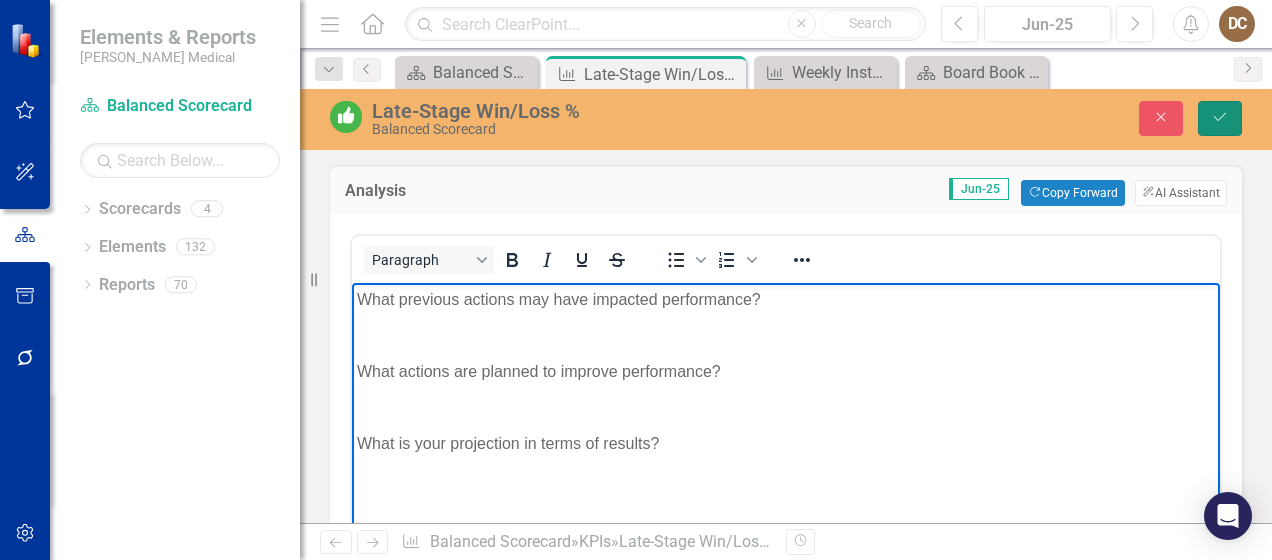 click on "Save" at bounding box center (1220, 118) 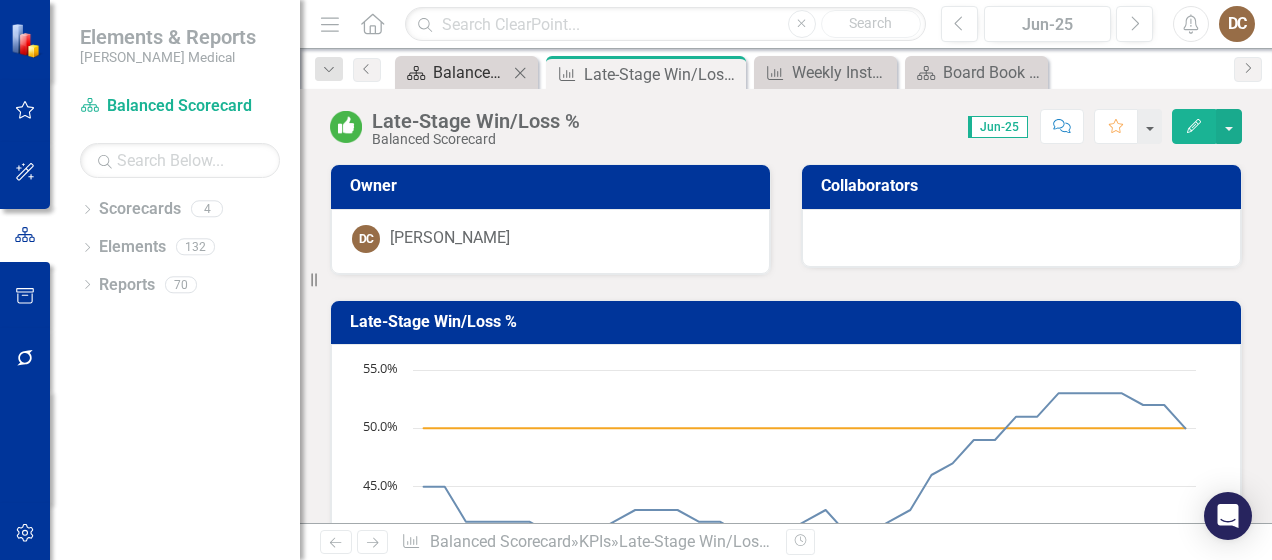 click on "Scorecard Balanced Scorecard Welcome Page" at bounding box center (454, 72) 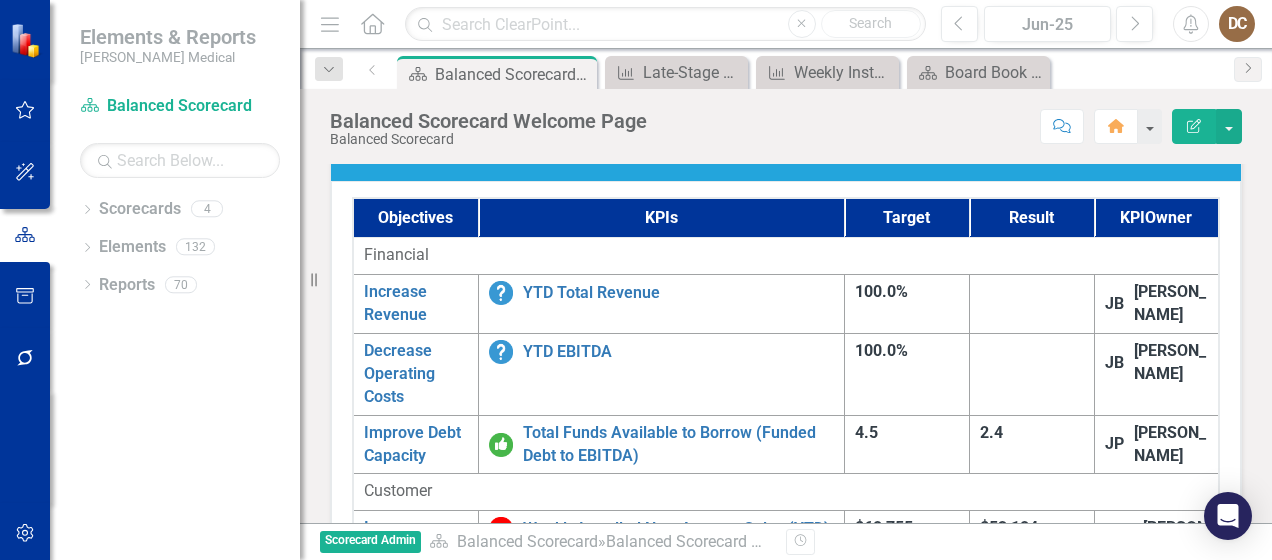 scroll, scrollTop: 0, scrollLeft: 0, axis: both 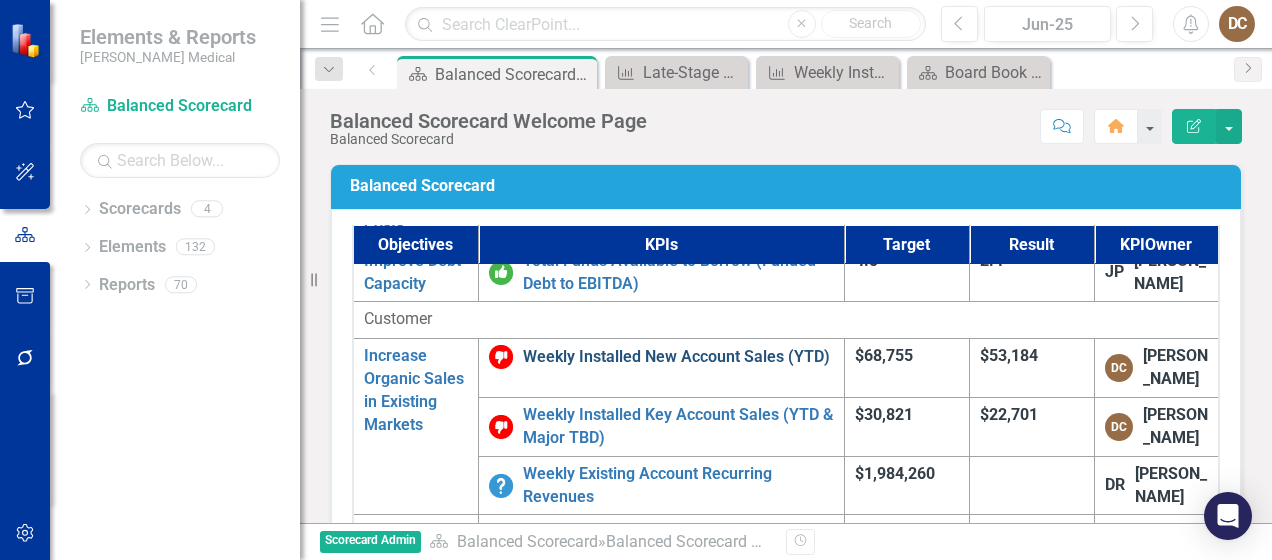 click on "Weekly Installed New Account Sales (YTD)" at bounding box center (678, 357) 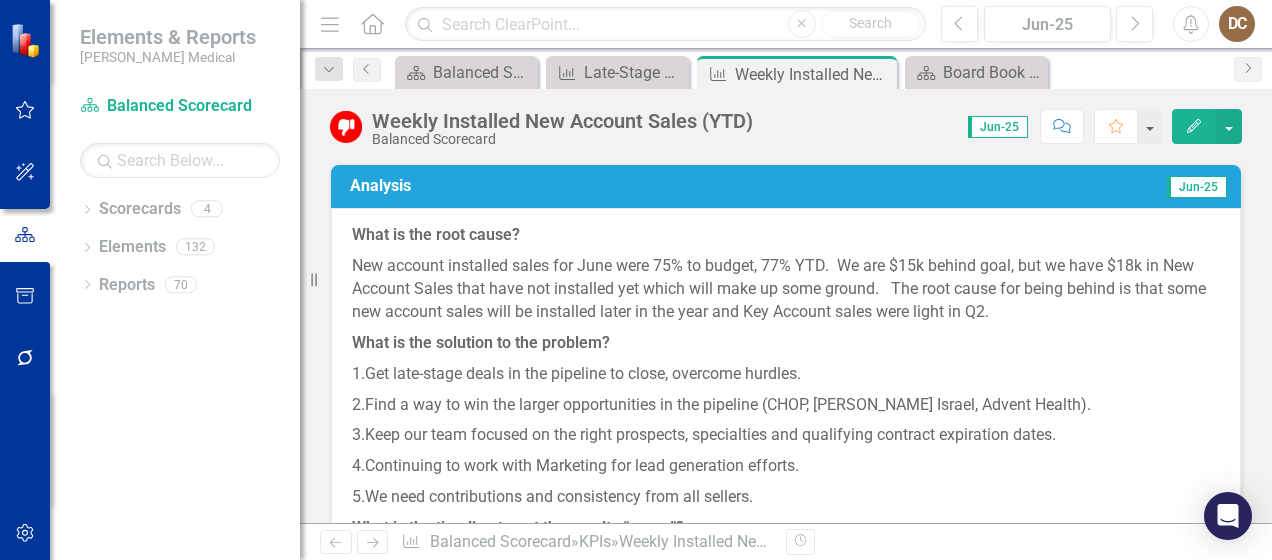 scroll, scrollTop: 500, scrollLeft: 0, axis: vertical 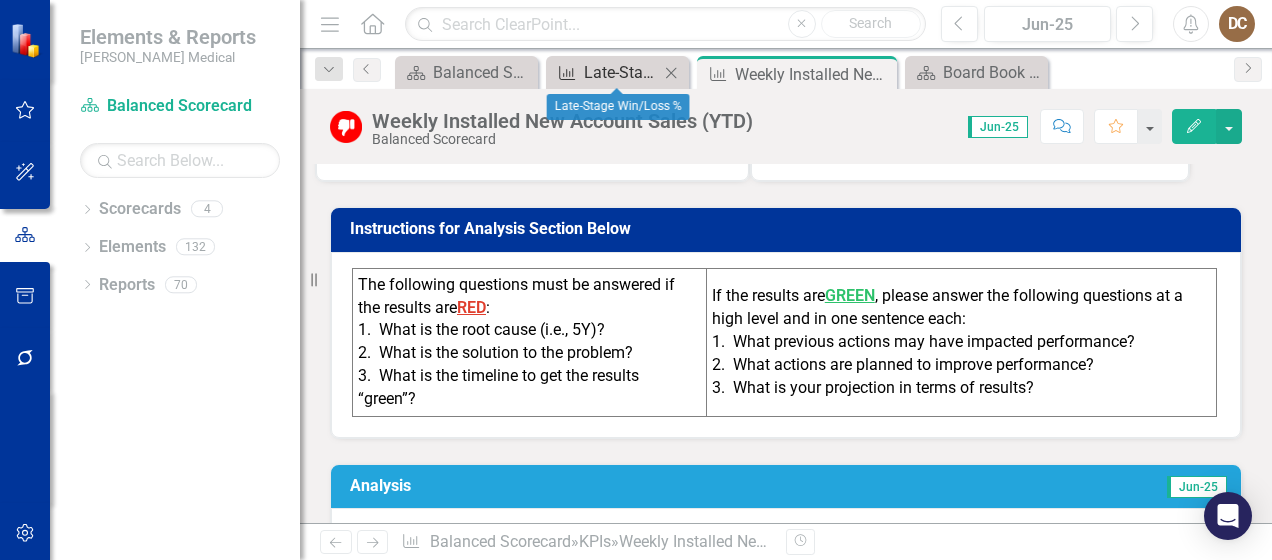 click on "Late-Stage Win/Loss %" at bounding box center [621, 72] 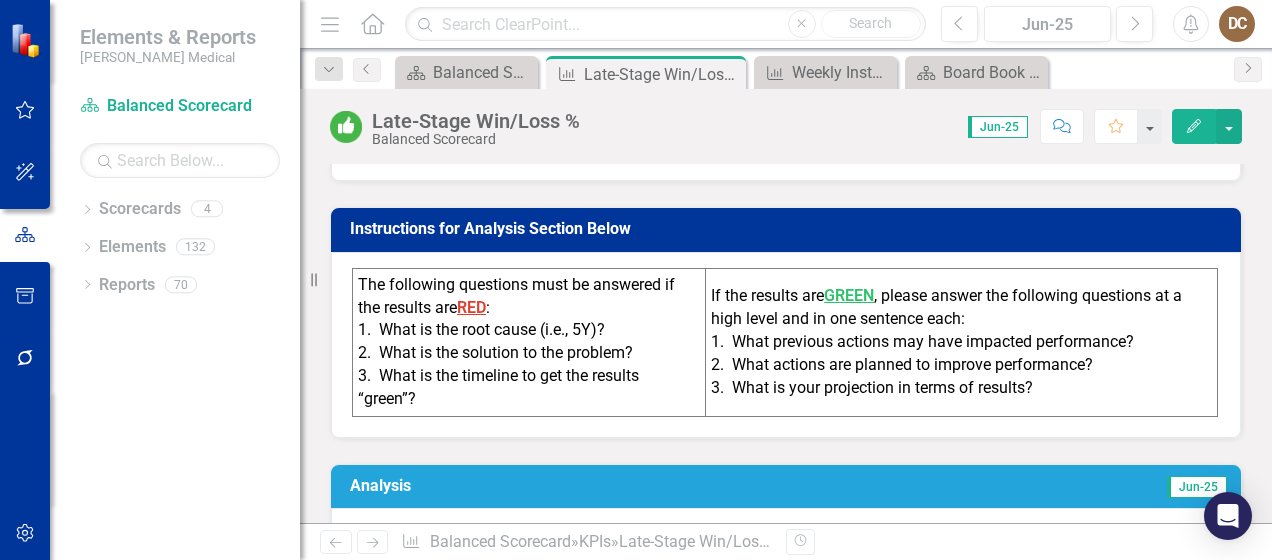 scroll, scrollTop: 800, scrollLeft: 0, axis: vertical 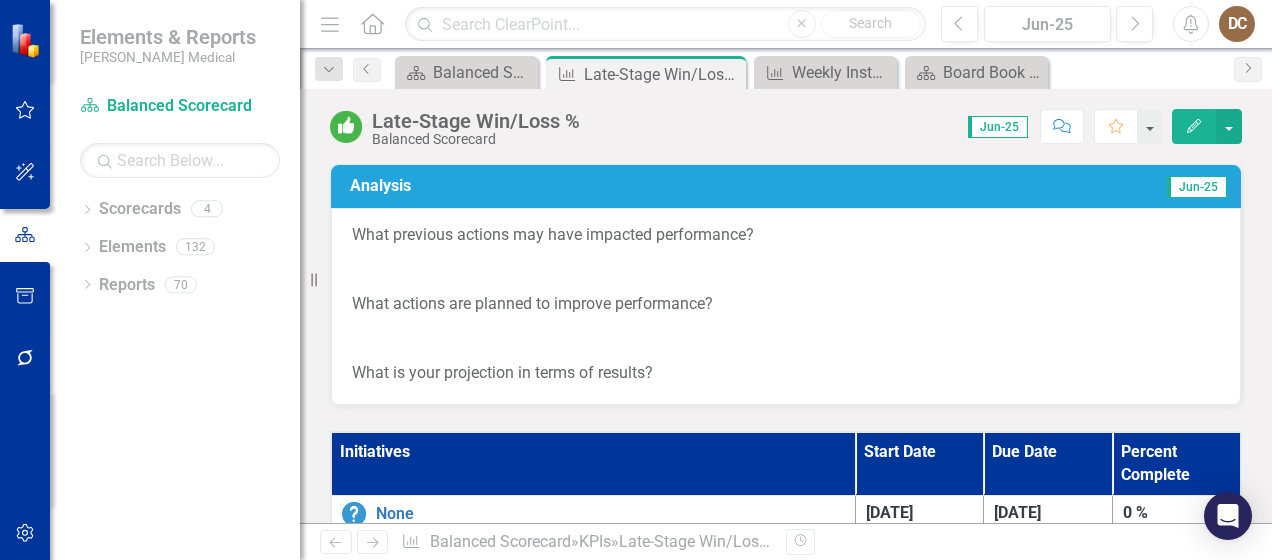 click on "What previous actions may have impacted performance?" at bounding box center (786, 235) 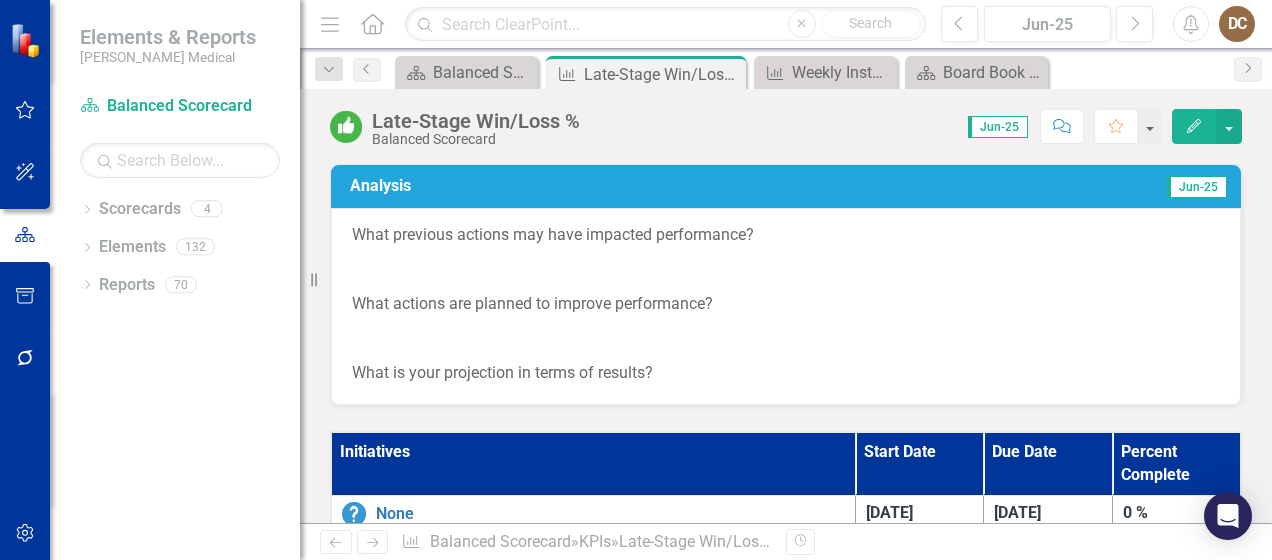 click on "What previous actions may have impacted performance?" at bounding box center (786, 235) 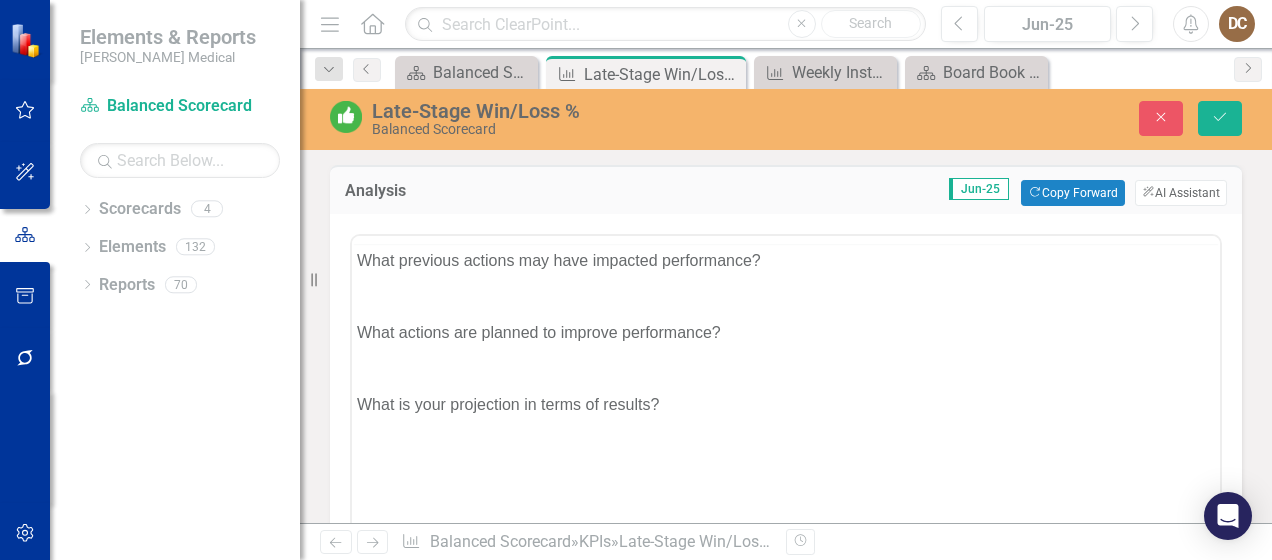 scroll, scrollTop: 0, scrollLeft: 0, axis: both 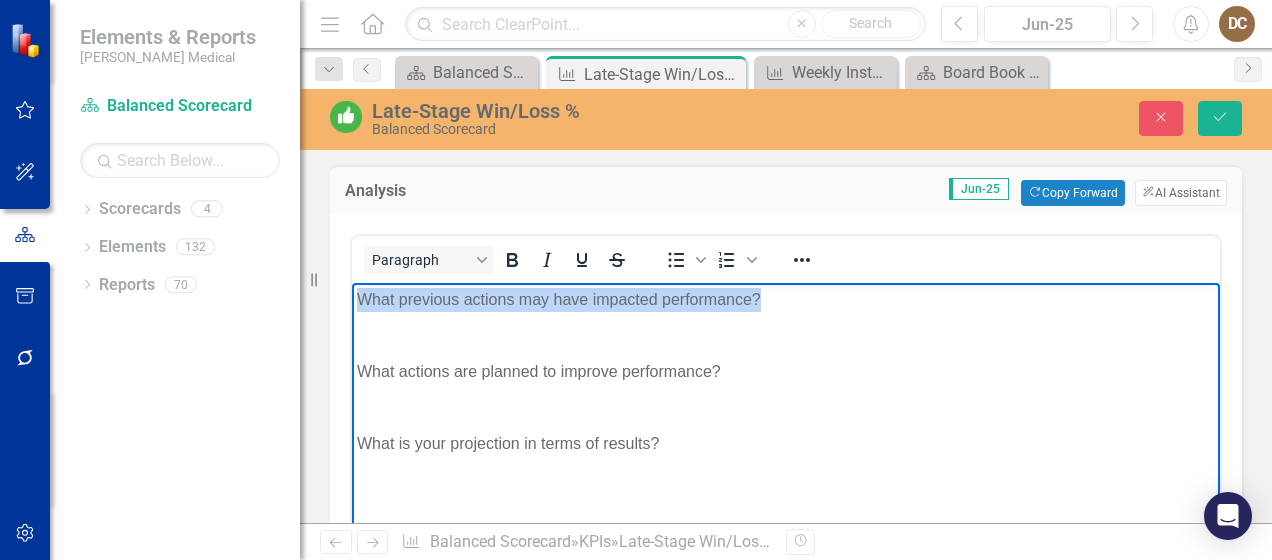 drag, startPoint x: 767, startPoint y: 300, endPoint x: 304, endPoint y: 310, distance: 463.10797 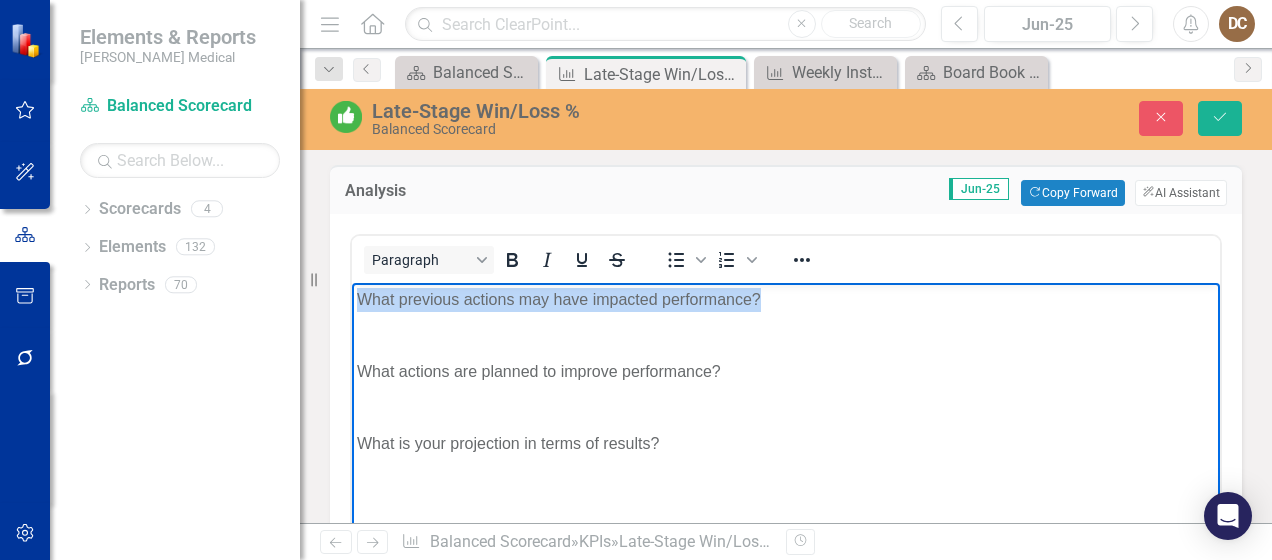 click on "What previous actions may have impacted performance? What actions are planned to improve performance? What is your projection in terms of results?" at bounding box center [786, 433] 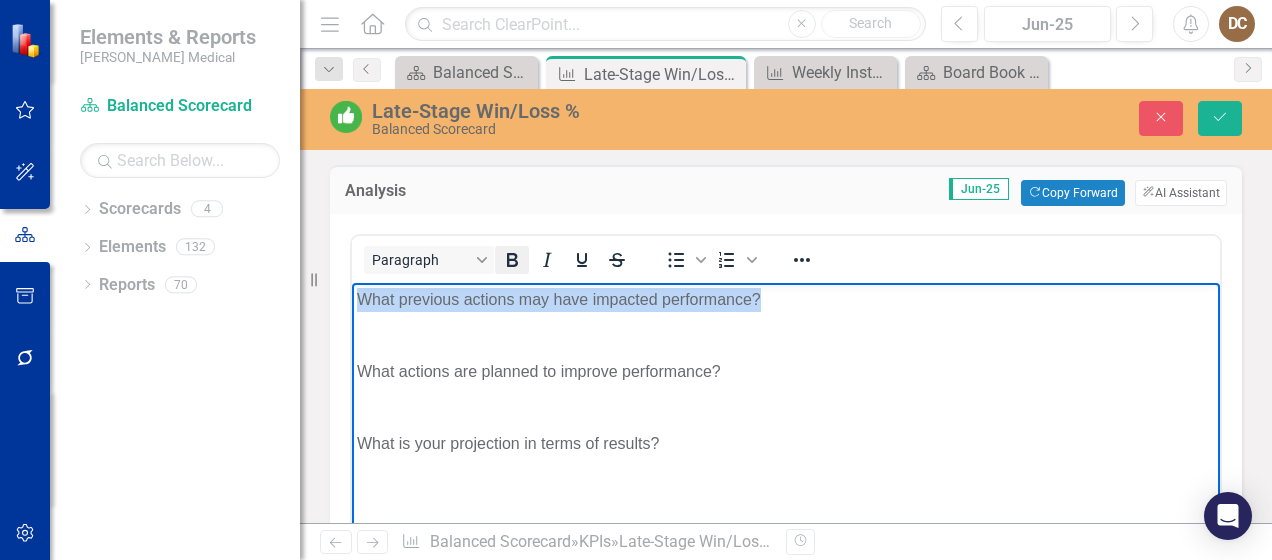 click 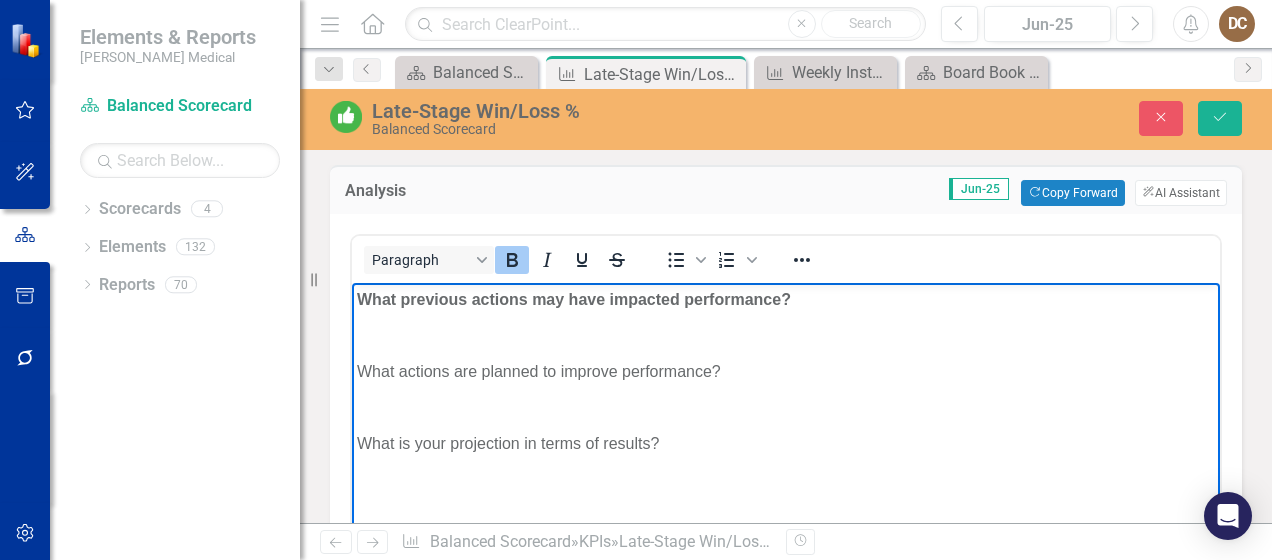 click on "What previous actions may have impacted performance?" at bounding box center [786, 300] 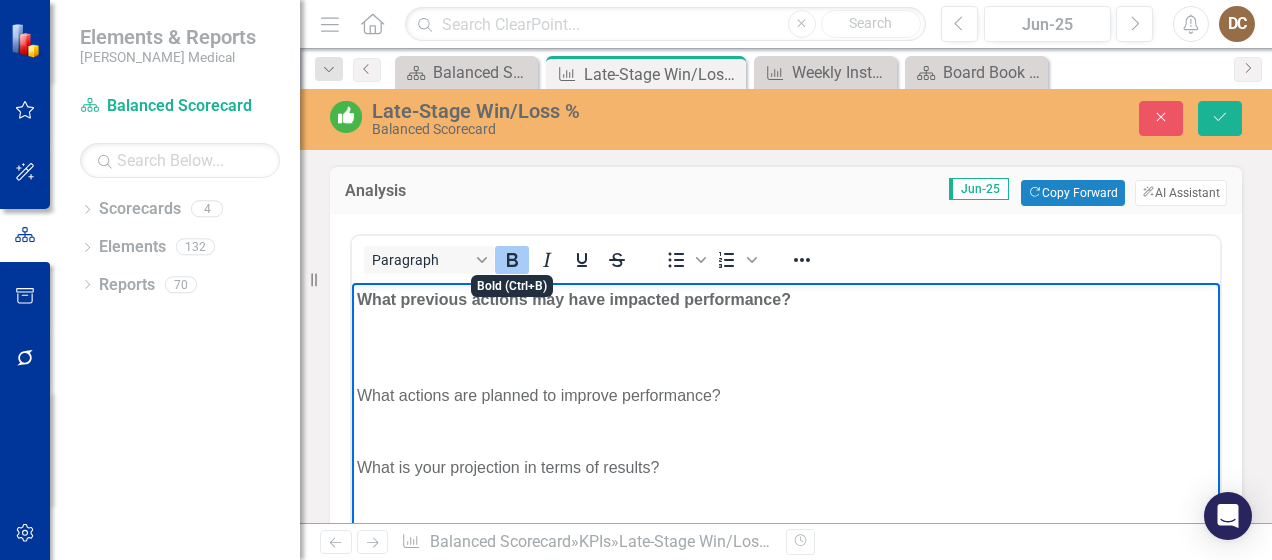 click 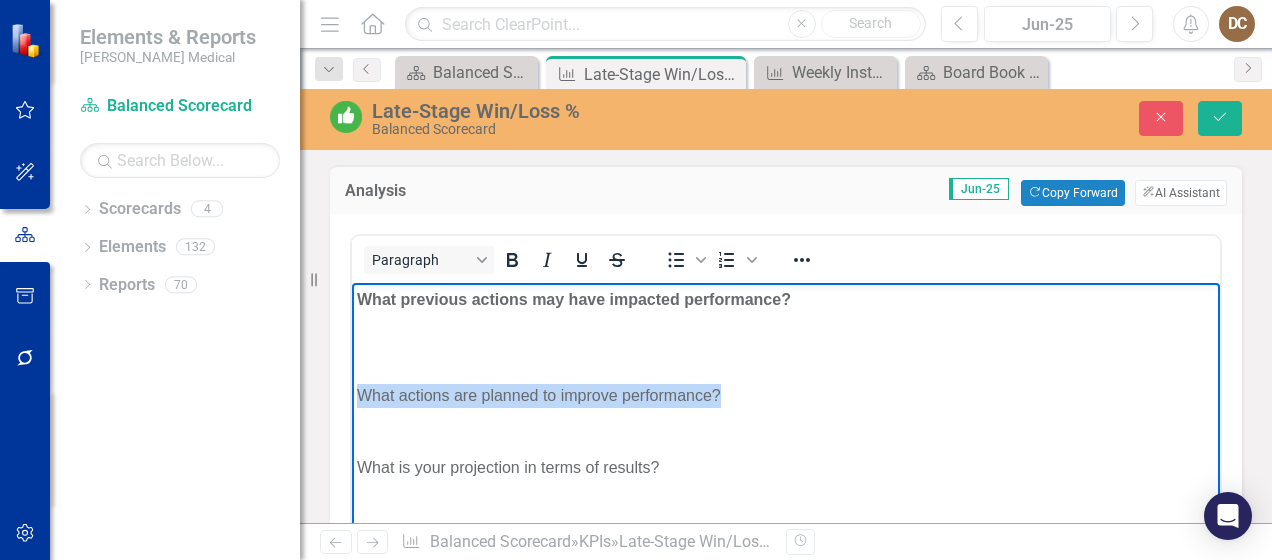 drag, startPoint x: 743, startPoint y: 395, endPoint x: 701, endPoint y: 671, distance: 279.17737 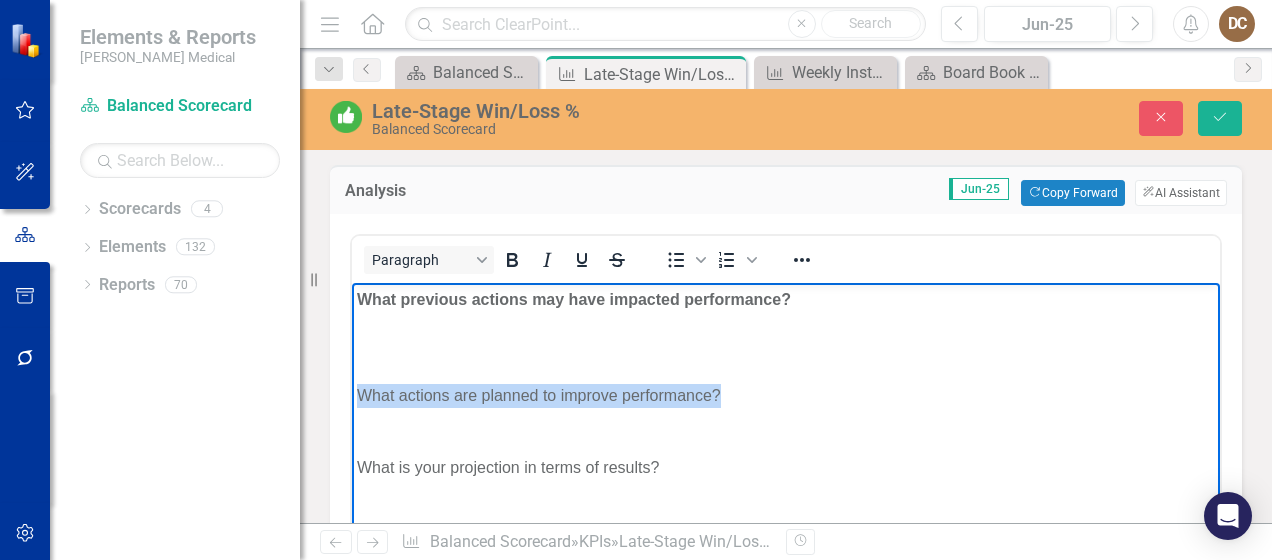 click on "What previous actions may have impacted performance? ﻿ What actions are planned to improve performance? What is your projection in terms of results?" at bounding box center [786, 433] 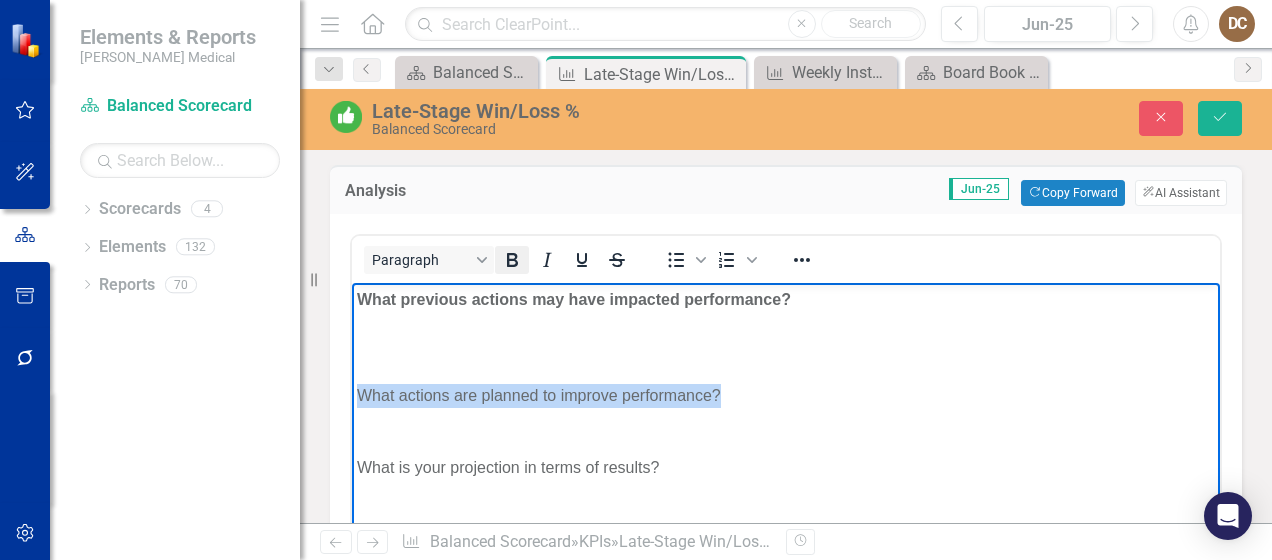drag, startPoint x: 509, startPoint y: 255, endPoint x: 214, endPoint y: 130, distance: 320.39038 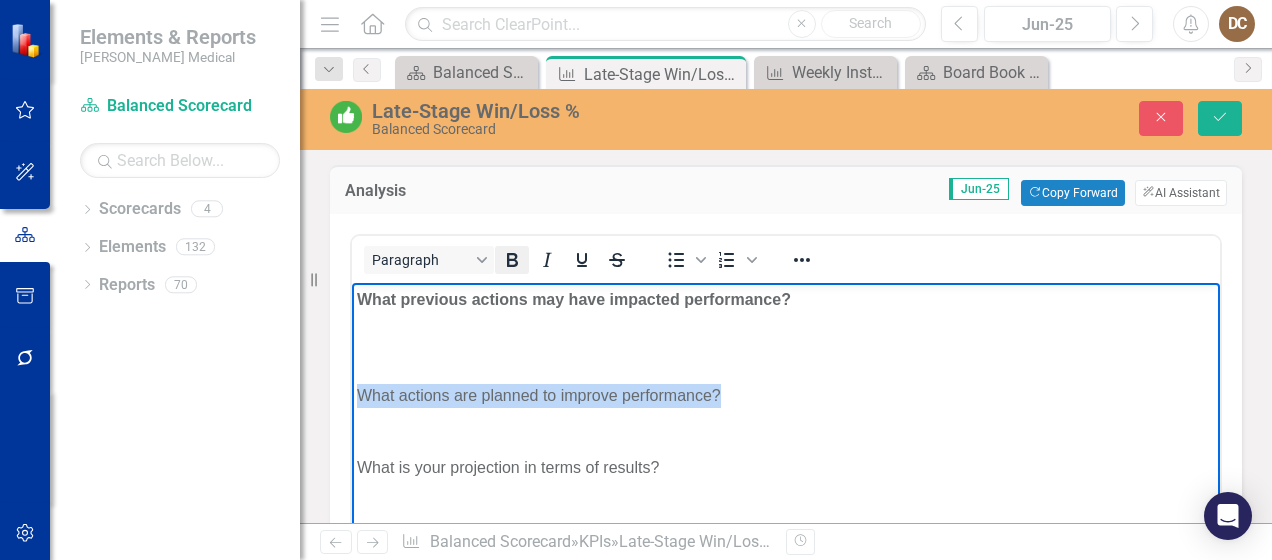 click 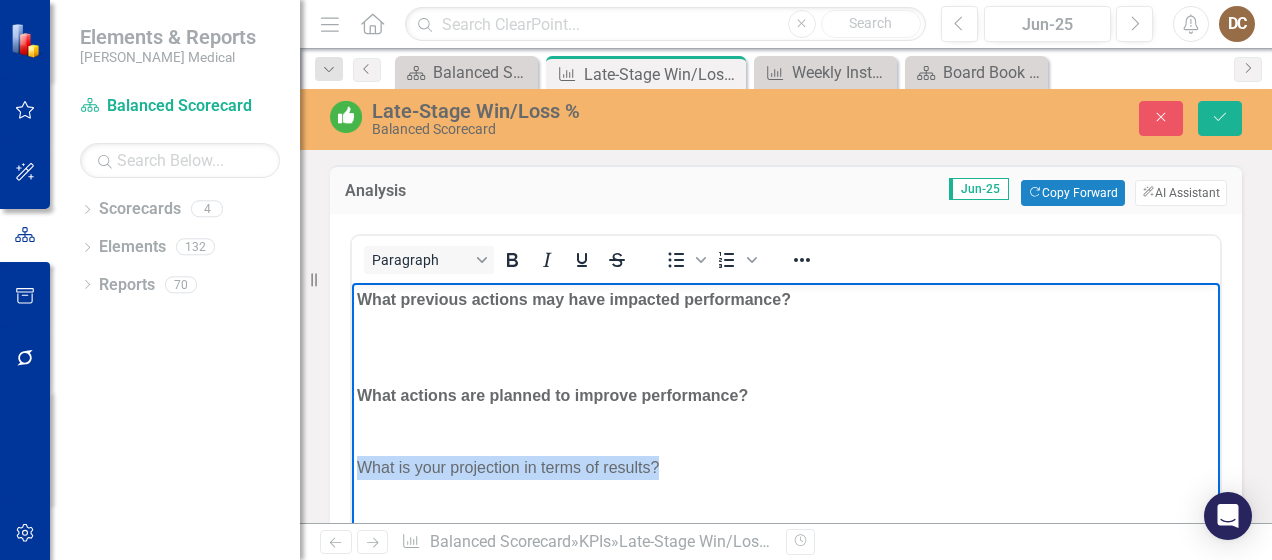 drag, startPoint x: 582, startPoint y: 466, endPoint x: 344, endPoint y: 465, distance: 238.0021 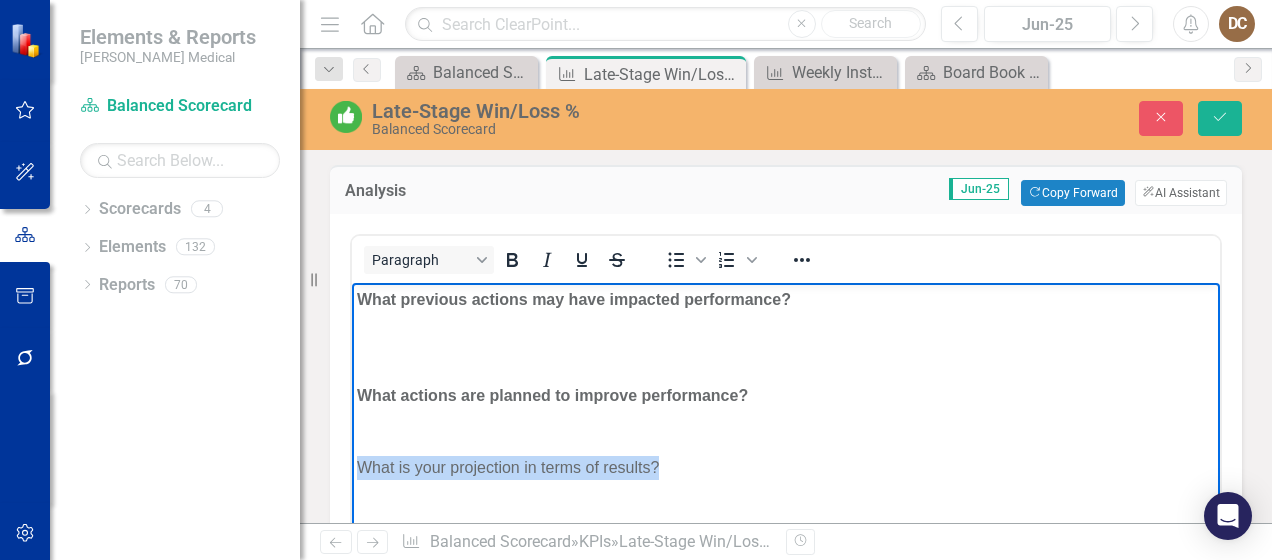 click on "What previous actions may have impacted performance? What actions are planned to improve performance? What is your projection in terms of results?" at bounding box center [786, 433] 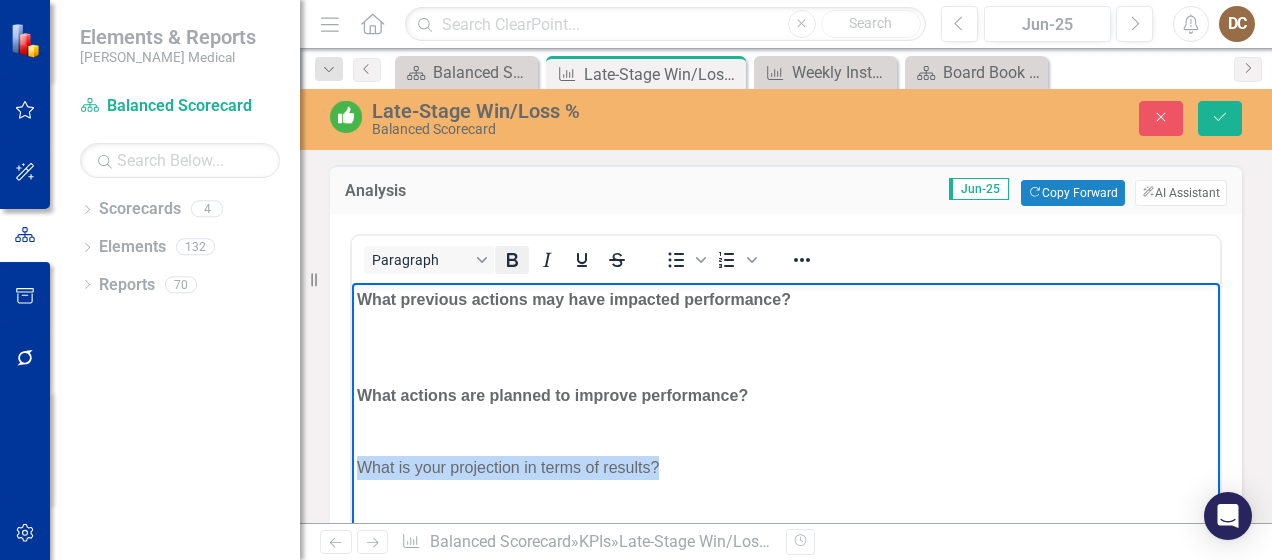 click 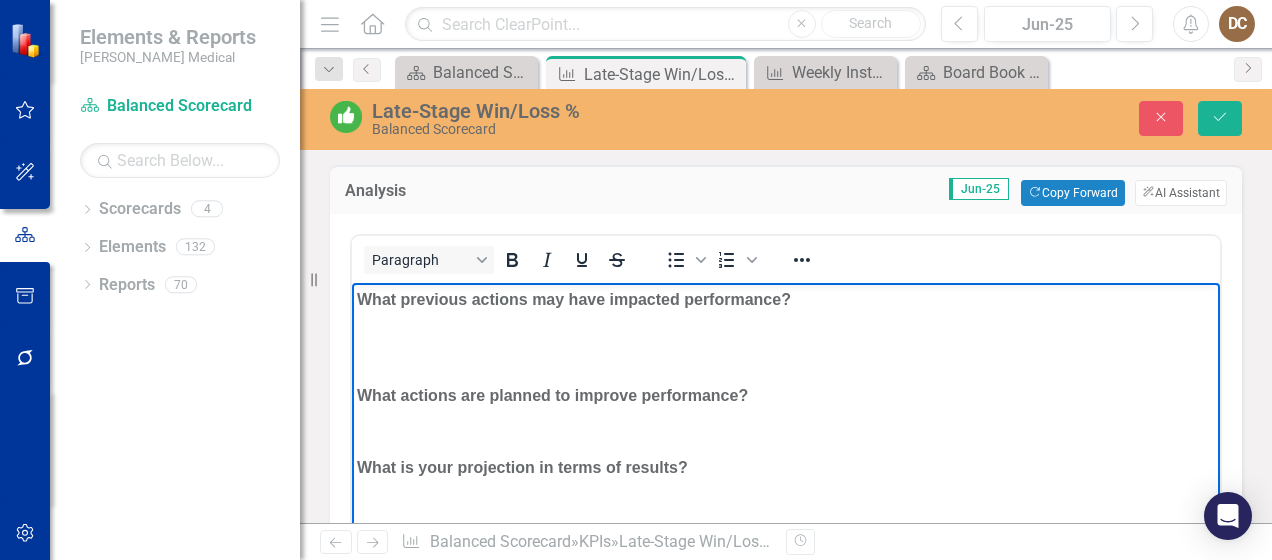 click at bounding box center (786, 324) 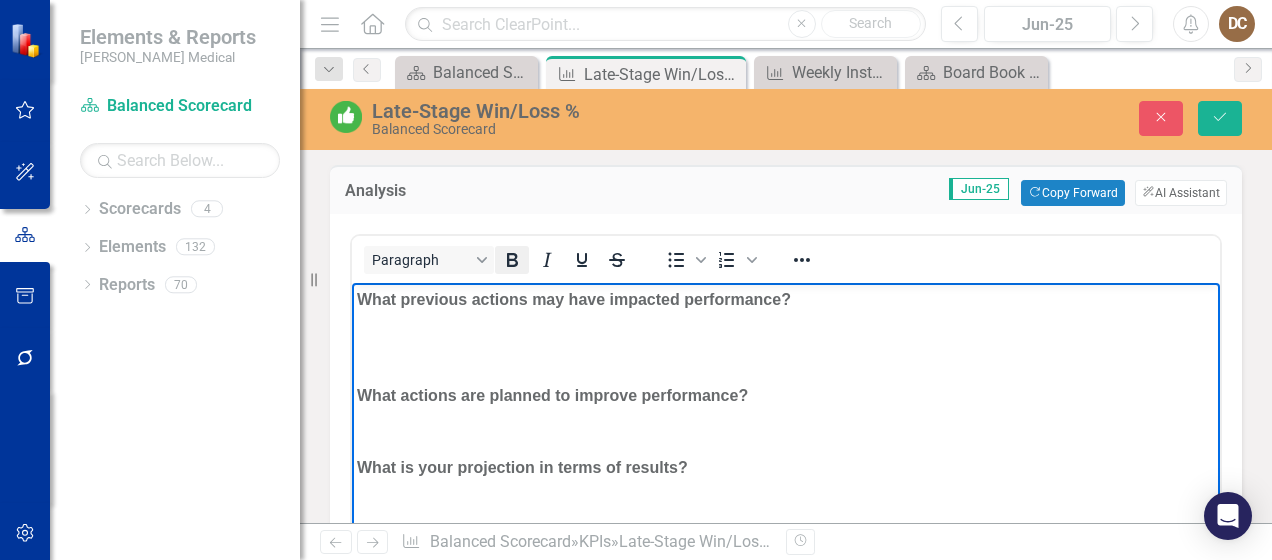 click 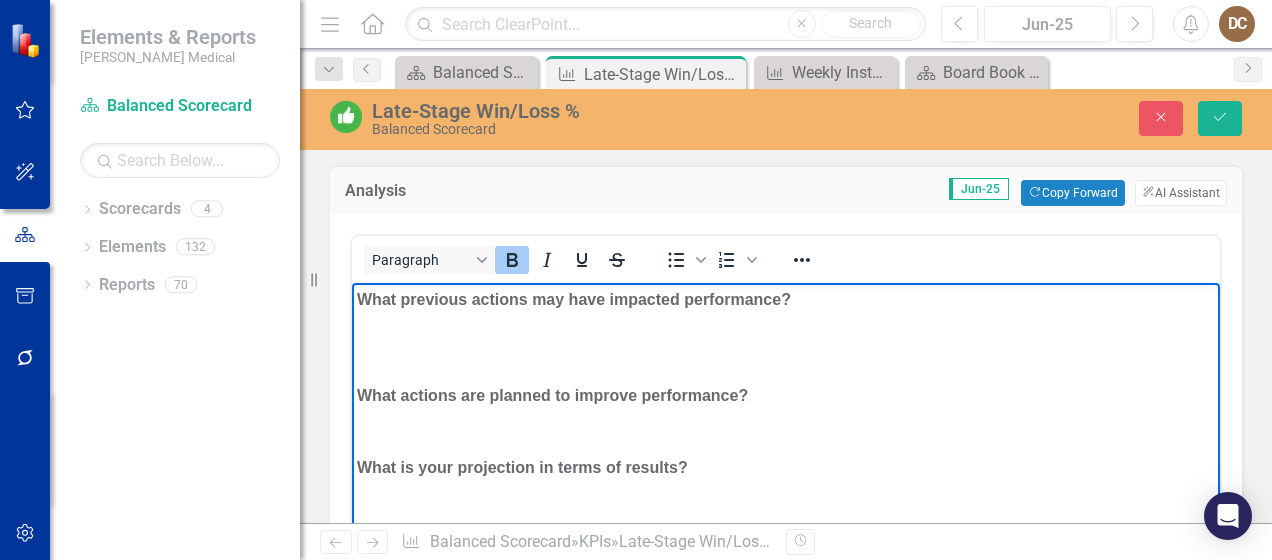drag, startPoint x: 510, startPoint y: 254, endPoint x: 218, endPoint y: 41, distance: 361.4319 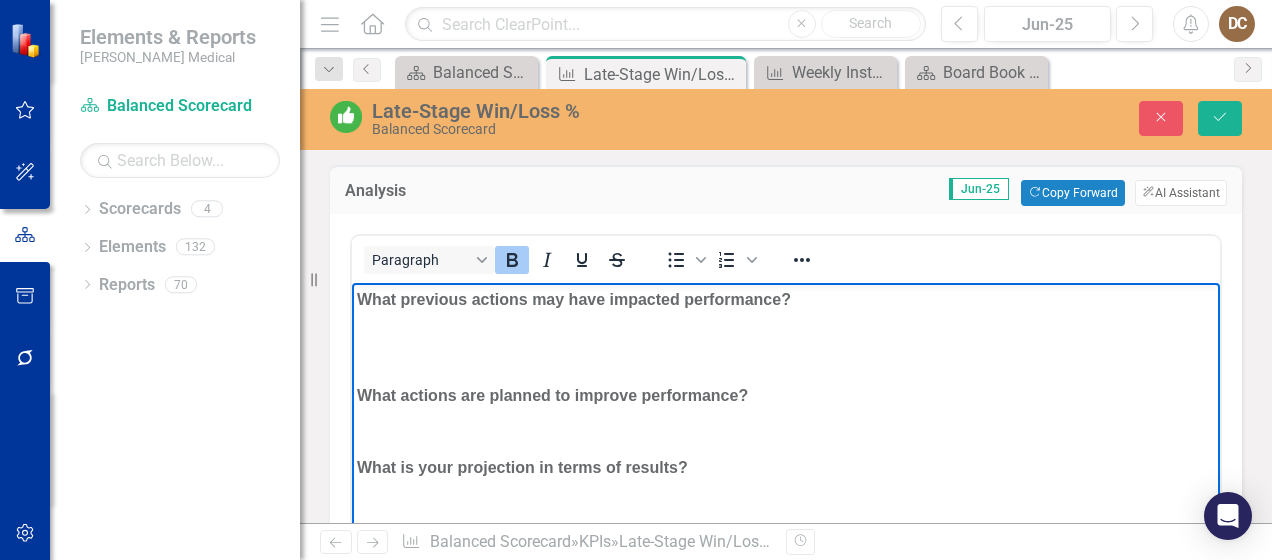 click 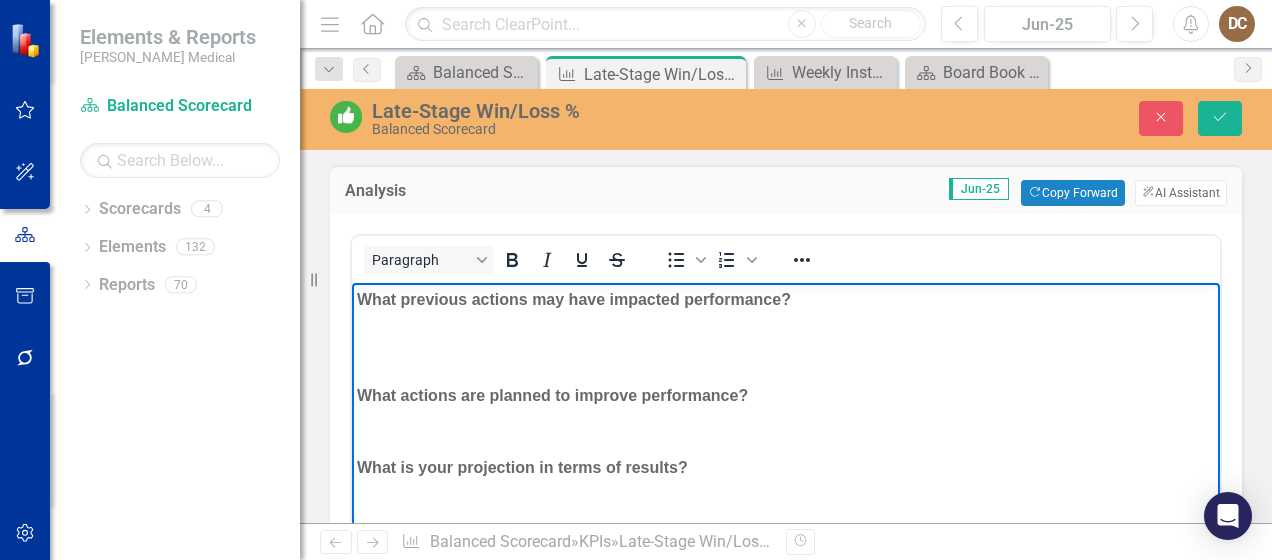 type 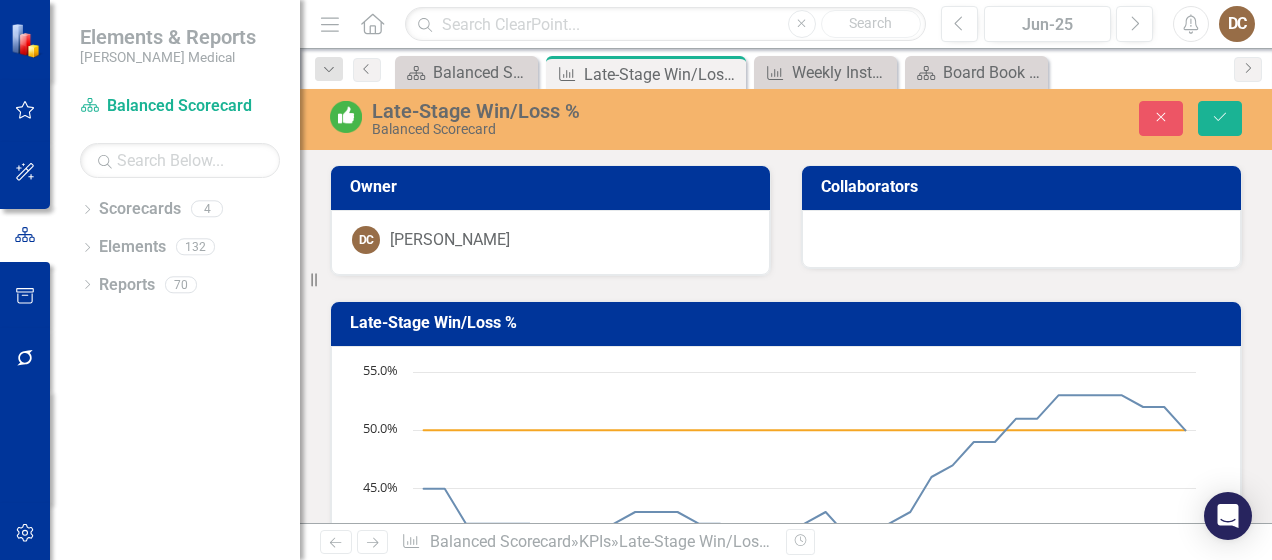 scroll, scrollTop: 0, scrollLeft: 0, axis: both 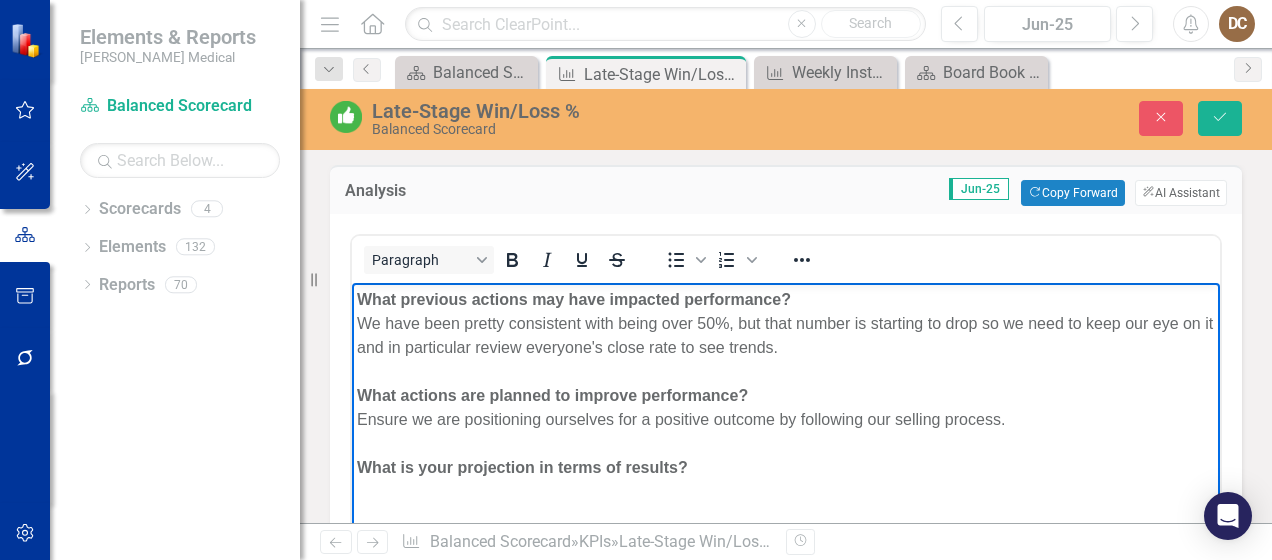 click on "What previous actions may have impacted performance? We have been pretty consistent with being over 50%, but that number is starting to drop so we need to keep our eye on it and in particular review everyone's close rate to see trends.   What actions are planned to improve performance? Ensure we are positioning ourselves for a positive outcome by following our selling process.   What is your projection in terms of results?" at bounding box center (786, 433) 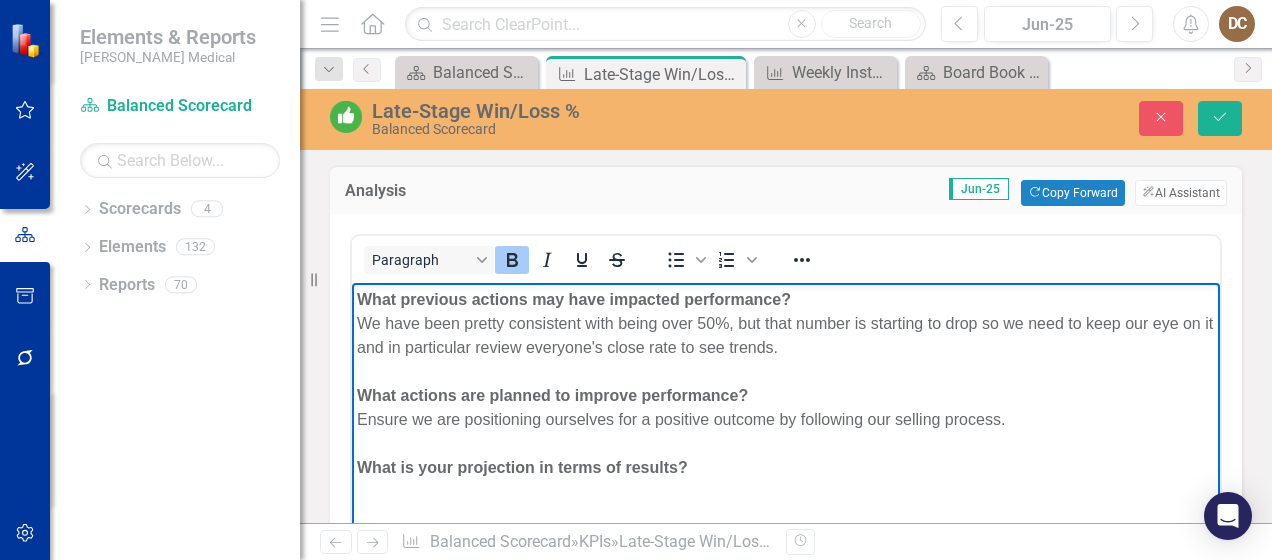 click on "What previous actions may have impacted performance? We have been pretty consistent with being over 50%, but that number is starting to drop so we need to keep our eye on it and in particular review everyone's close rate to see trends.   What actions are planned to improve performance? Ensure we are positioning ourselves for a positive outcome by following our selling process.   What is your projection in terms of results?" at bounding box center (786, 433) 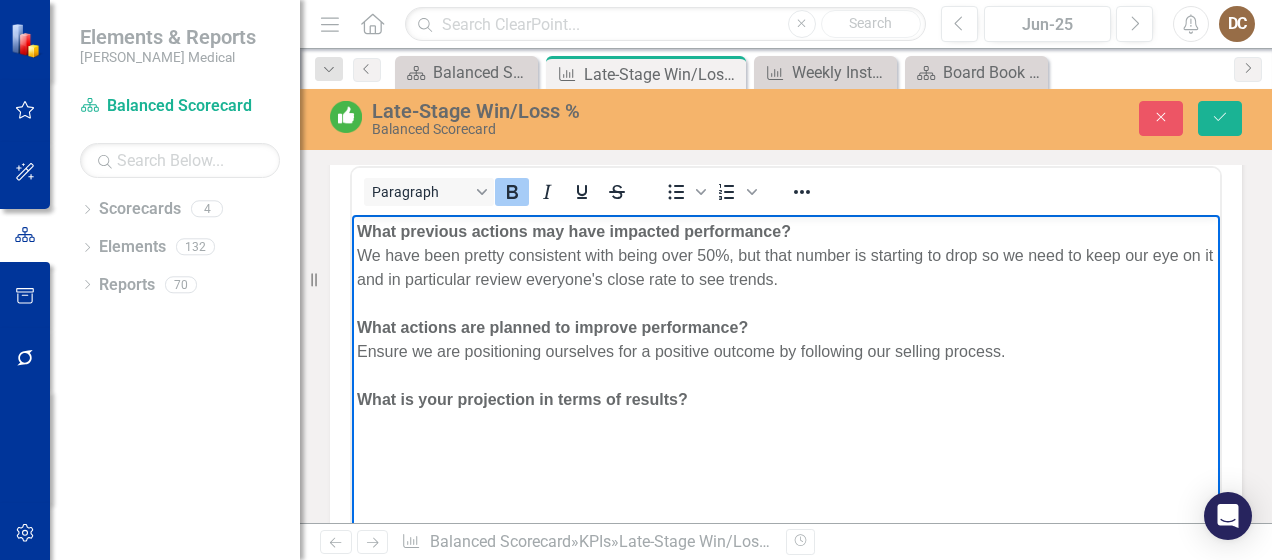 scroll, scrollTop: 900, scrollLeft: 0, axis: vertical 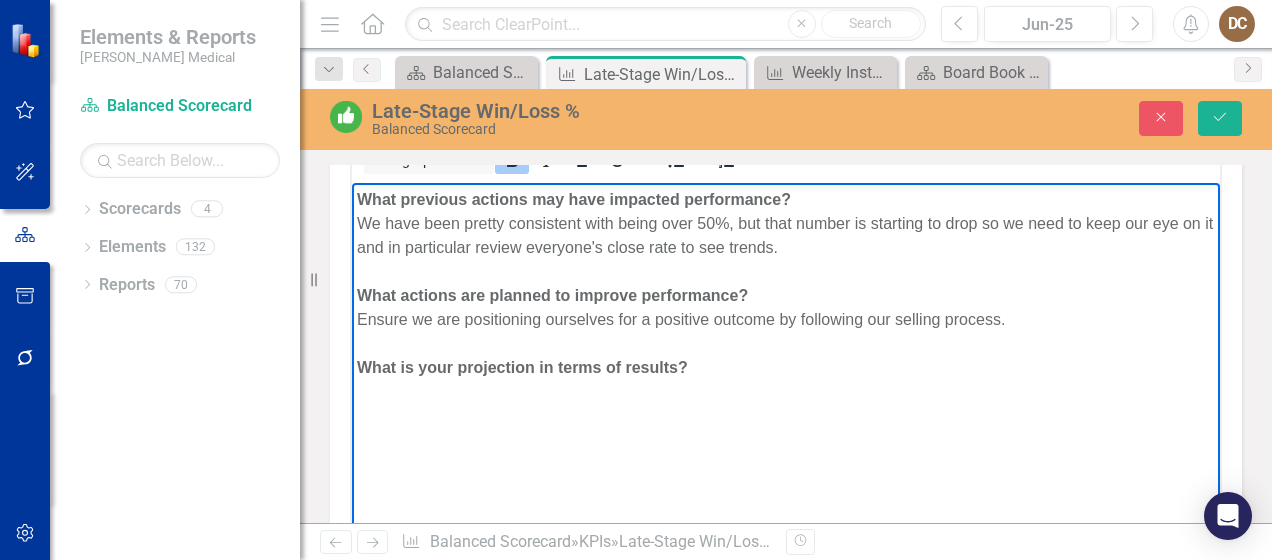 click on "What previous actions may have impacted performance? We have been pretty consistent with being over 50%, but that number is starting to drop so we need to keep our eye on it and in particular review everyone's close rate to see trends.   What actions are planned to improve performance? Ensure we are positioning ourselves for a positive outcome by following our selling process.   What is your projection in terms of results?" at bounding box center (786, 333) 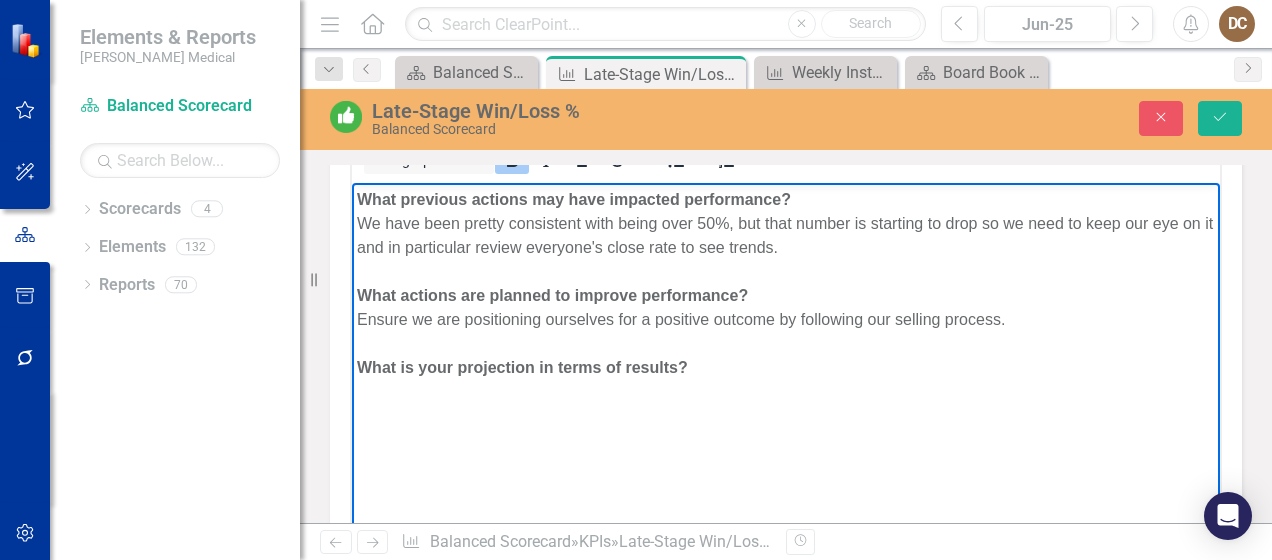 type 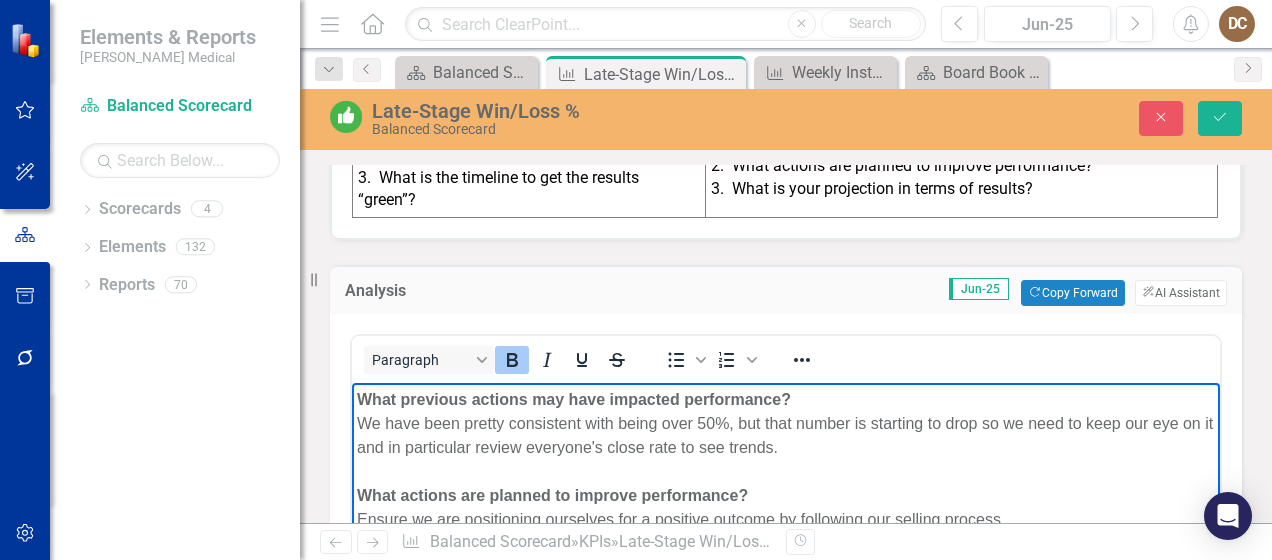 click 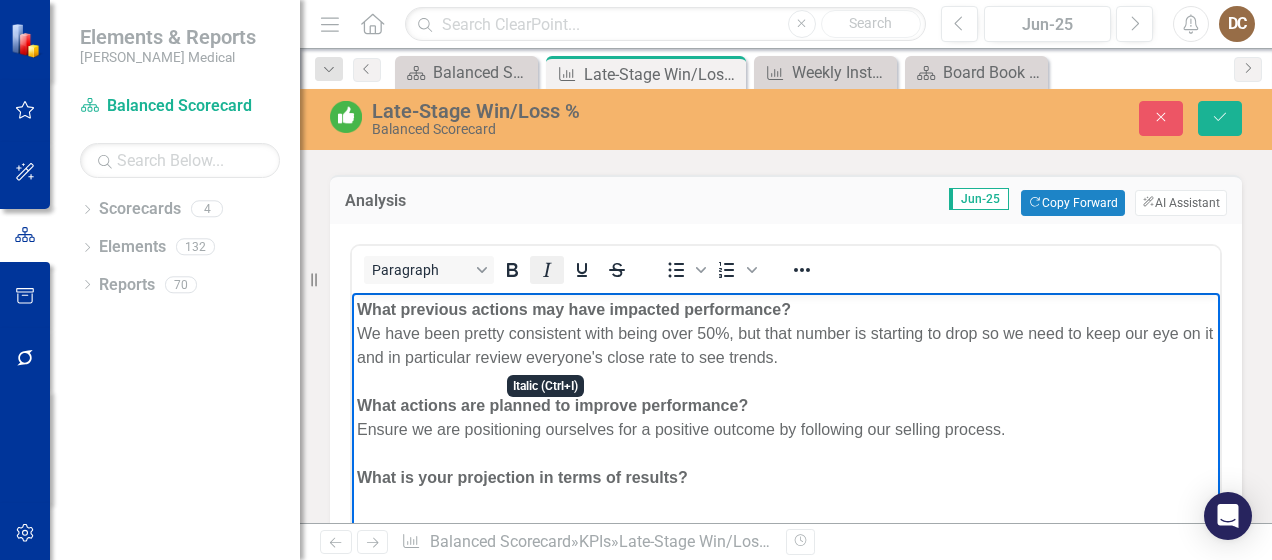 scroll, scrollTop: 900, scrollLeft: 0, axis: vertical 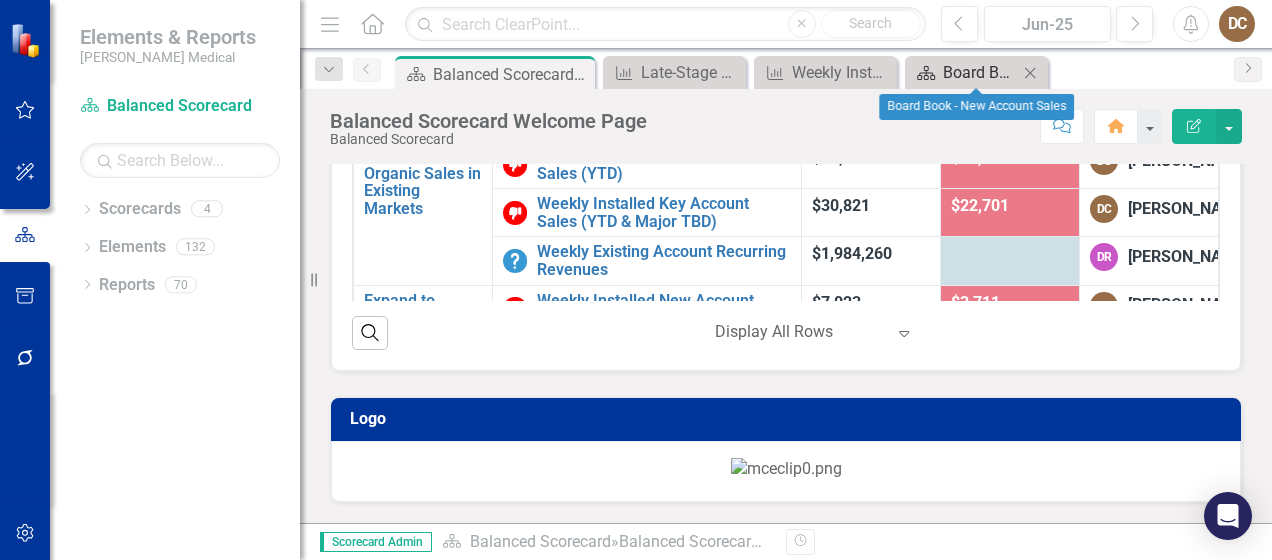 click on "Board Book - New Account Sales" at bounding box center (980, 72) 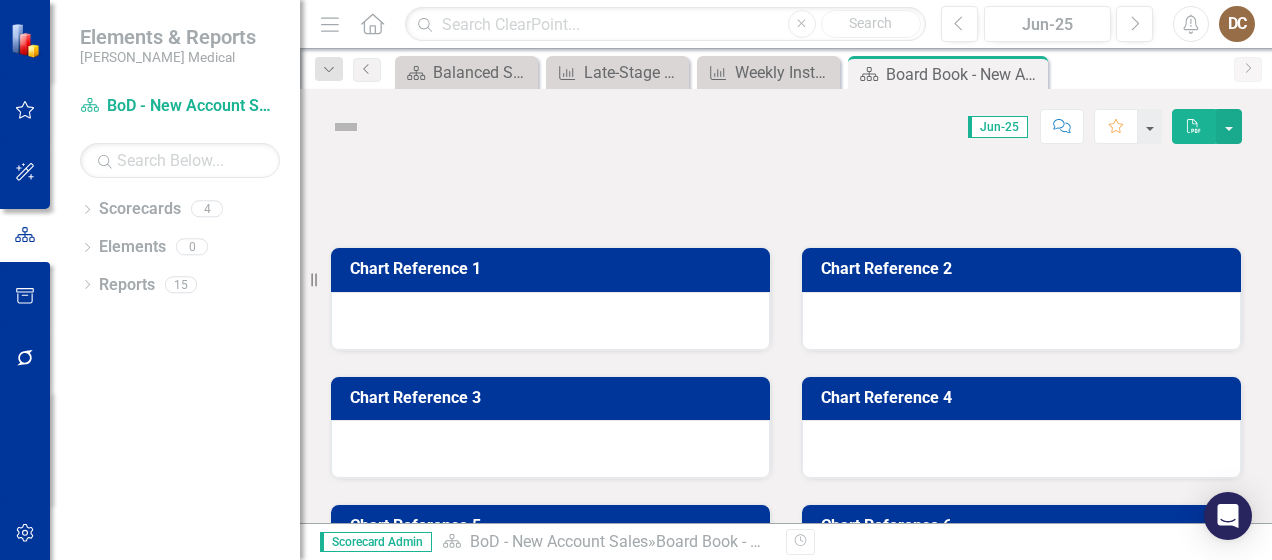 scroll, scrollTop: 0, scrollLeft: 0, axis: both 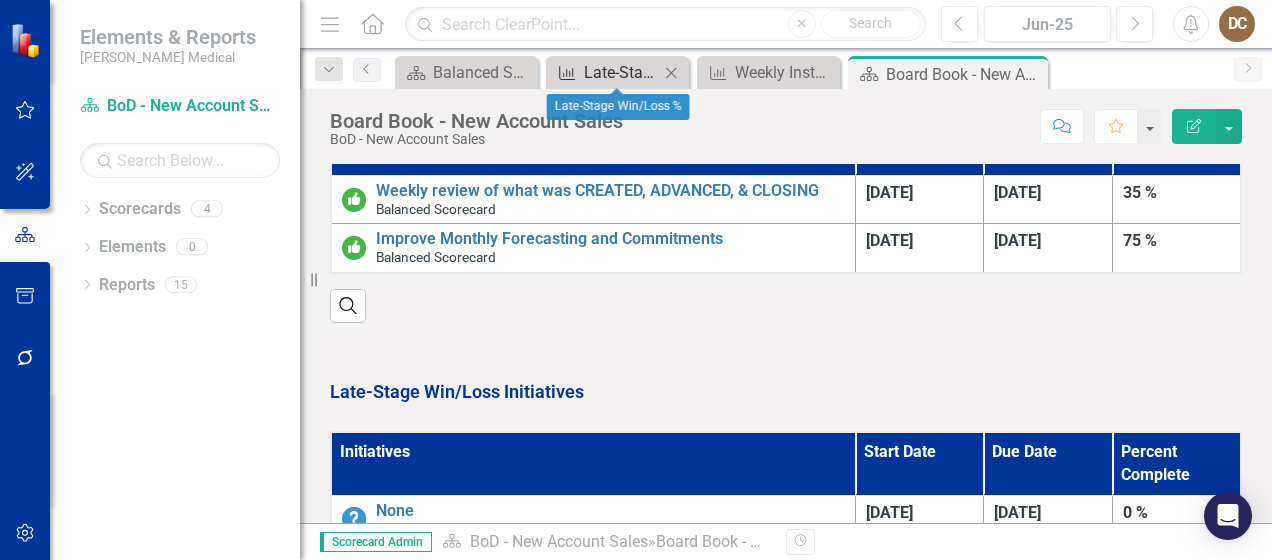 click on "Late-Stage Win/Loss %" at bounding box center (621, 72) 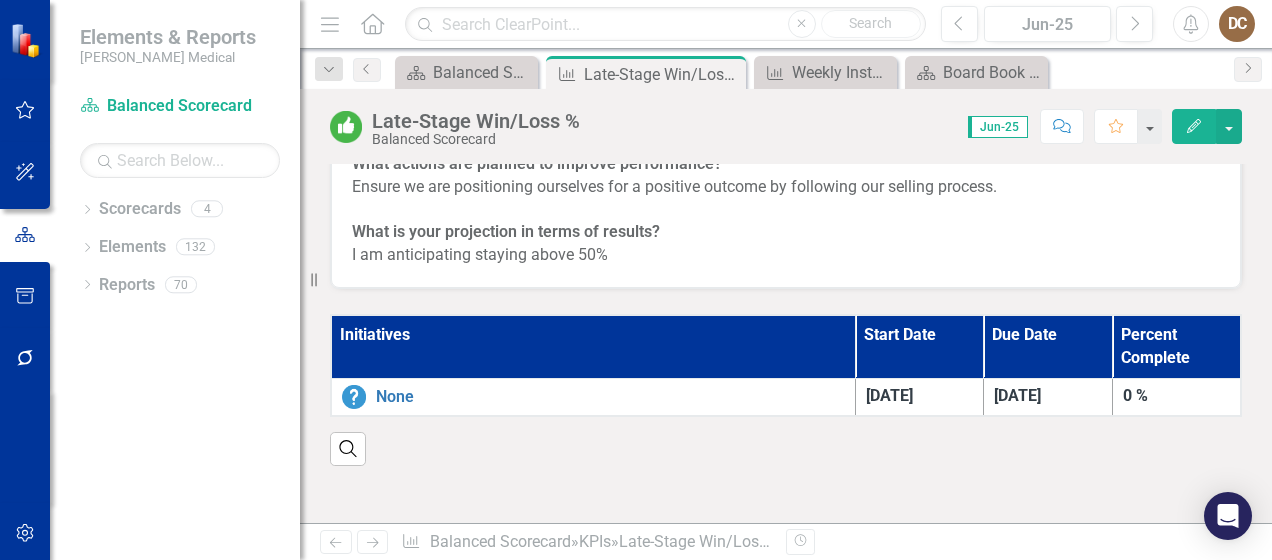 scroll, scrollTop: 713, scrollLeft: 0, axis: vertical 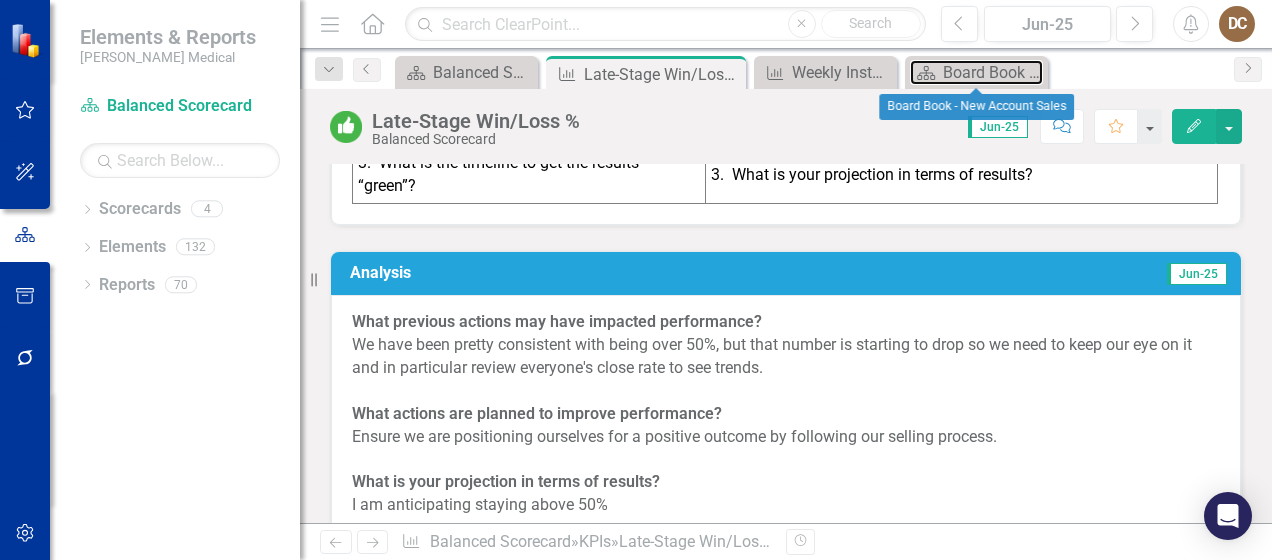 drag, startPoint x: 942, startPoint y: 64, endPoint x: 1271, endPoint y: 84, distance: 329.60733 